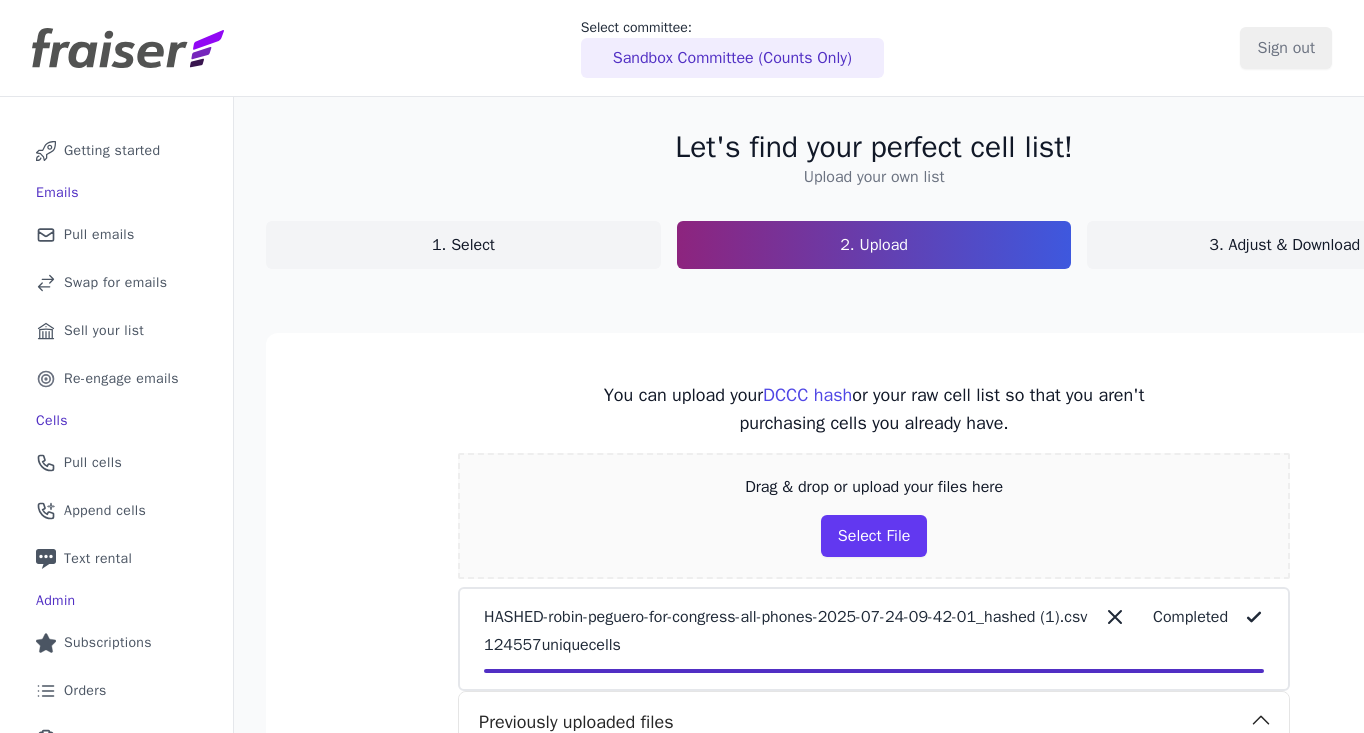scroll, scrollTop: 0, scrollLeft: 0, axis: both 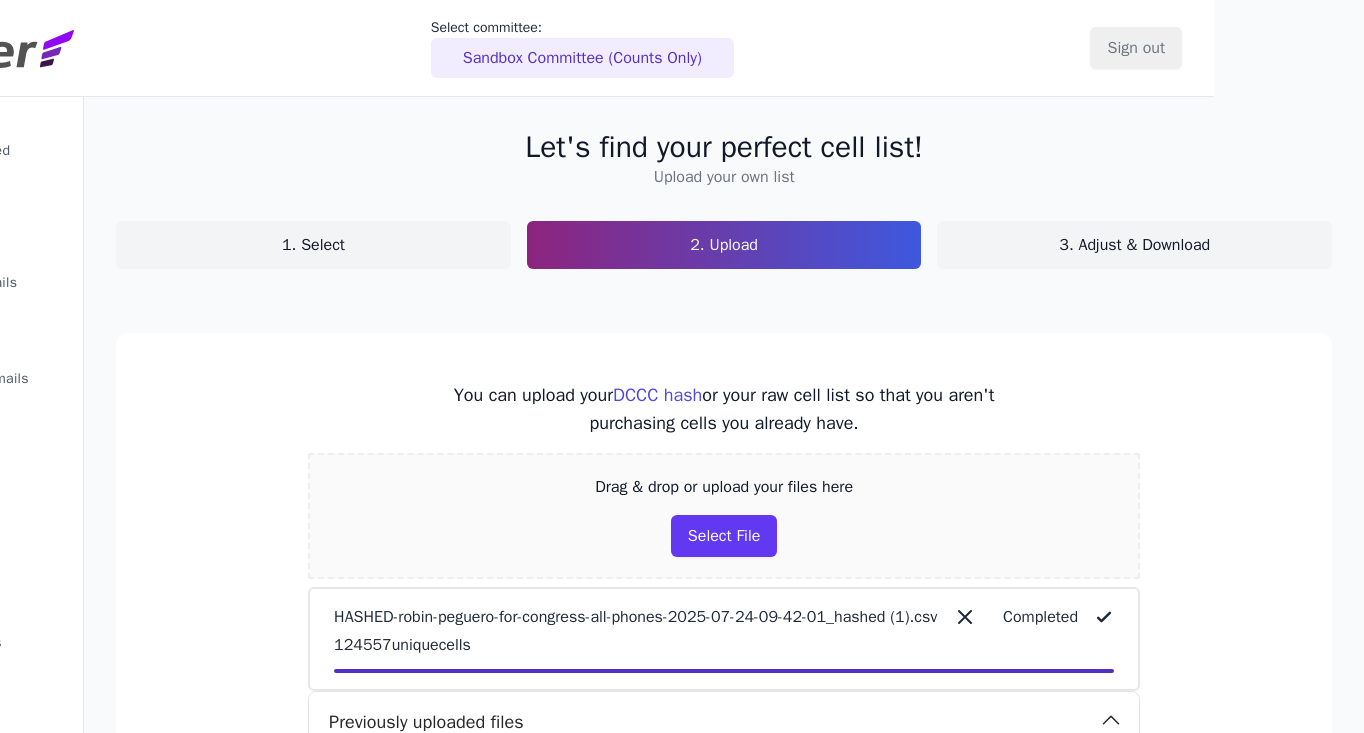 click on "1. Select" at bounding box center [313, 245] 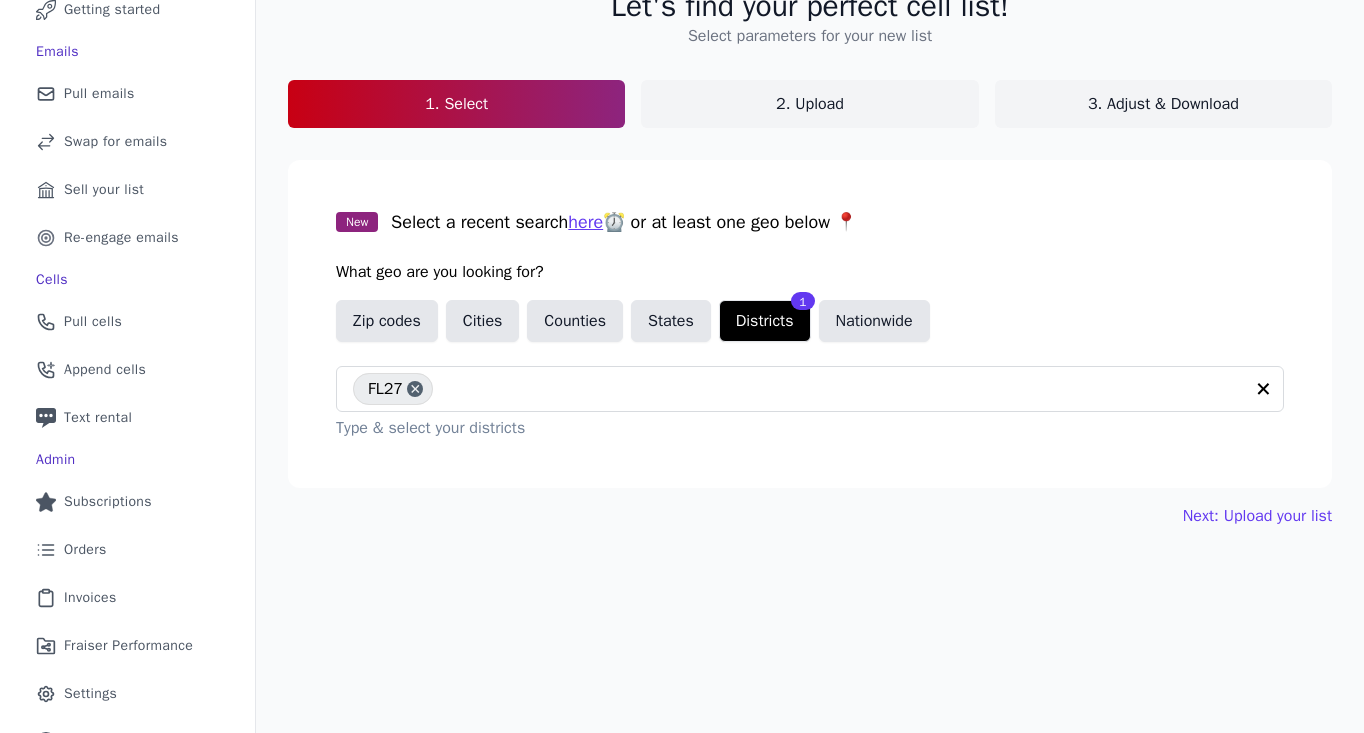 scroll, scrollTop: 122, scrollLeft: 0, axis: vertical 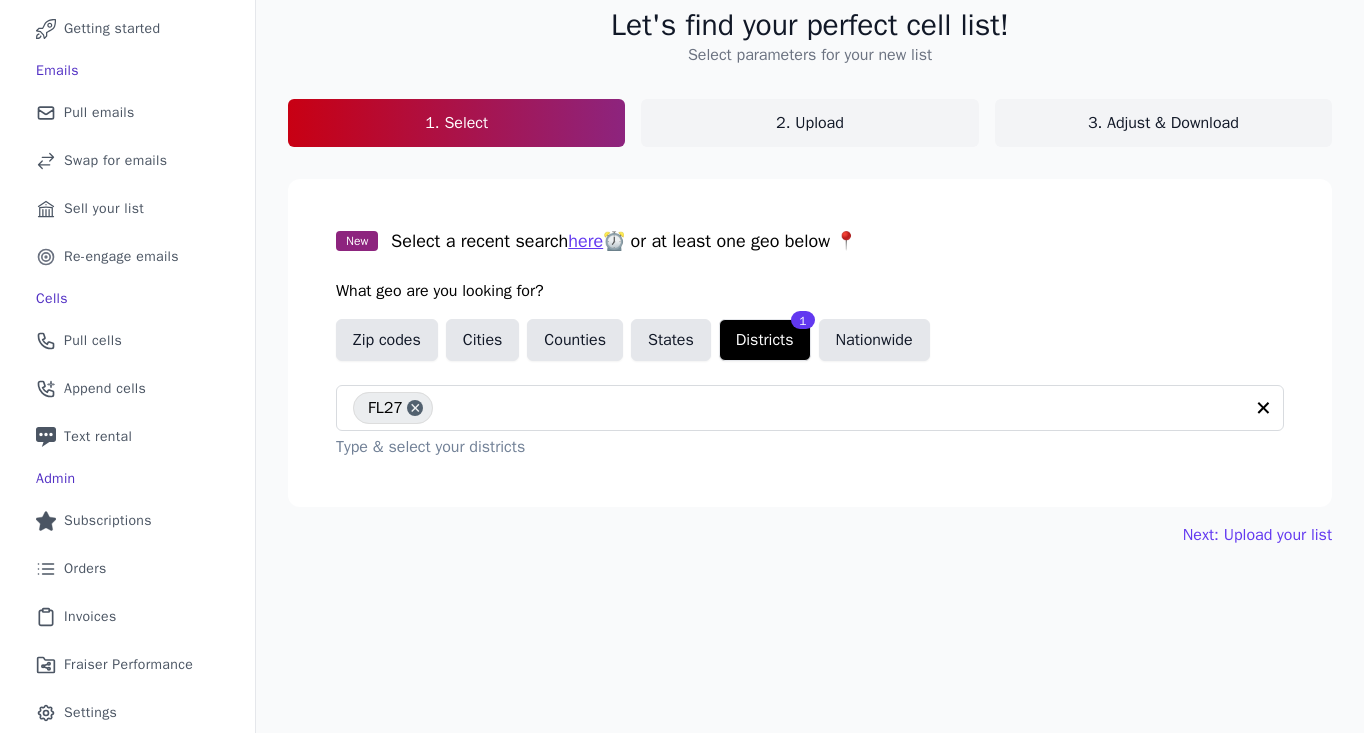click on "2. Upload" at bounding box center [810, 123] 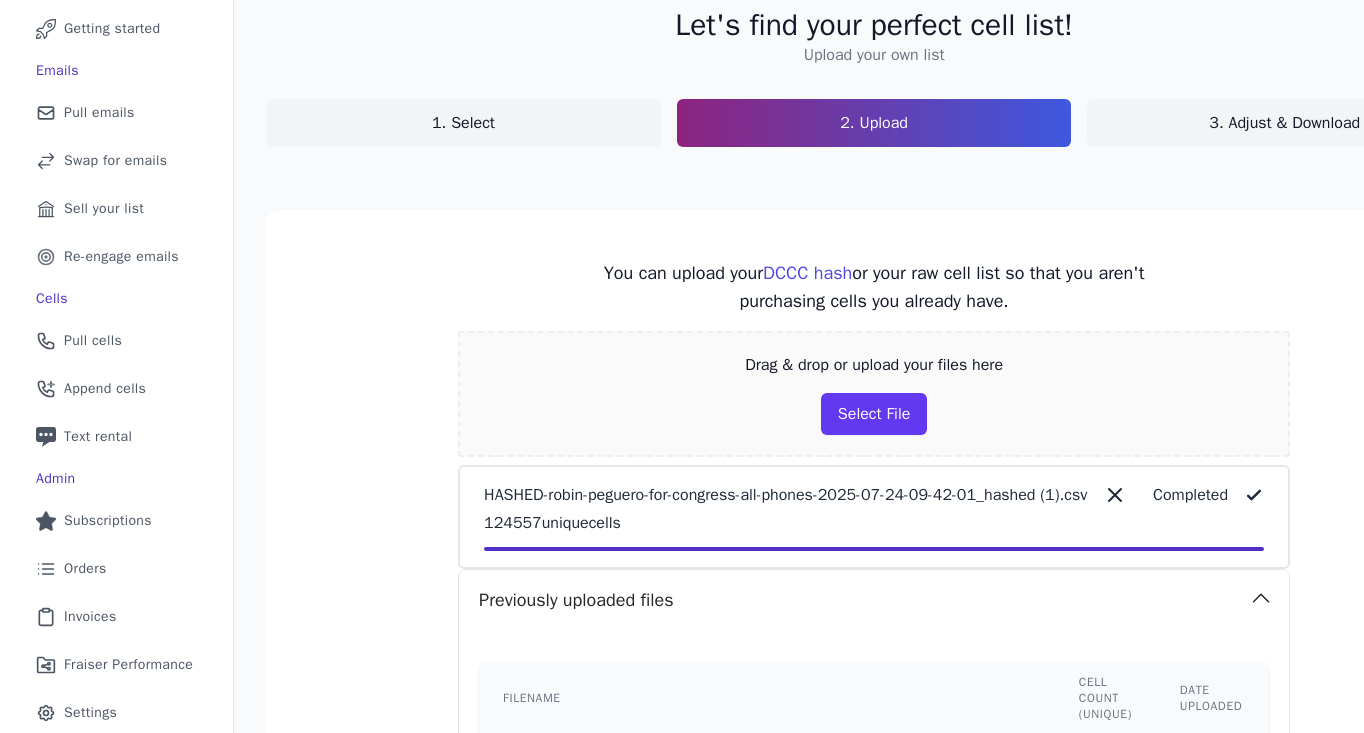 scroll, scrollTop: 122, scrollLeft: 116, axis: both 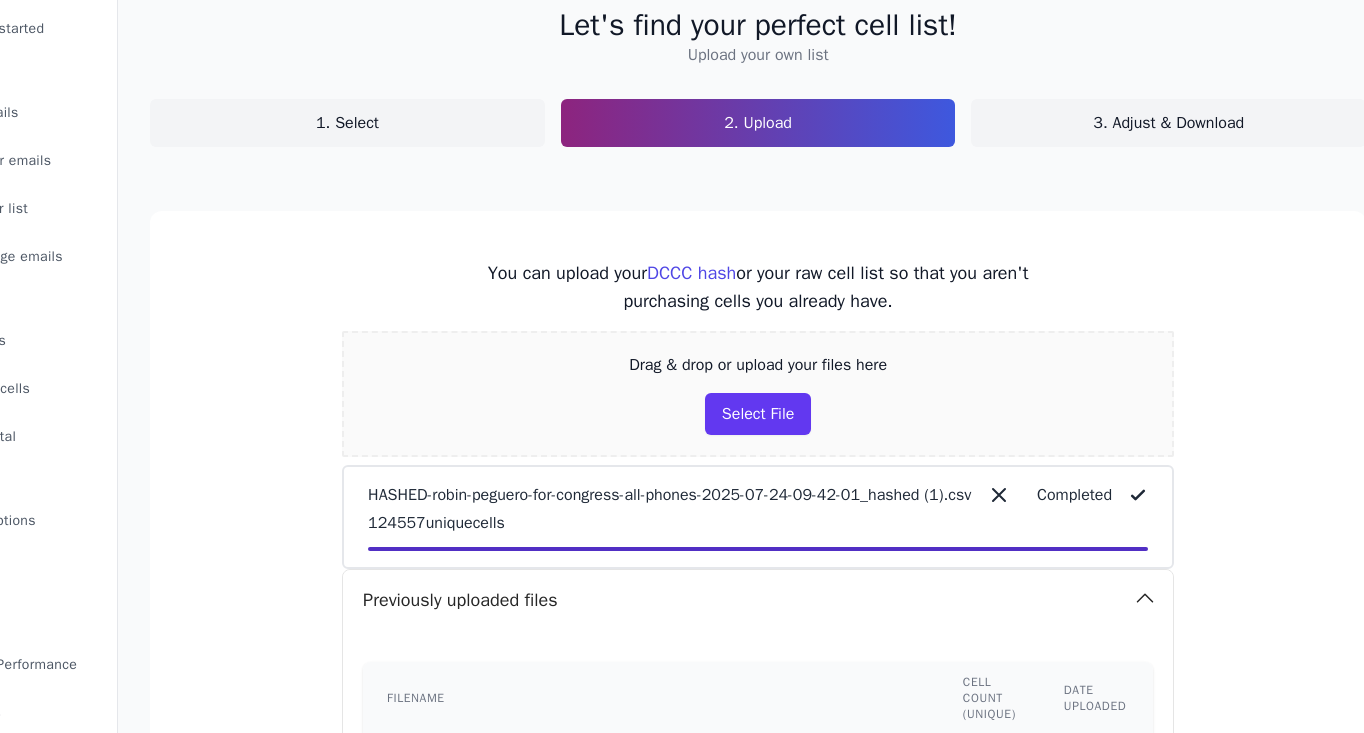 click on "3. Adjust & Download" at bounding box center [1168, 123] 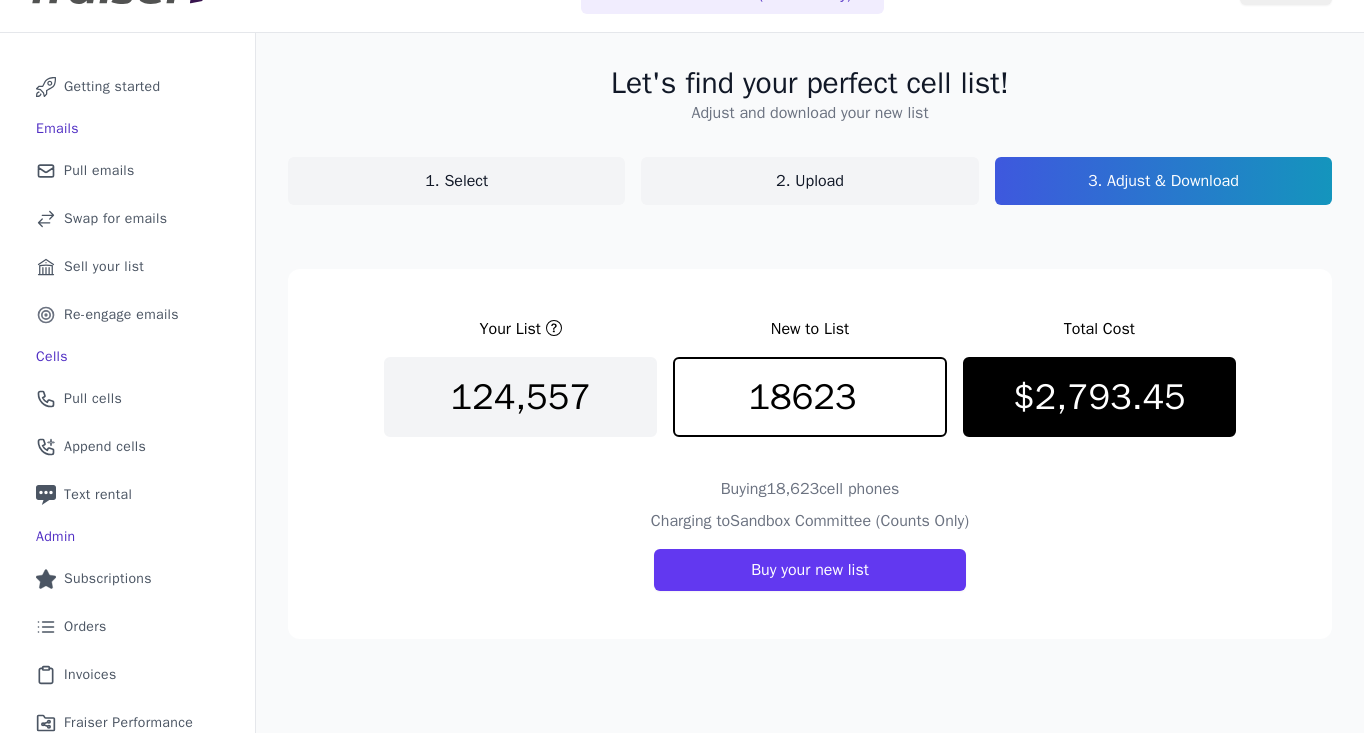 scroll, scrollTop: 0, scrollLeft: 0, axis: both 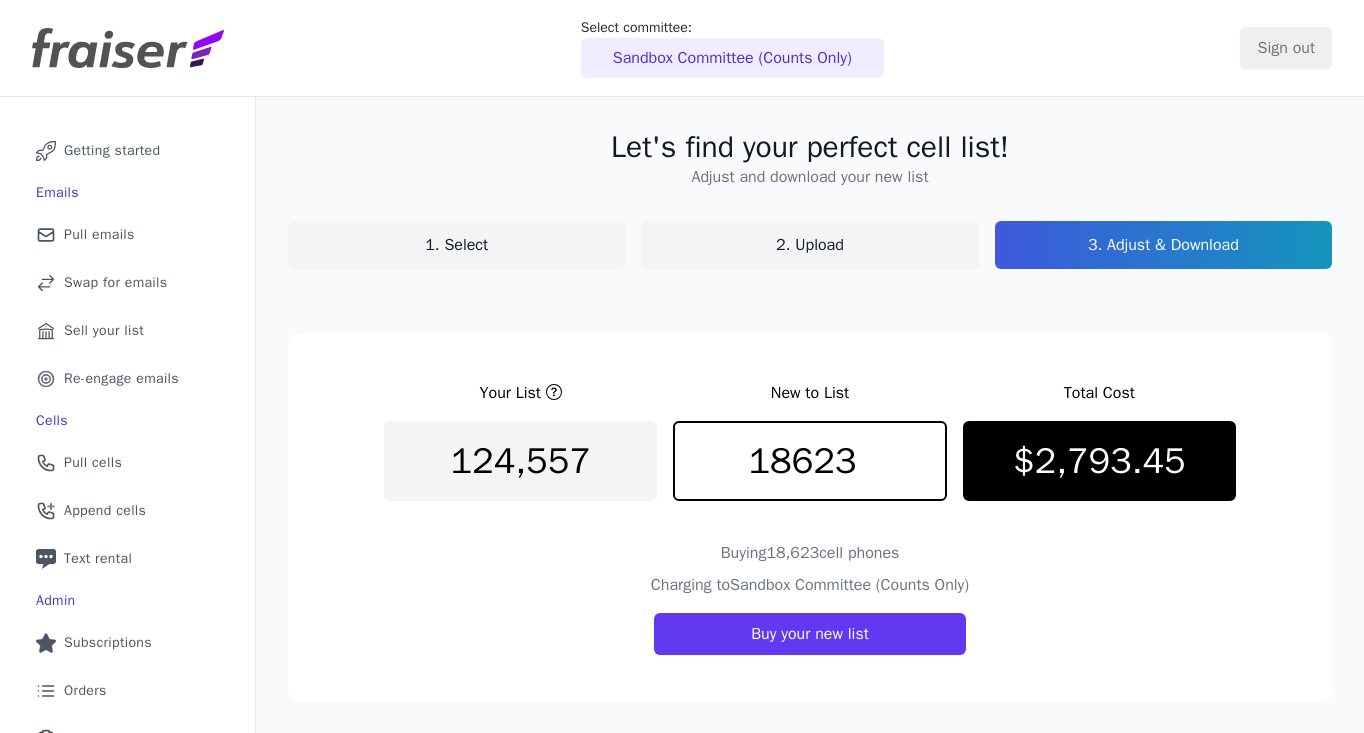 click on "1. Select" at bounding box center (456, 245) 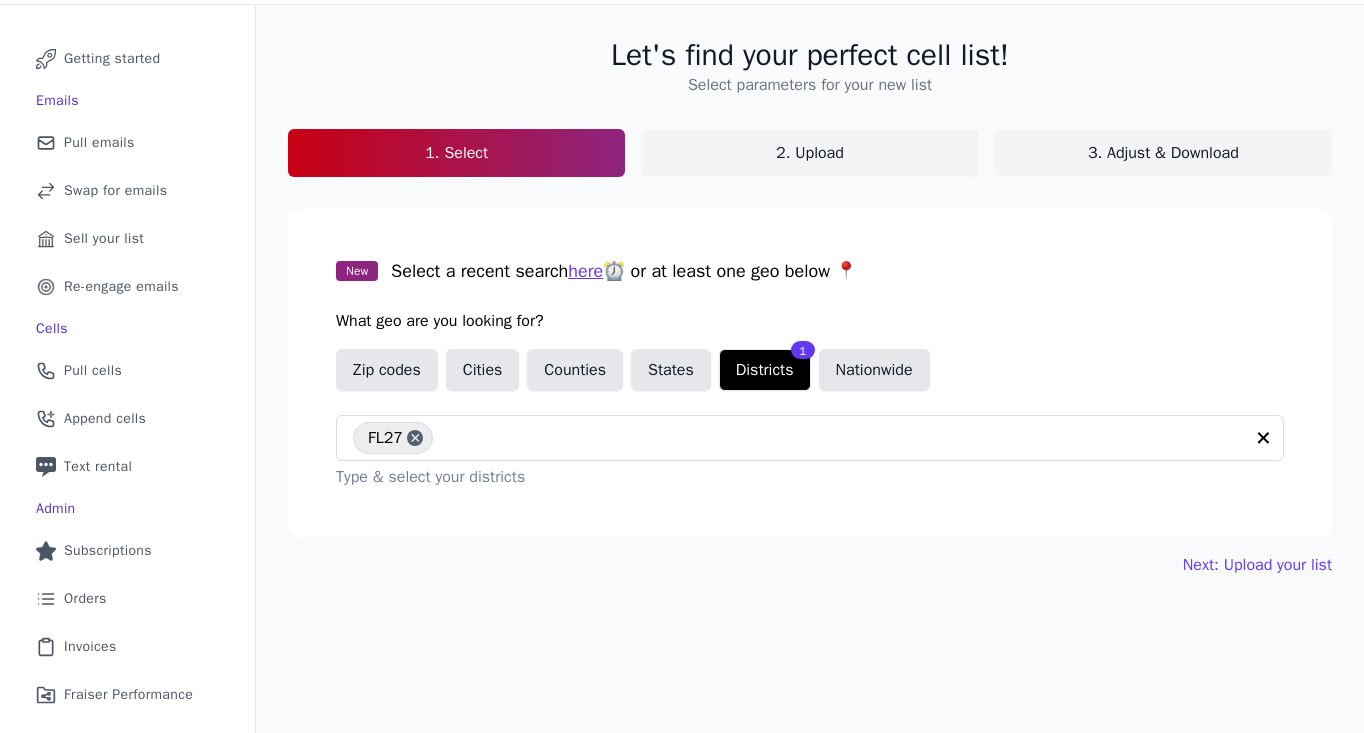 scroll, scrollTop: 79, scrollLeft: 0, axis: vertical 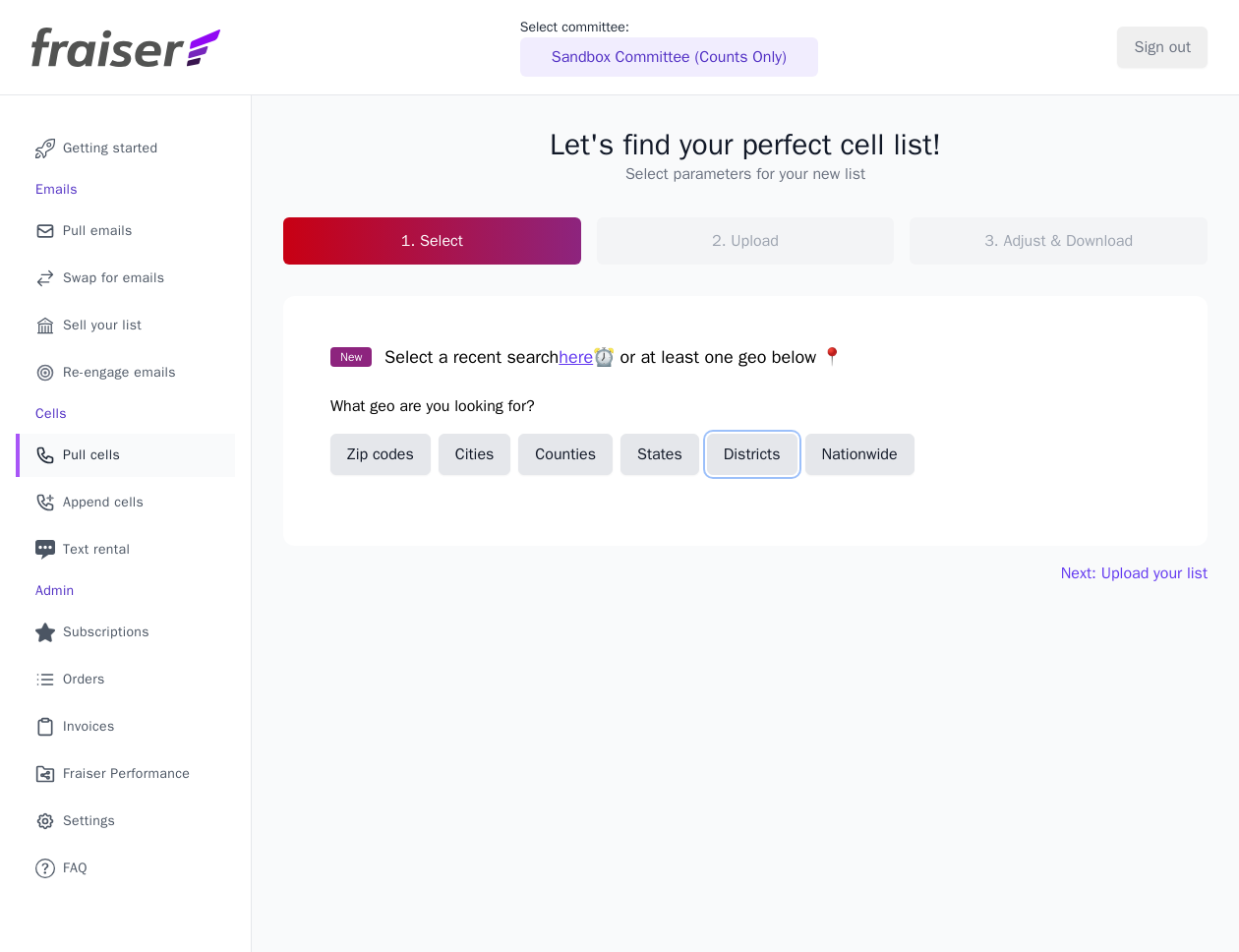 click on "Districts" at bounding box center (752, 454) 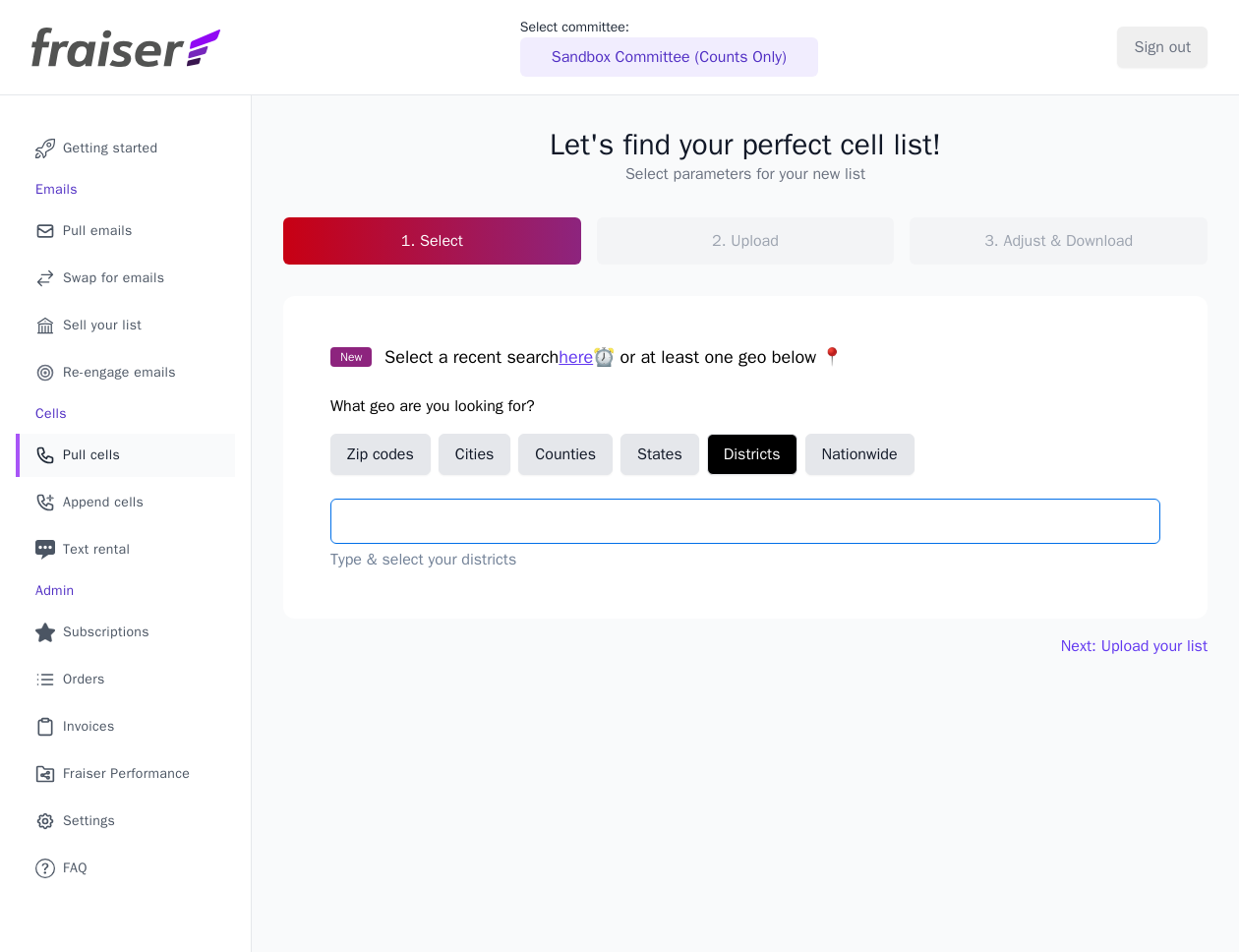 click at bounding box center [753, 521] 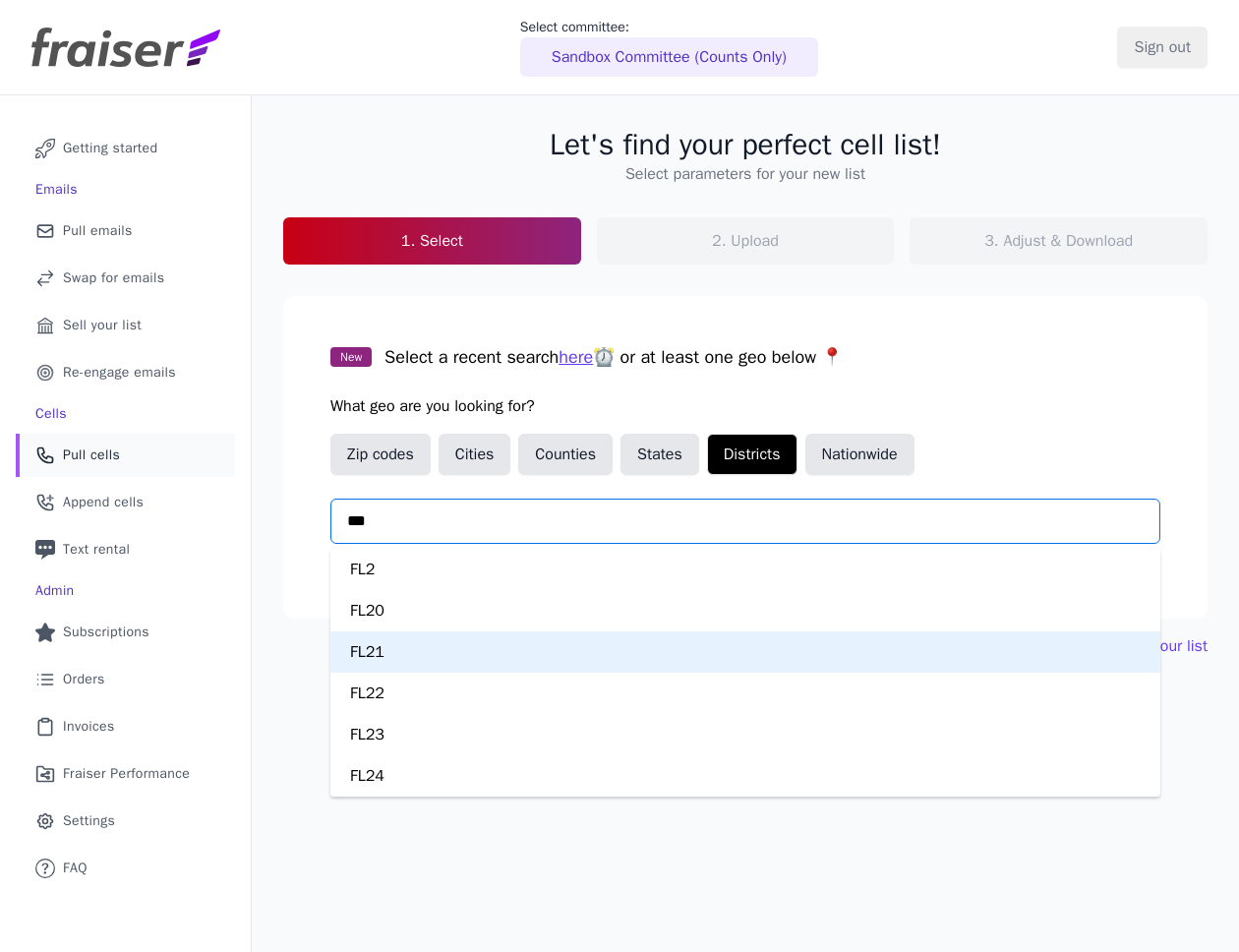 type on "****" 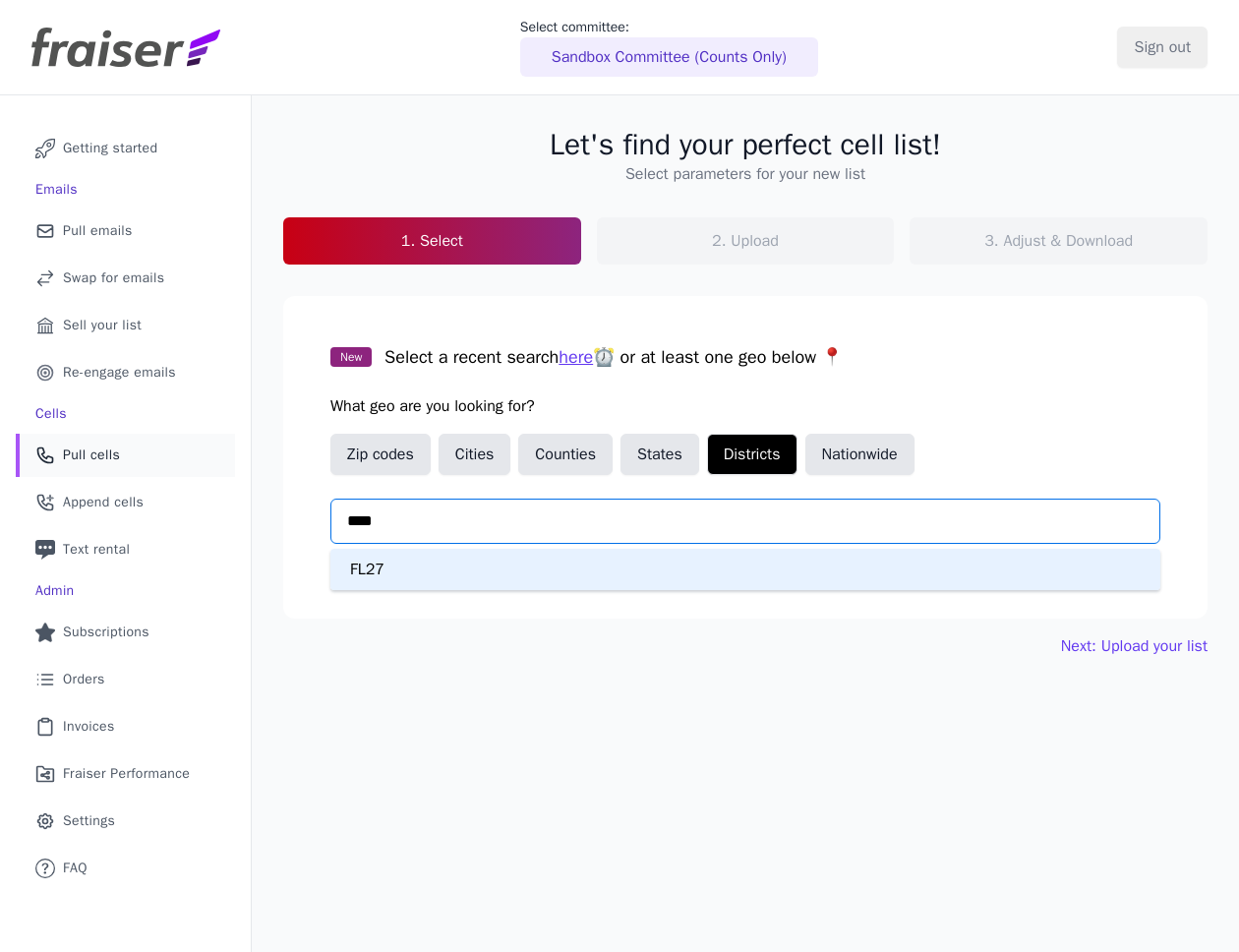 click on "FL27" at bounding box center [745, 569] 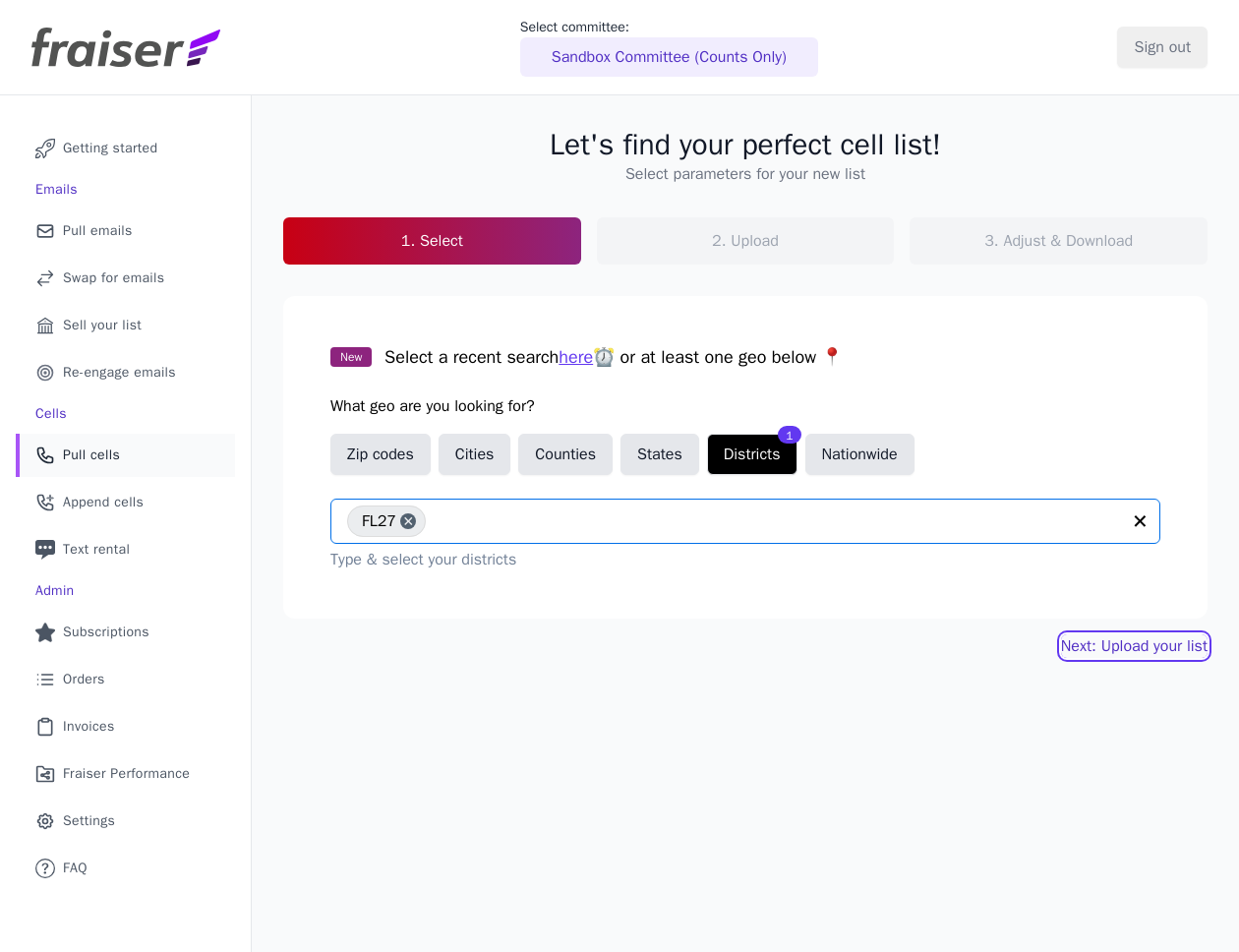 click on "Next: Upload your list" at bounding box center [1134, 646] 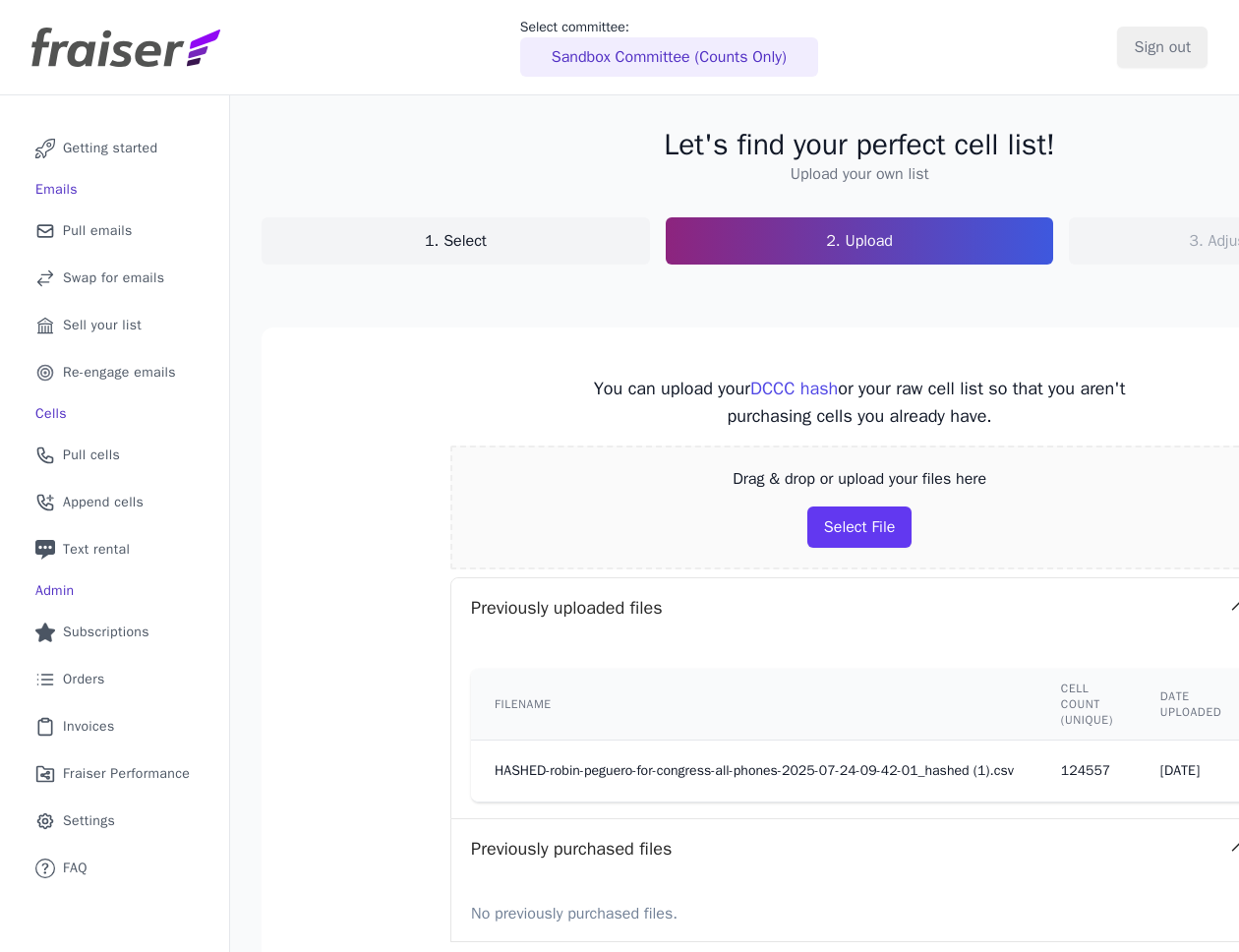 scroll, scrollTop: 0, scrollLeft: 0, axis: both 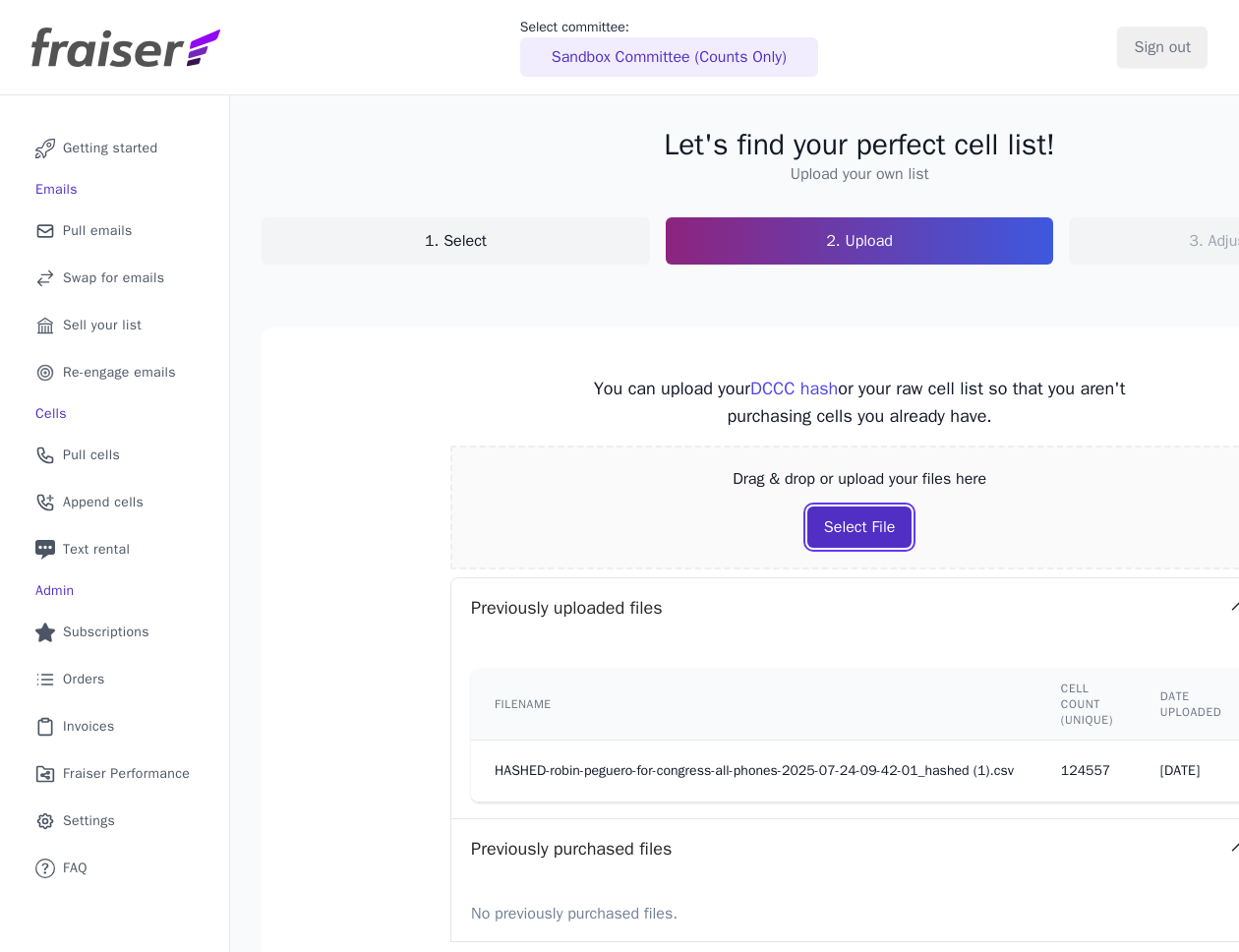 click on "Select File" at bounding box center (859, 527) 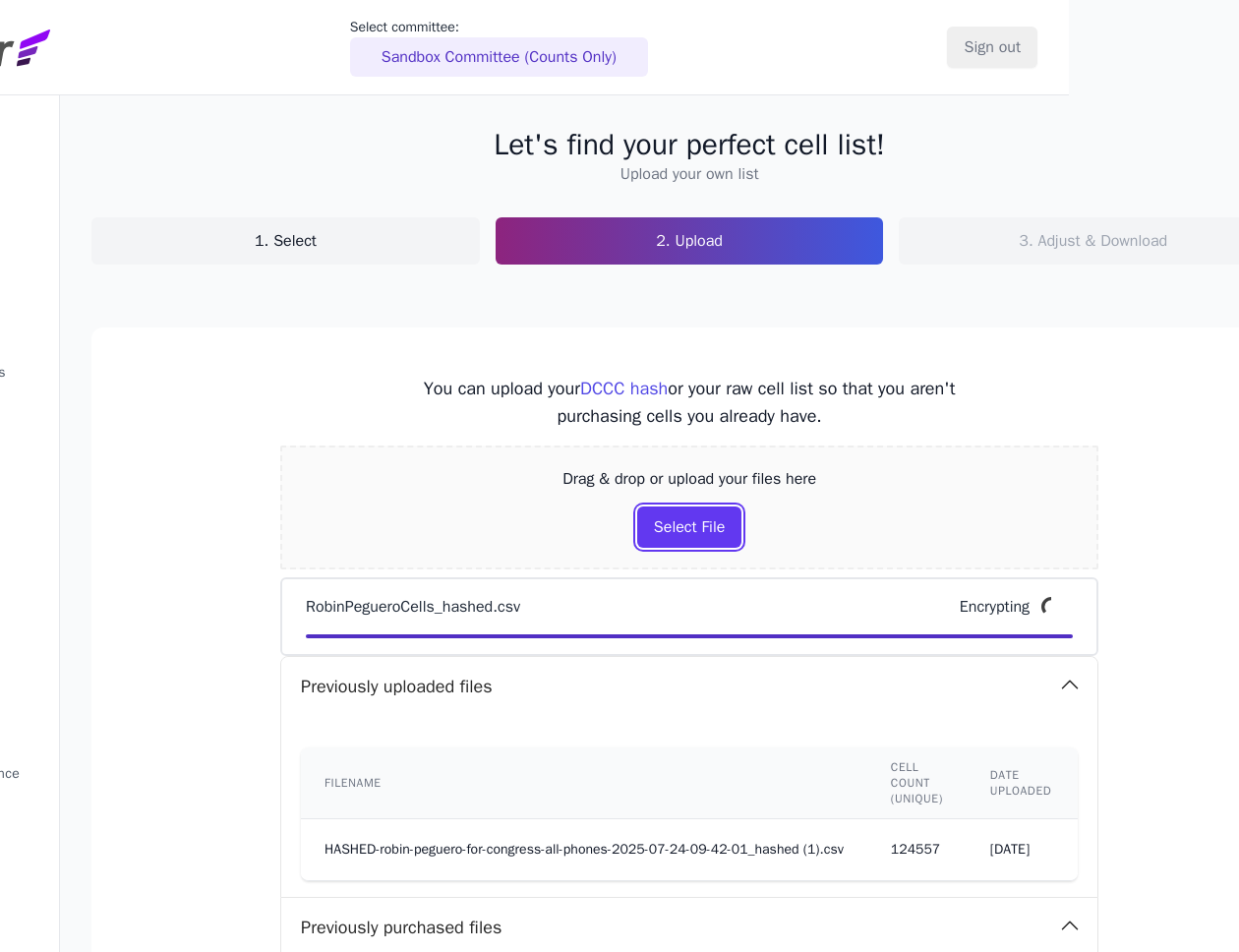 scroll, scrollTop: 131, scrollLeft: 170, axis: both 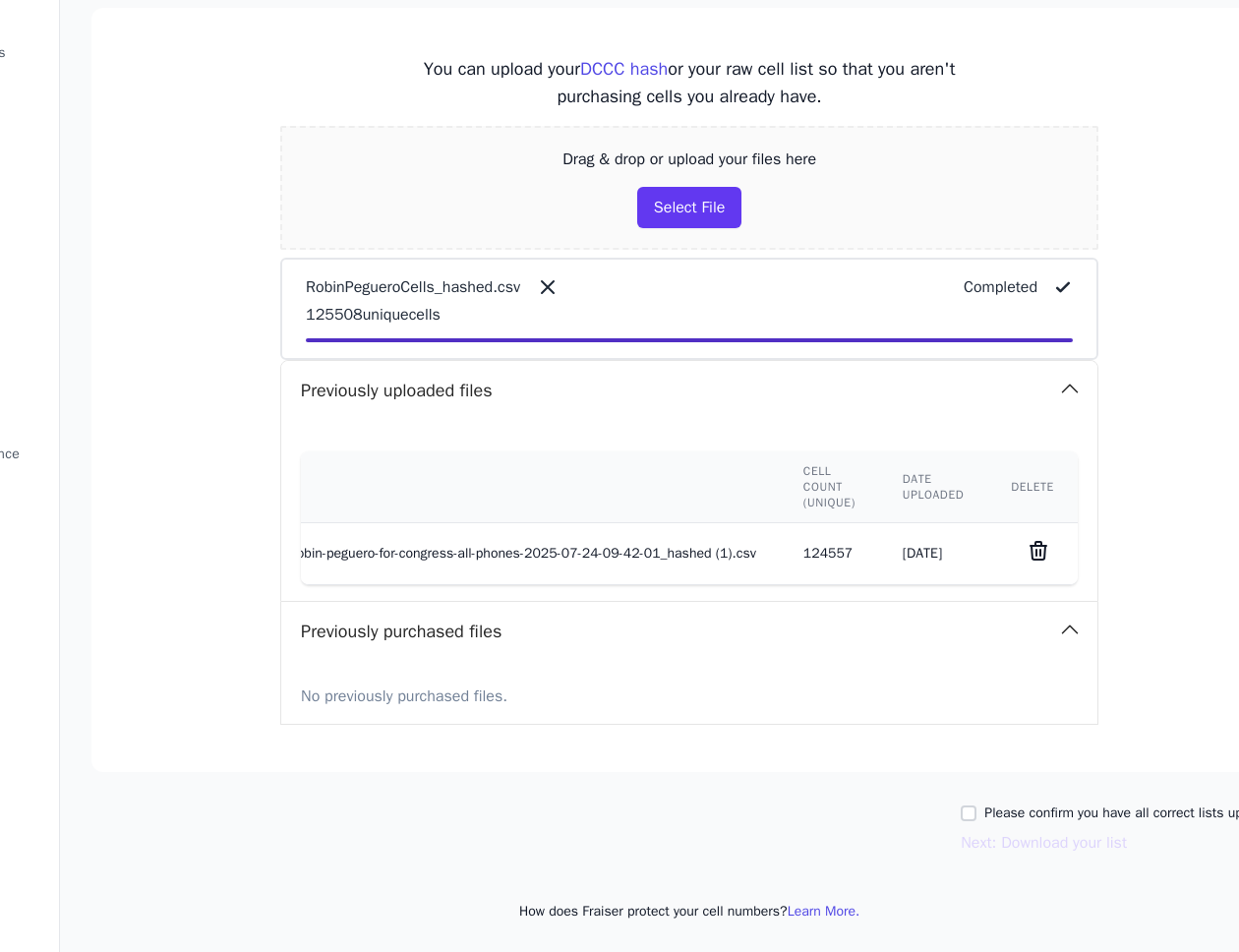 click on "125508  unique  cells" at bounding box center [689, 315] 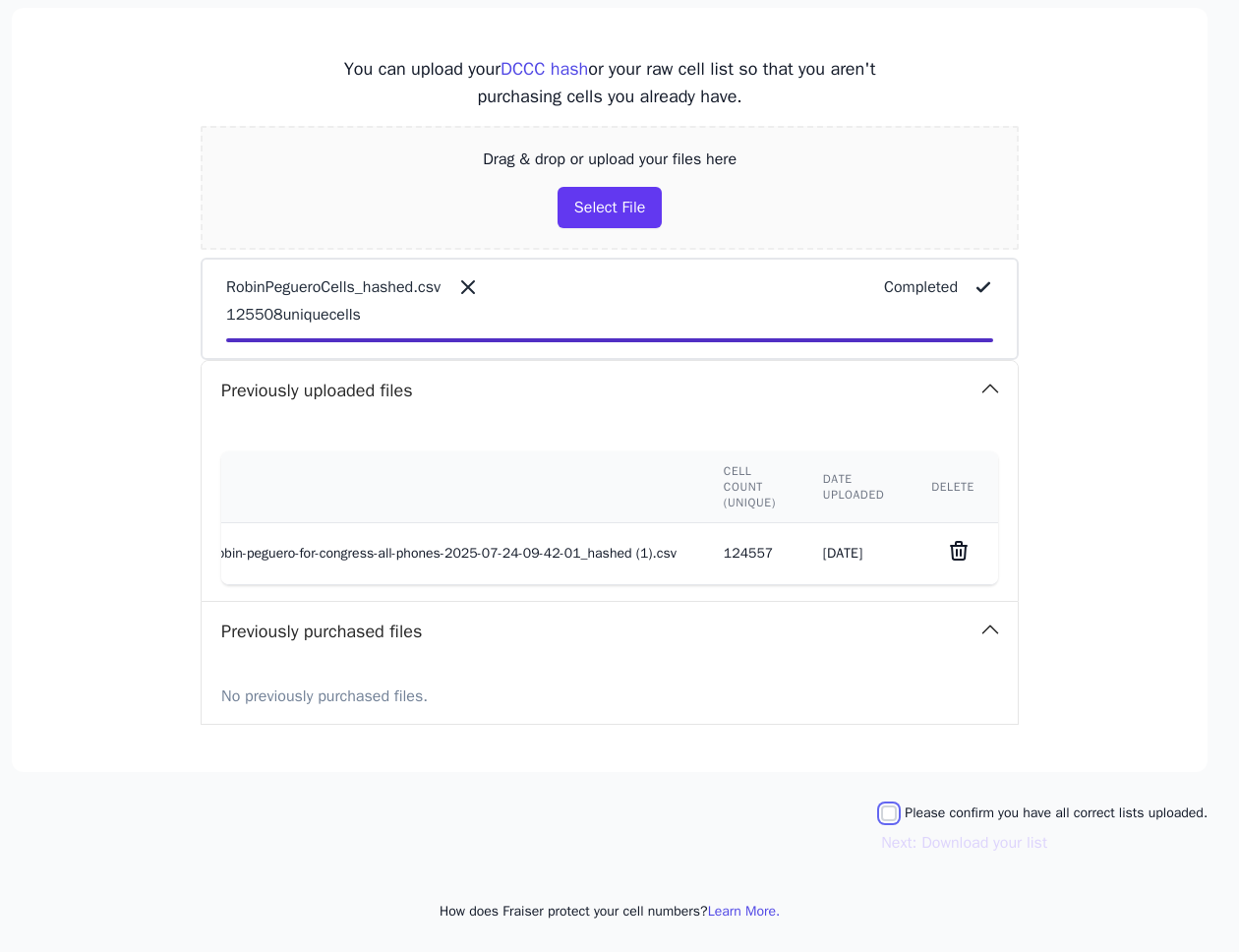 click on "Please confirm you have all correct lists uploaded." at bounding box center (889, 813) 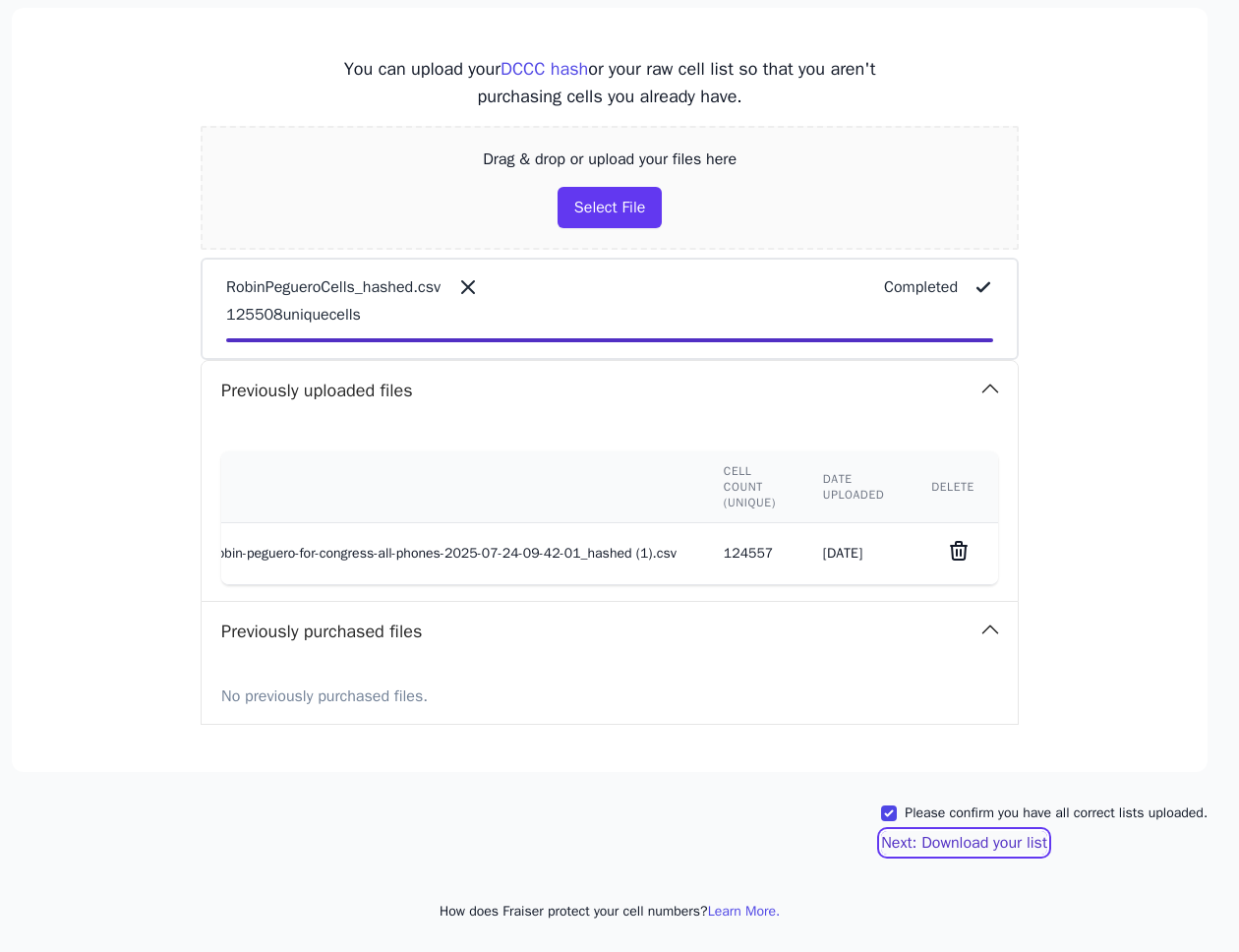 click on "Next: Download your list" at bounding box center [964, 843] 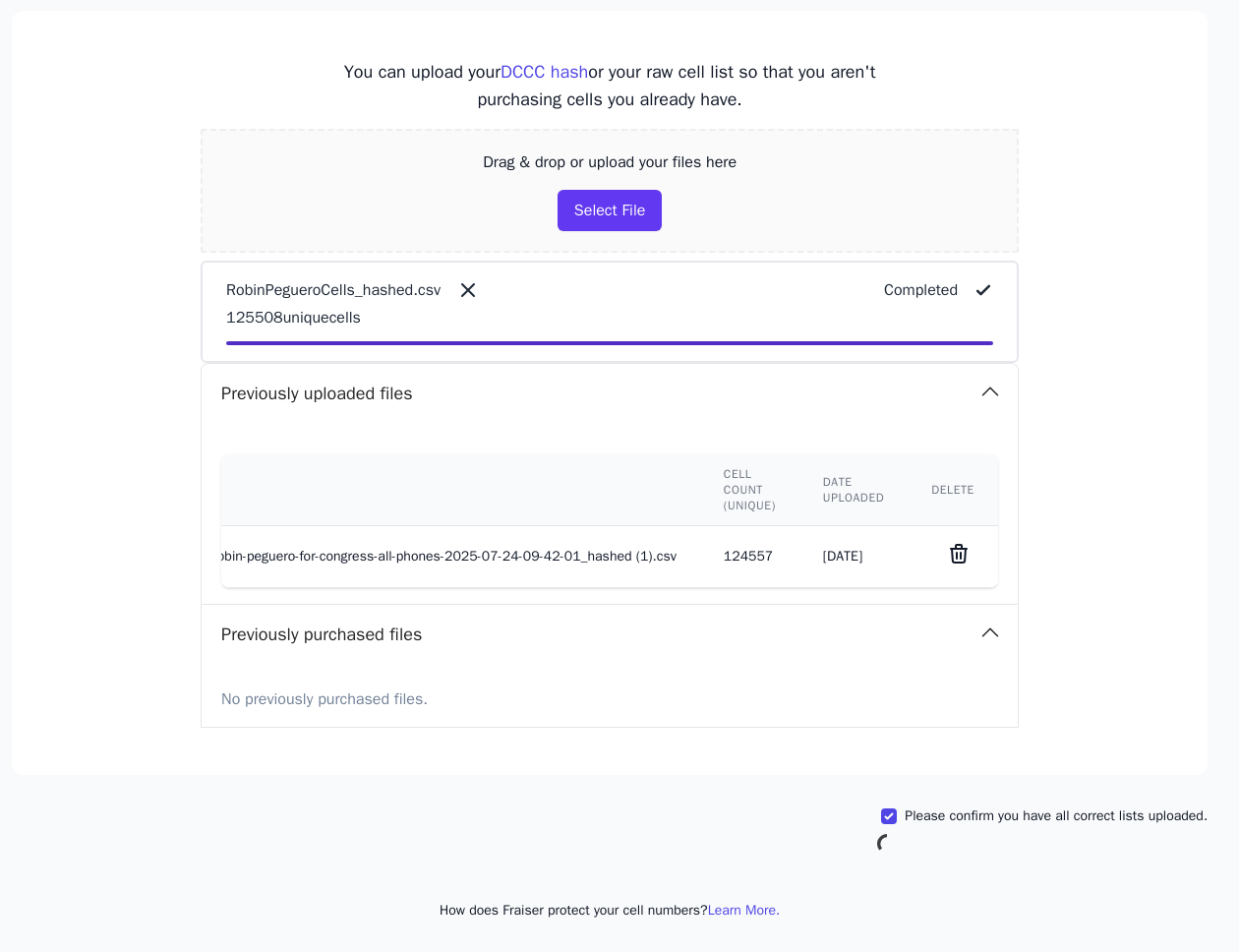 scroll, scrollTop: 316, scrollLeft: 259, axis: both 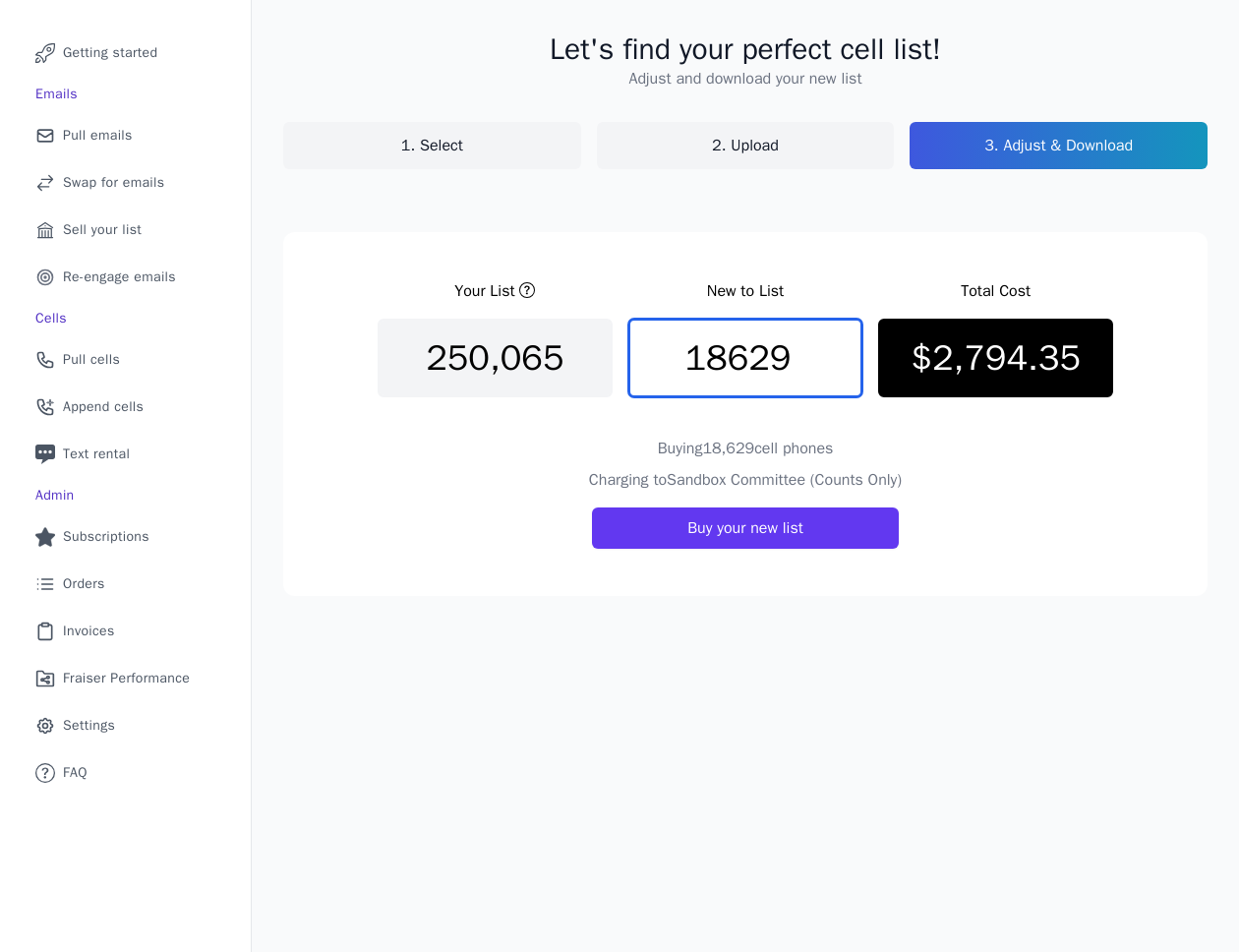 click on "18629" at bounding box center [745, 358] 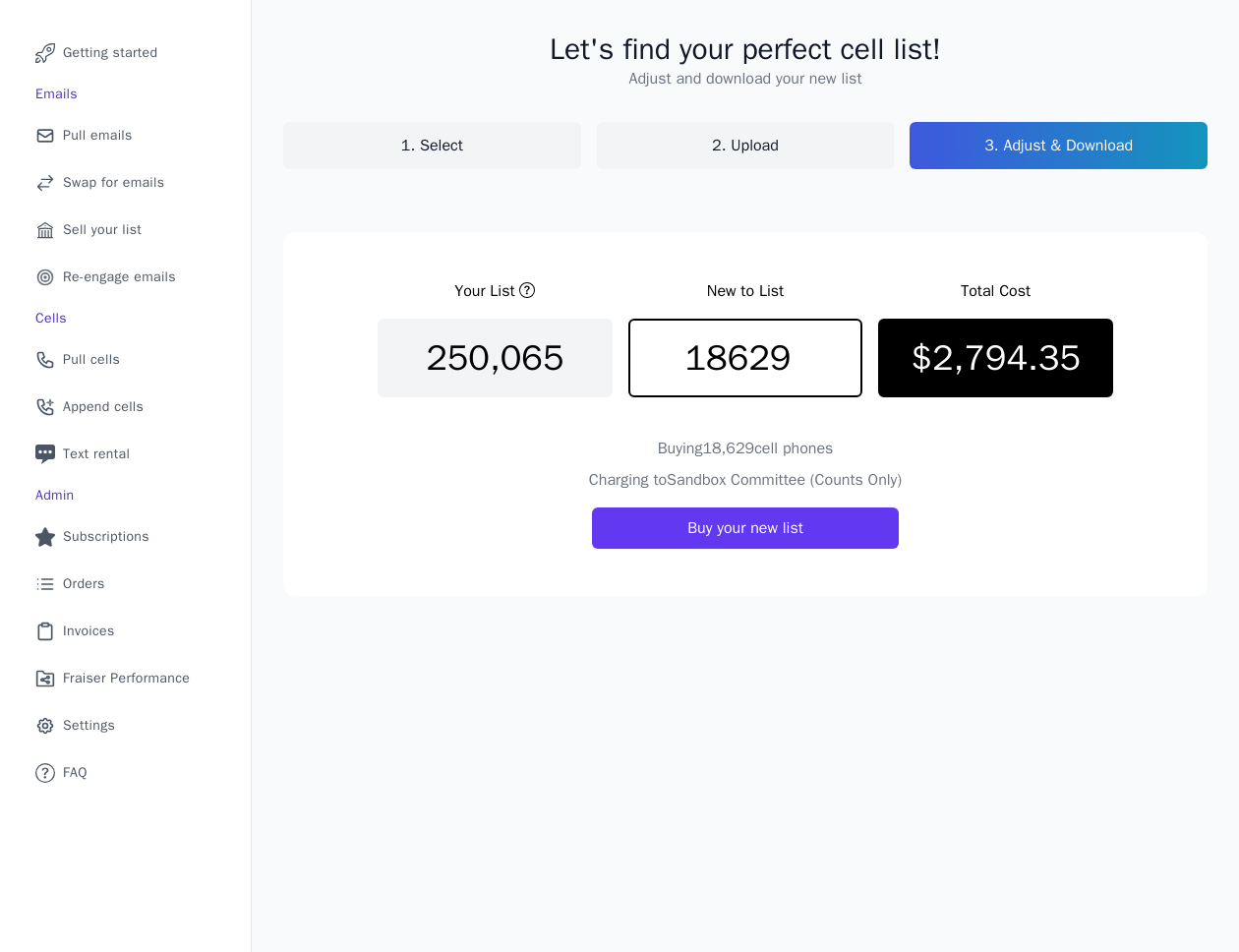 click on "Your List       New to List   Total Cost   250,065   18629     $2,794.35         Buying  18,629  cell phones   Charging to  Sandbox Committee (Counts Only)   Buy your new list" at bounding box center [745, 414] 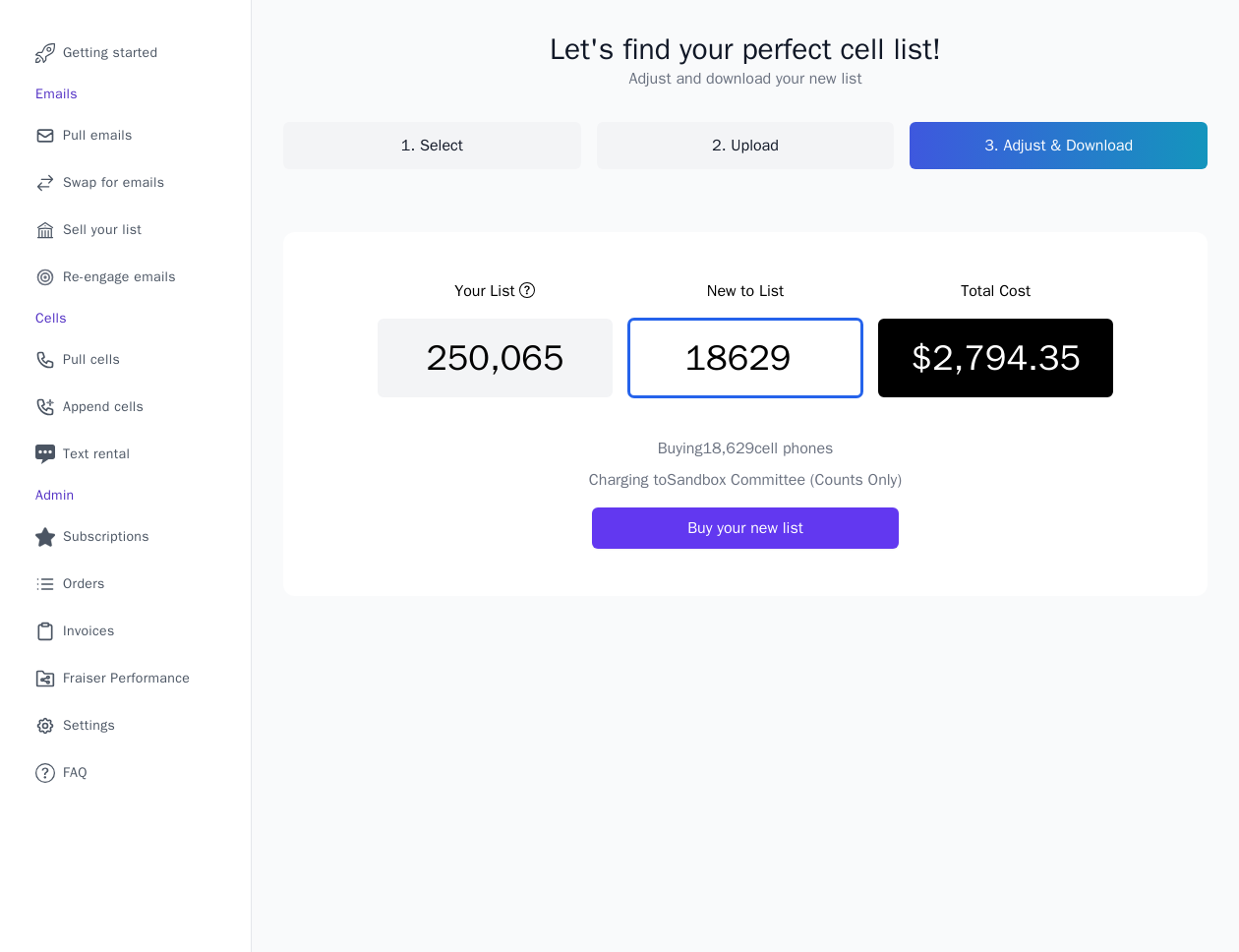 click on "18629" at bounding box center (745, 358) 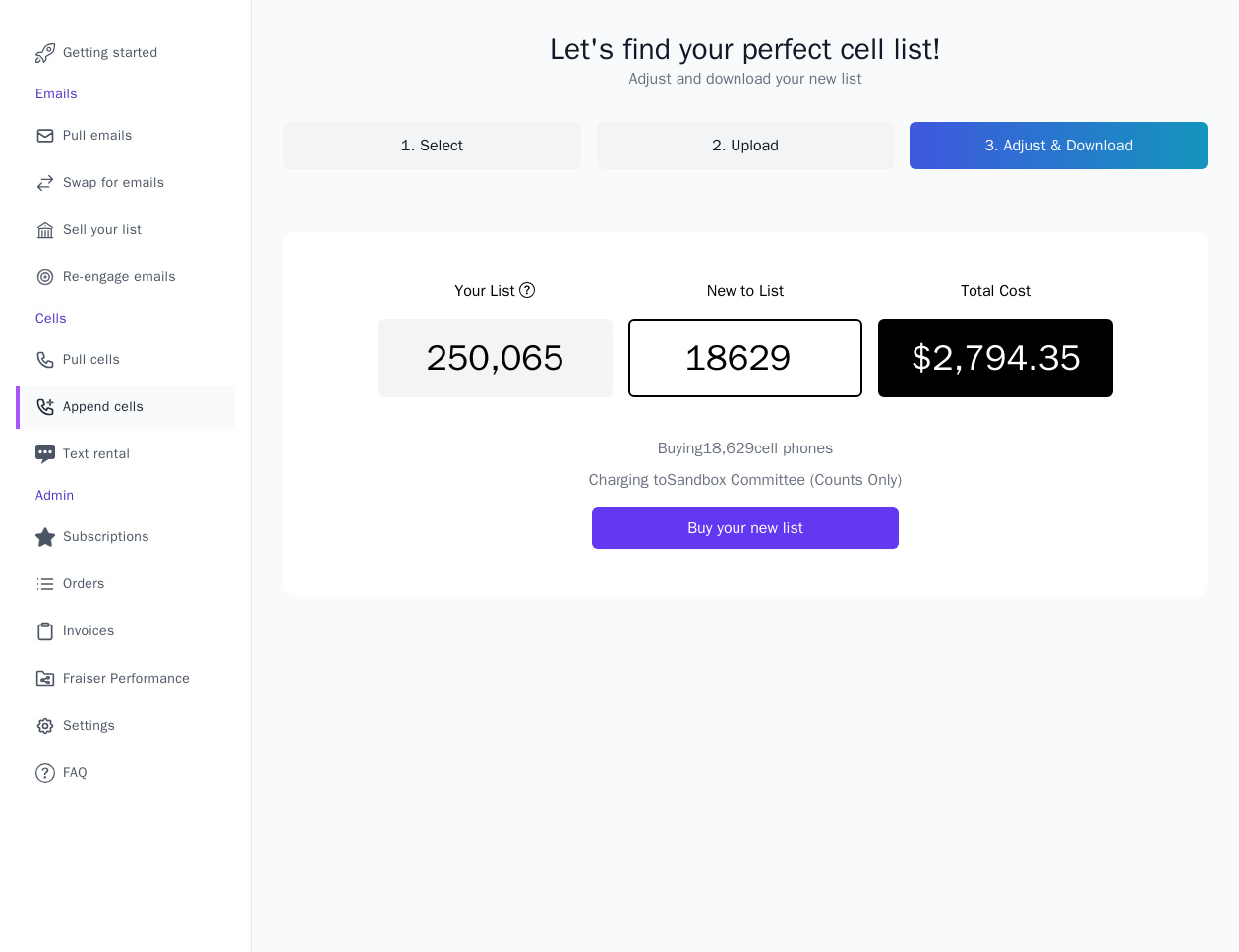 click on "Append cells" at bounding box center [103, 407] 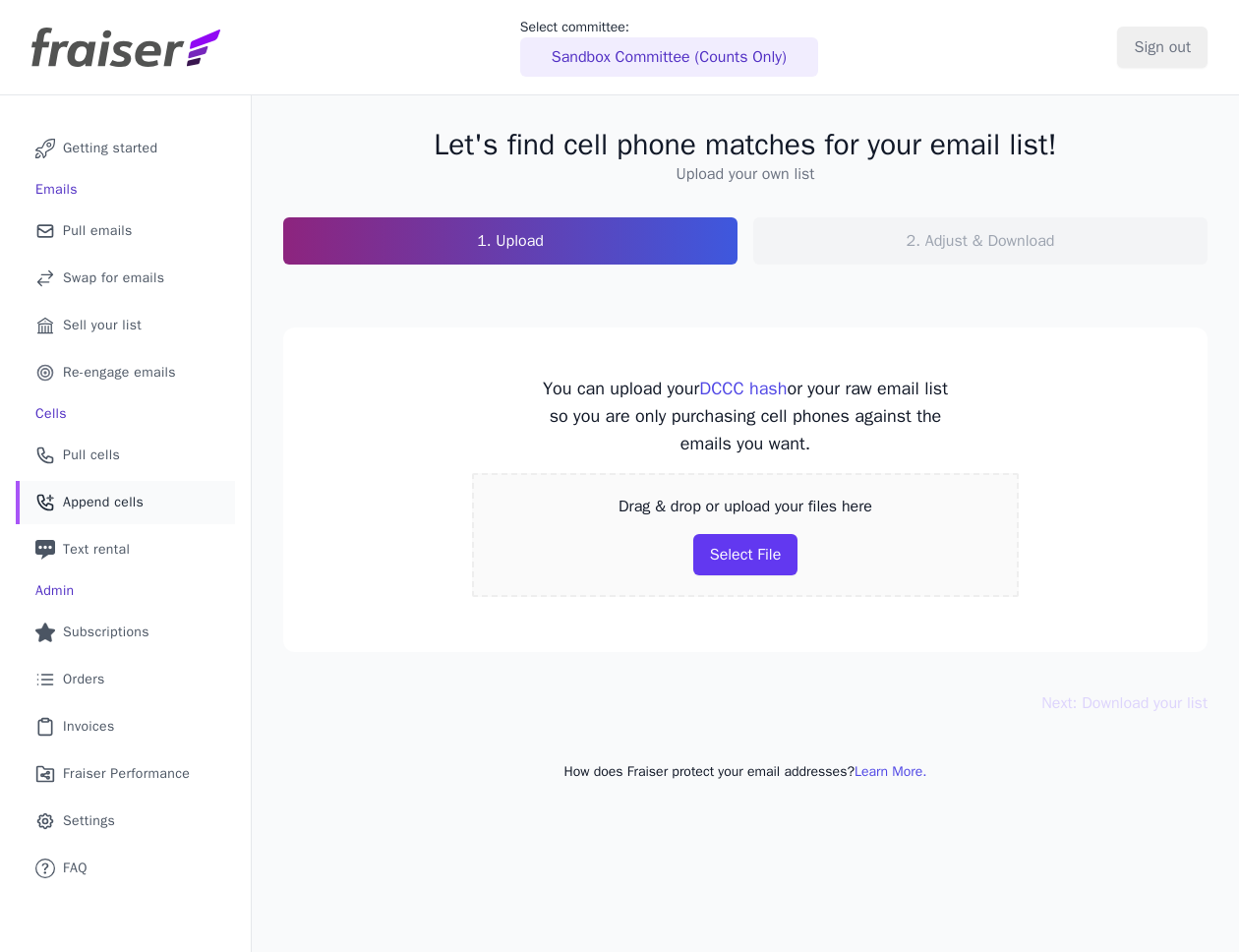 scroll, scrollTop: 0, scrollLeft: 0, axis: both 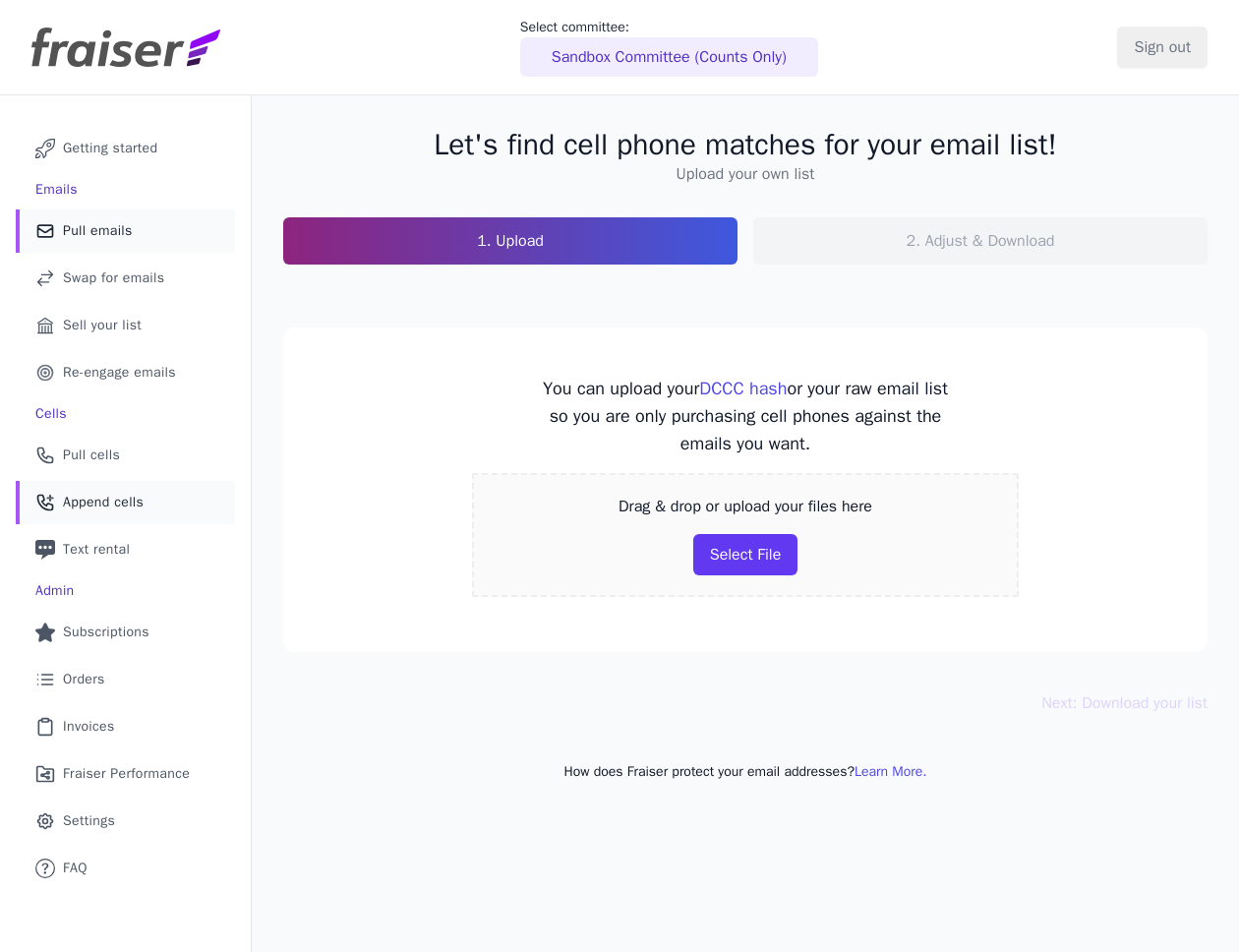 click on "Pull emails" at bounding box center (97, 231) 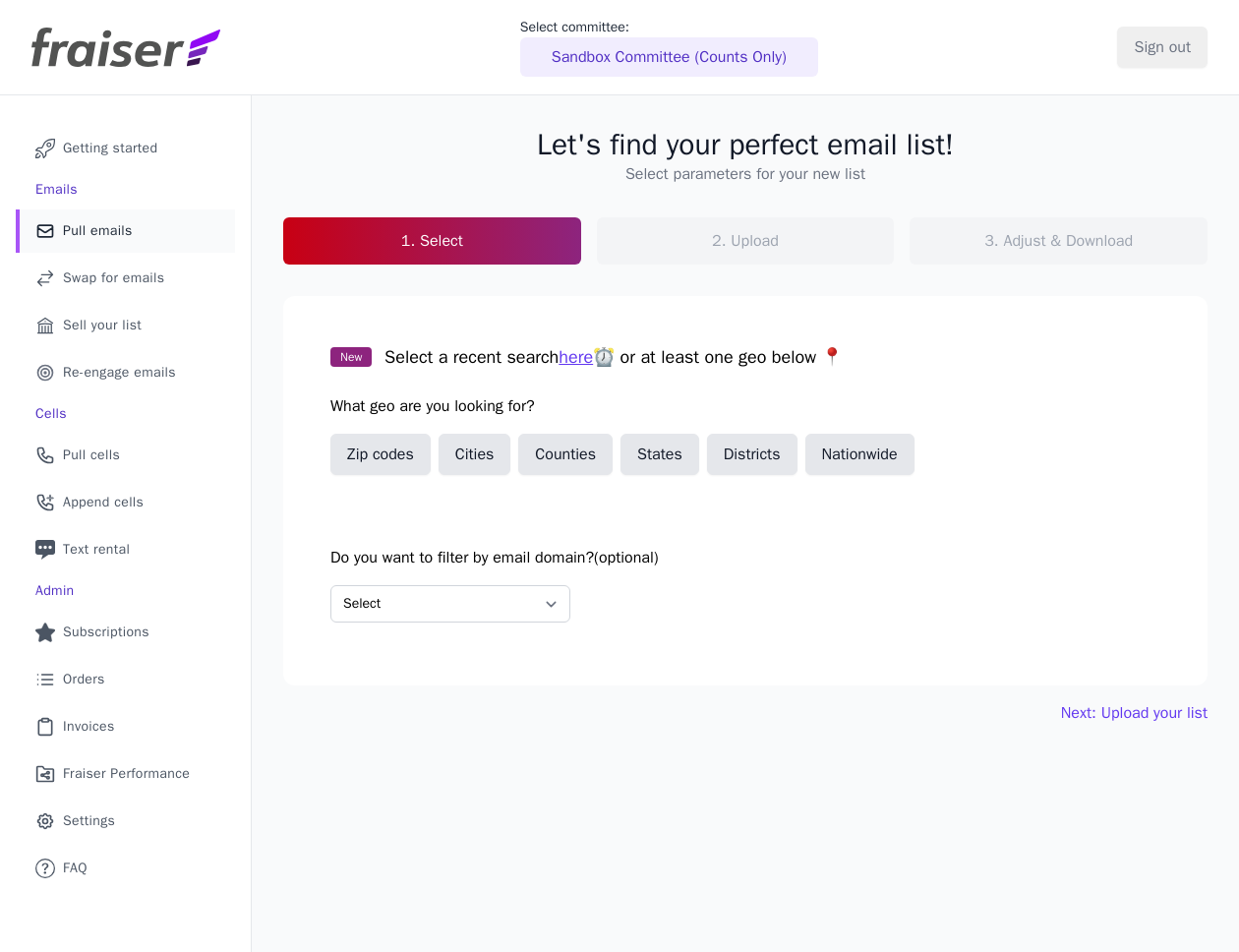 scroll, scrollTop: 0, scrollLeft: 0, axis: both 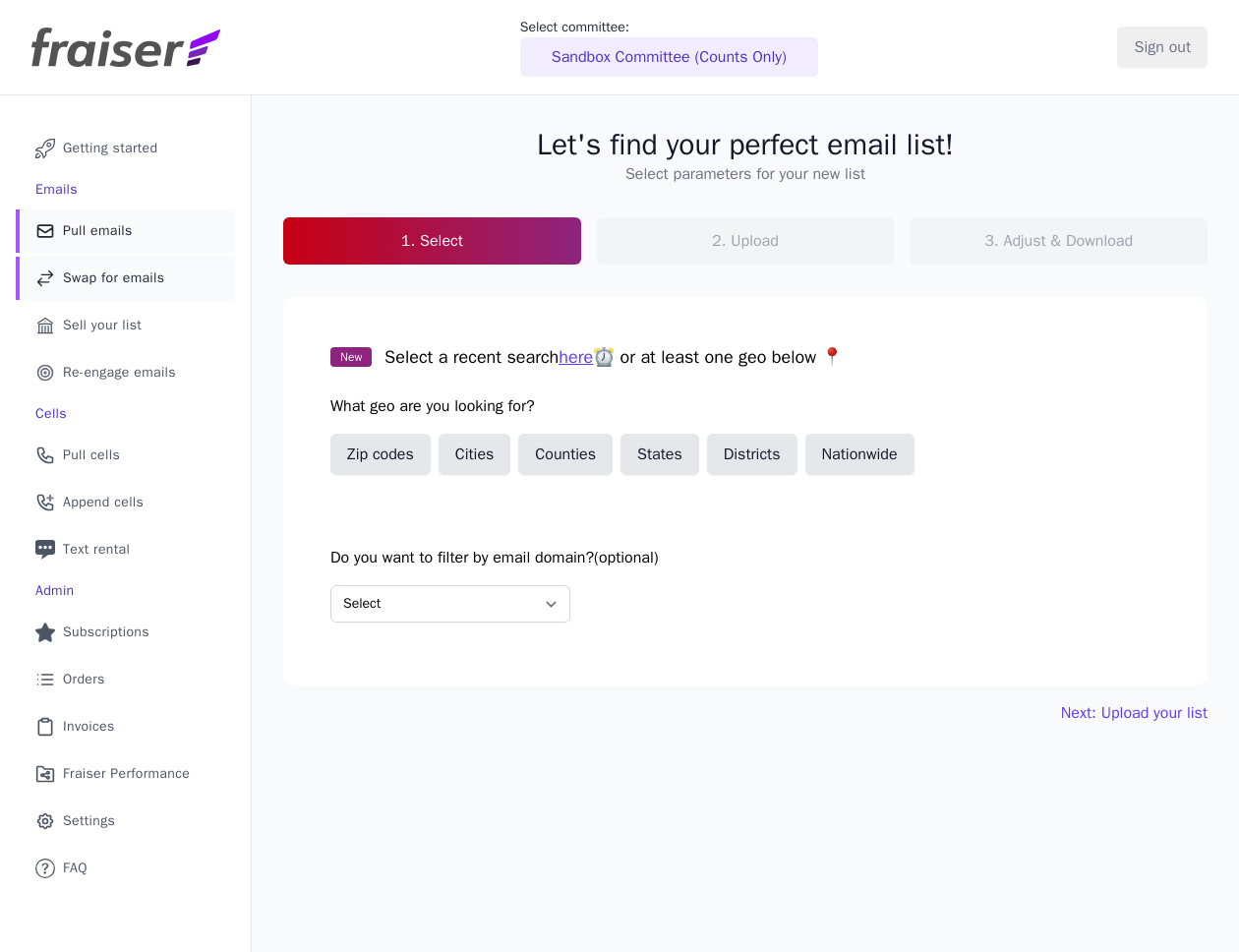click on "Swap for emails" at bounding box center [113, 278] 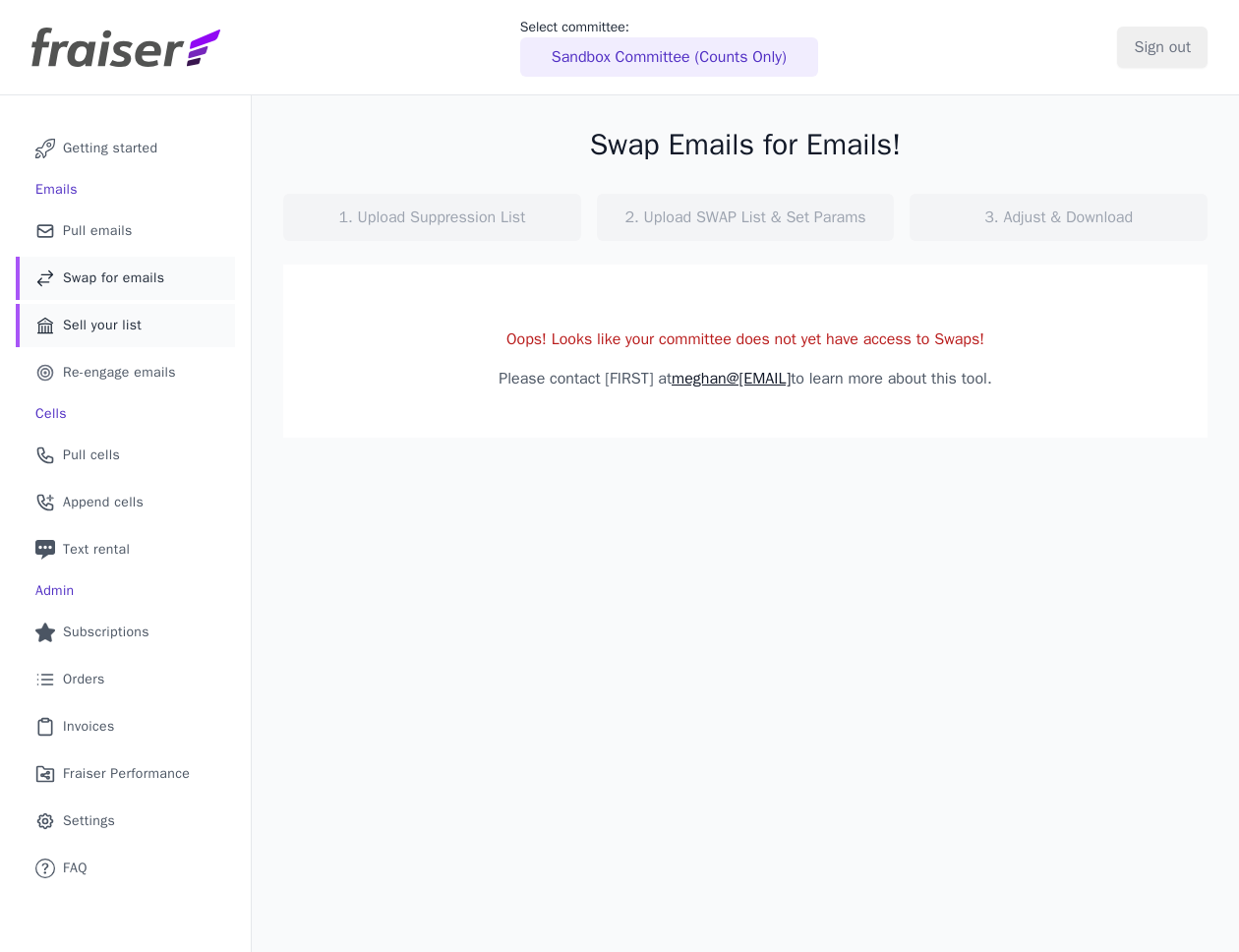 scroll, scrollTop: 0, scrollLeft: 0, axis: both 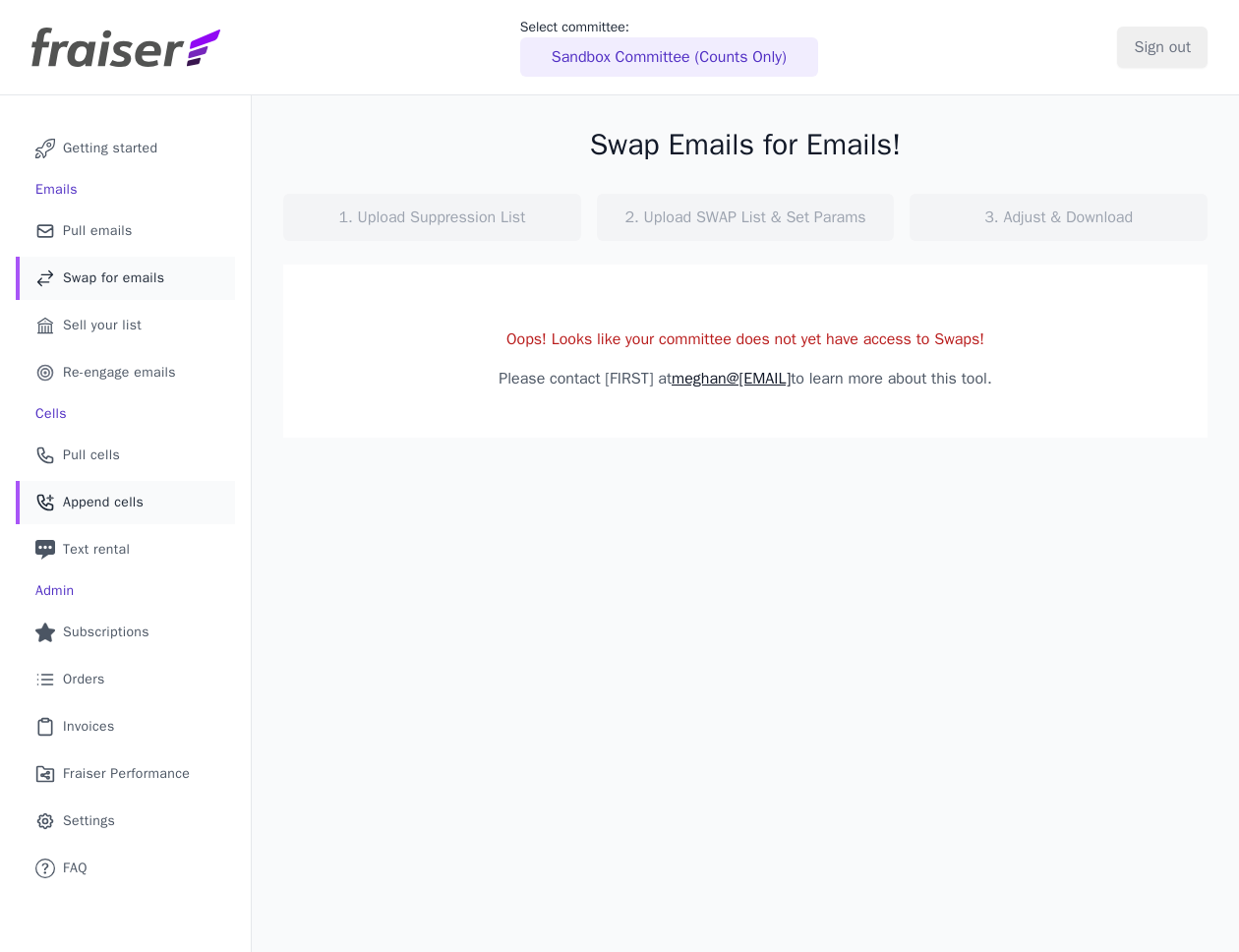click on "Phone Icon with a plus sign Outline of a phone with a plus sign
Append cells" at bounding box center (125, 503) 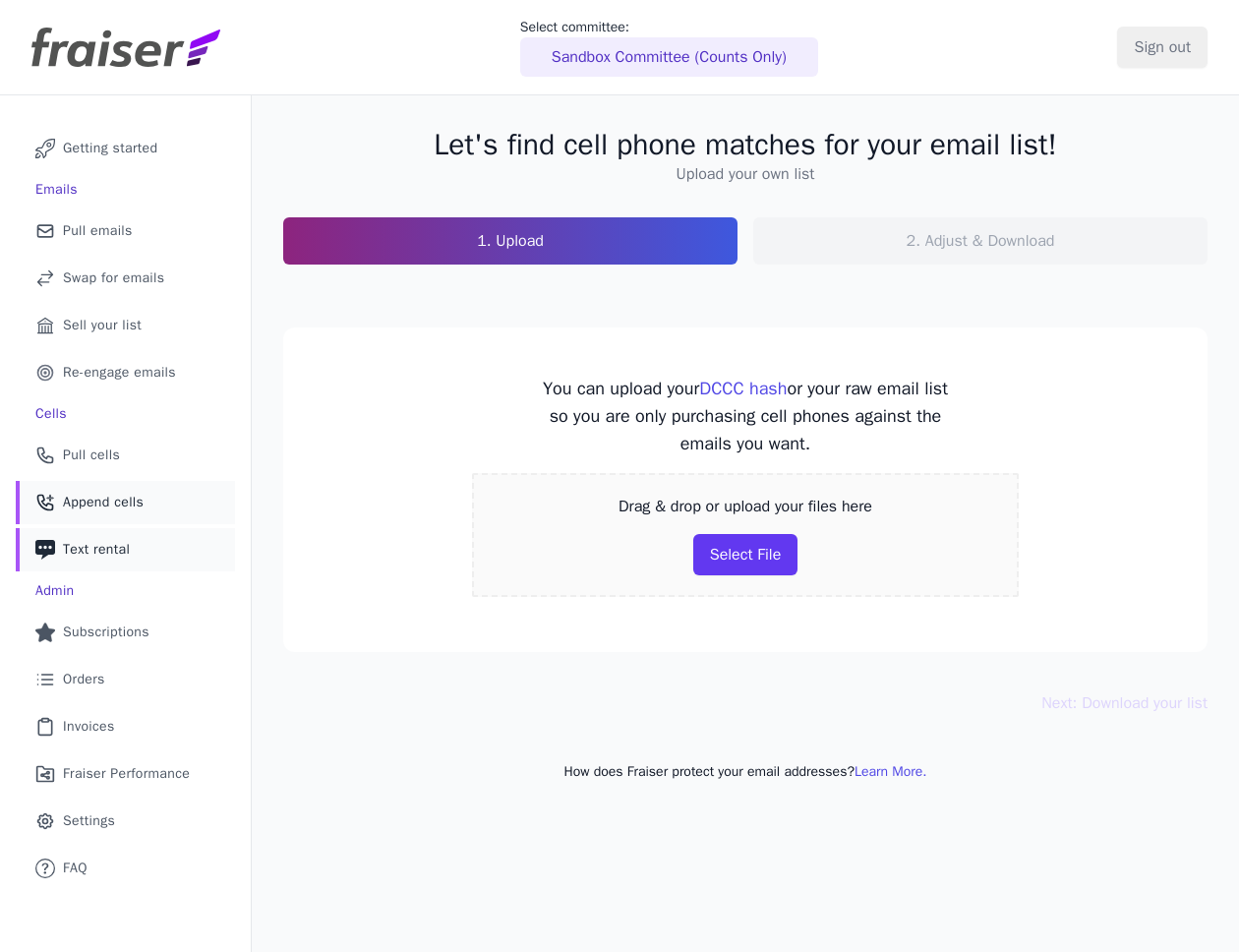scroll, scrollTop: 0, scrollLeft: 0, axis: both 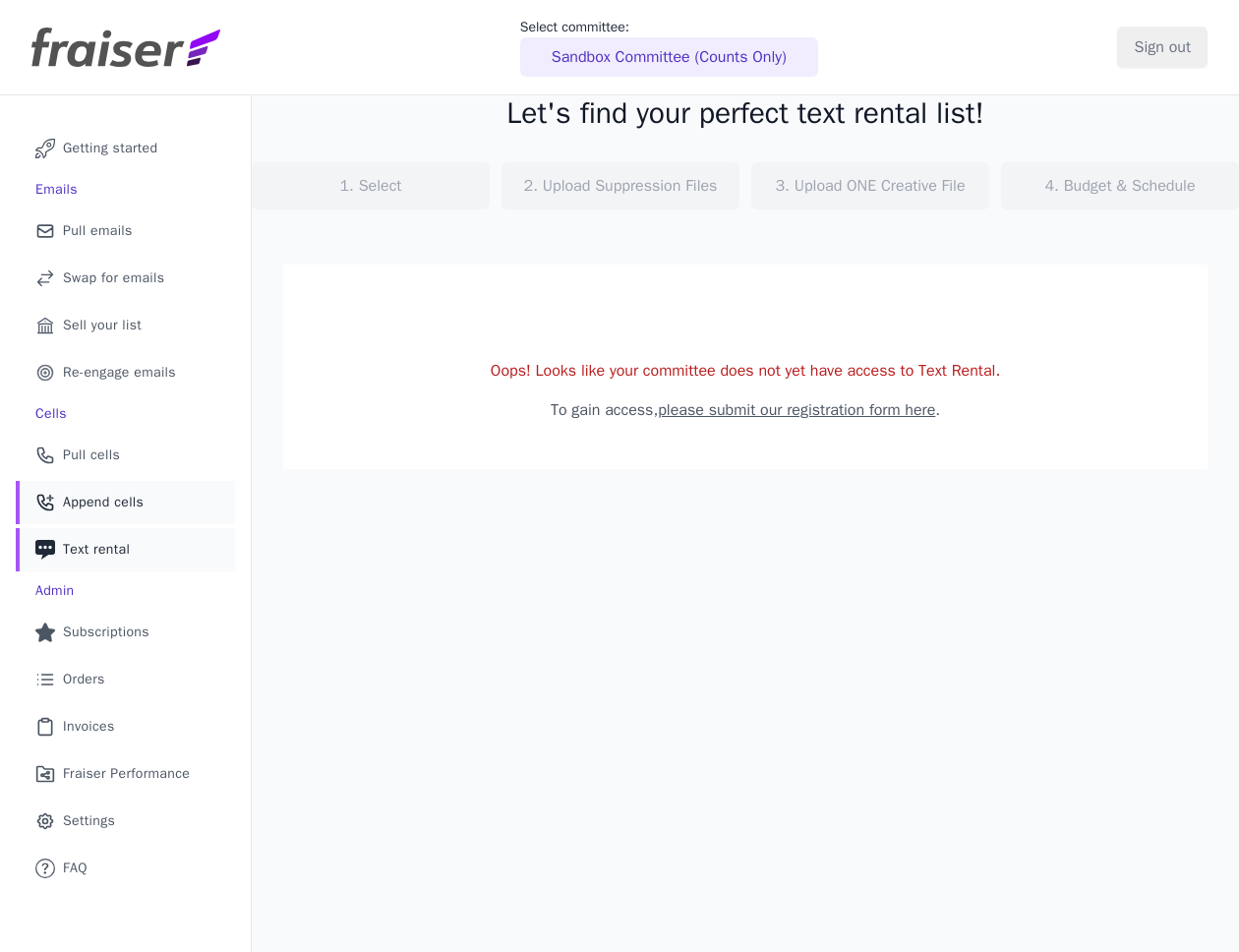 click on "Phone Icon with a plus sign Outline of a phone with a plus sign
Append cells" at bounding box center [125, 503] 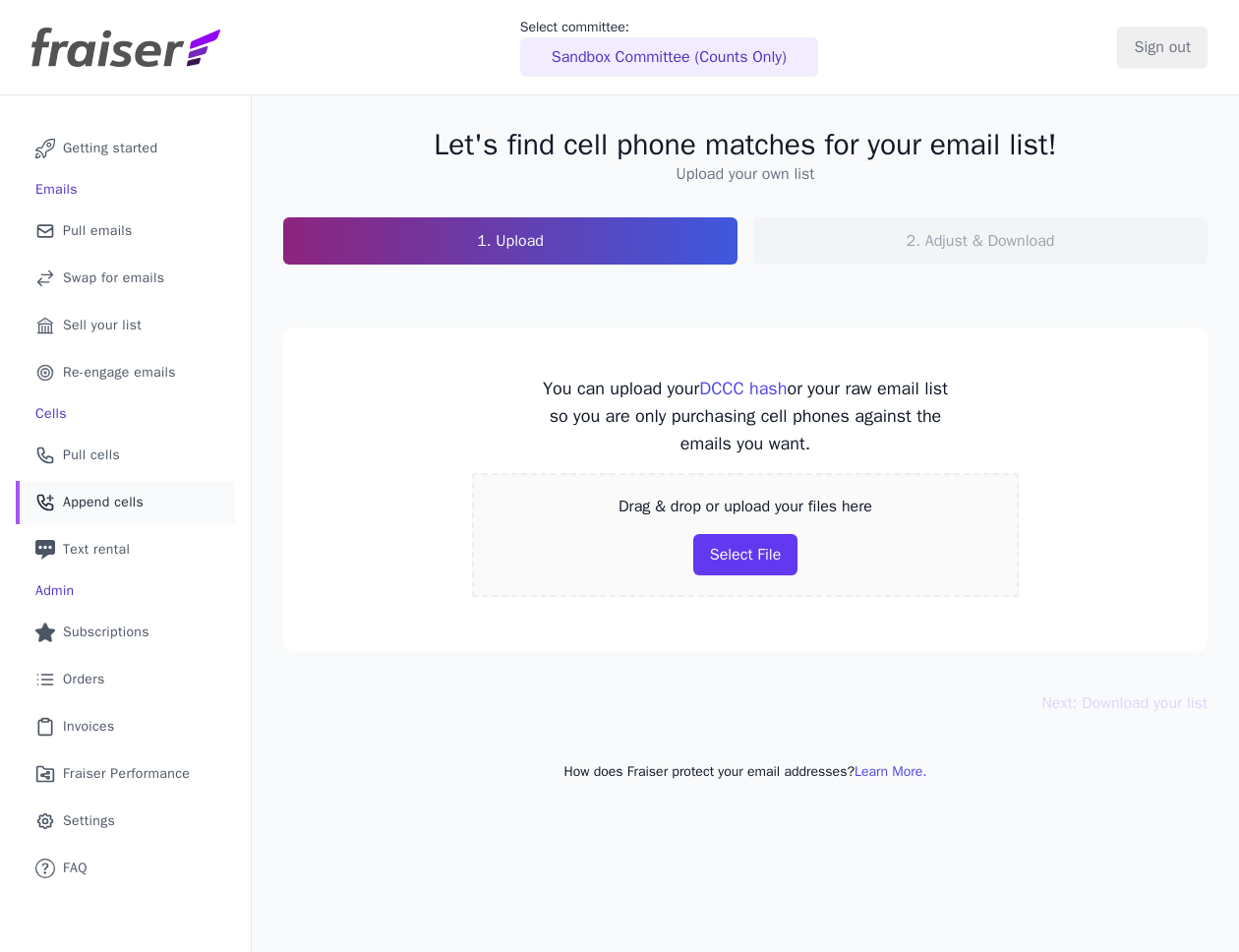scroll, scrollTop: 0, scrollLeft: 0, axis: both 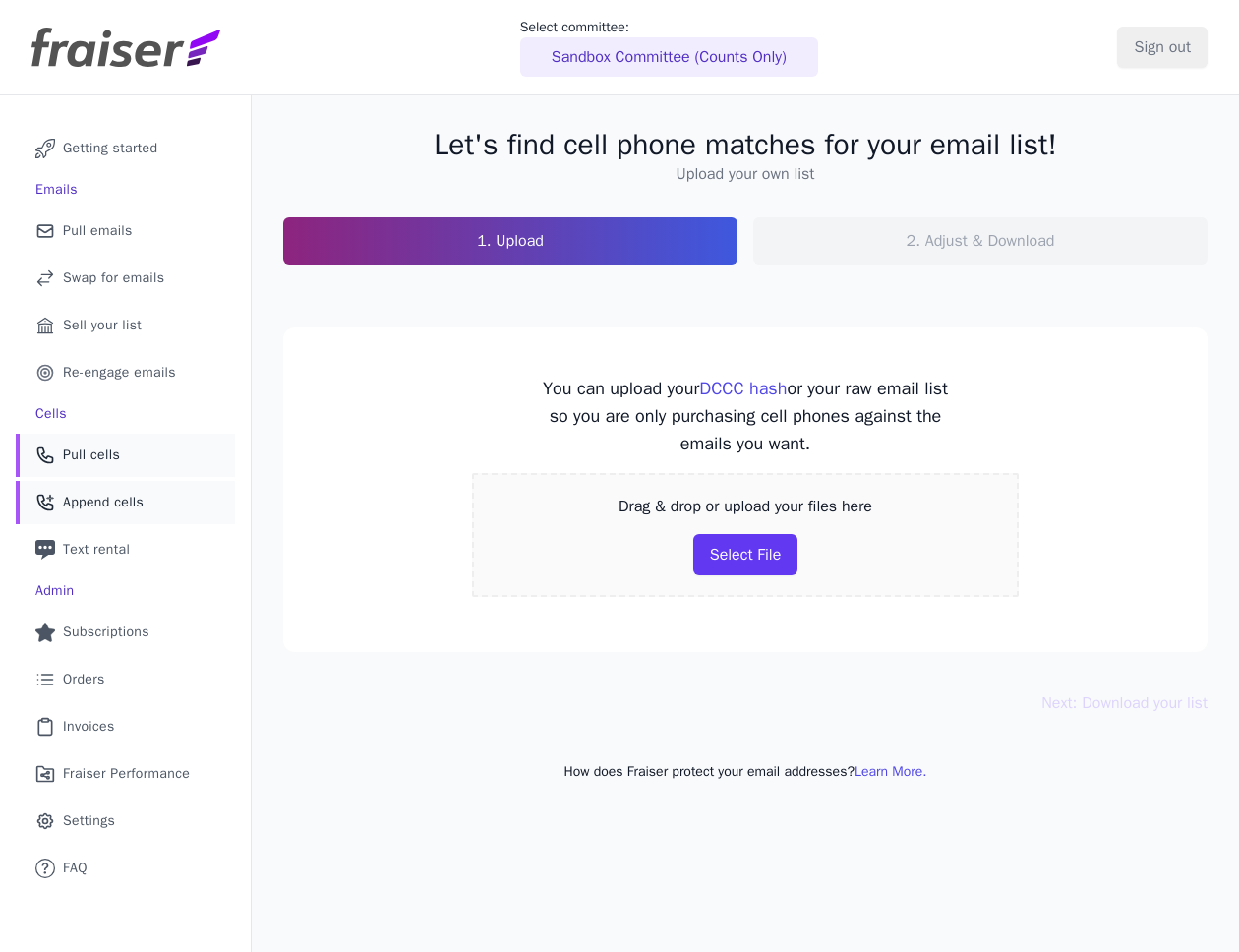 click on "Phone Icon Outline of a phone
Pull cells" at bounding box center [125, 455] 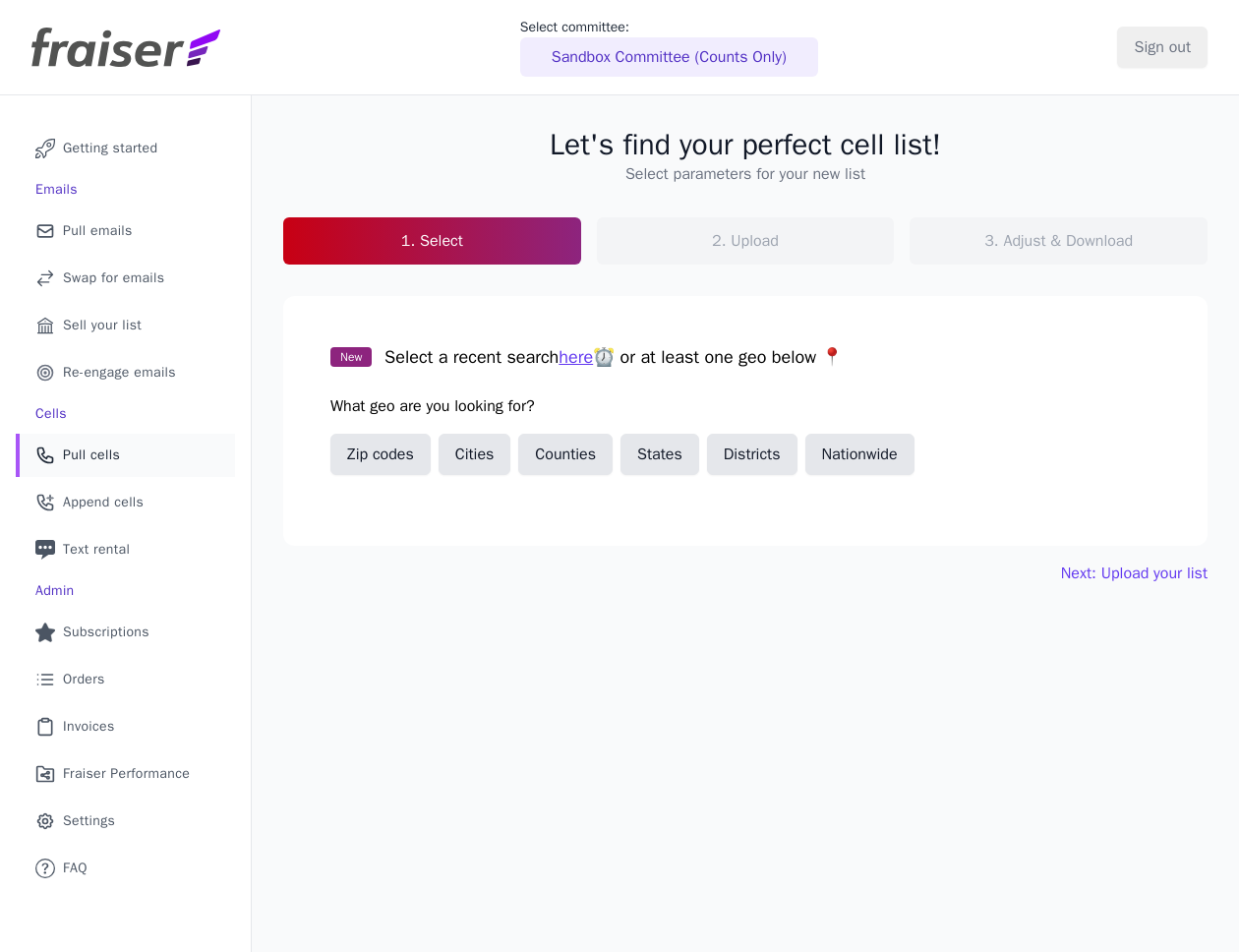 scroll, scrollTop: 0, scrollLeft: 0, axis: both 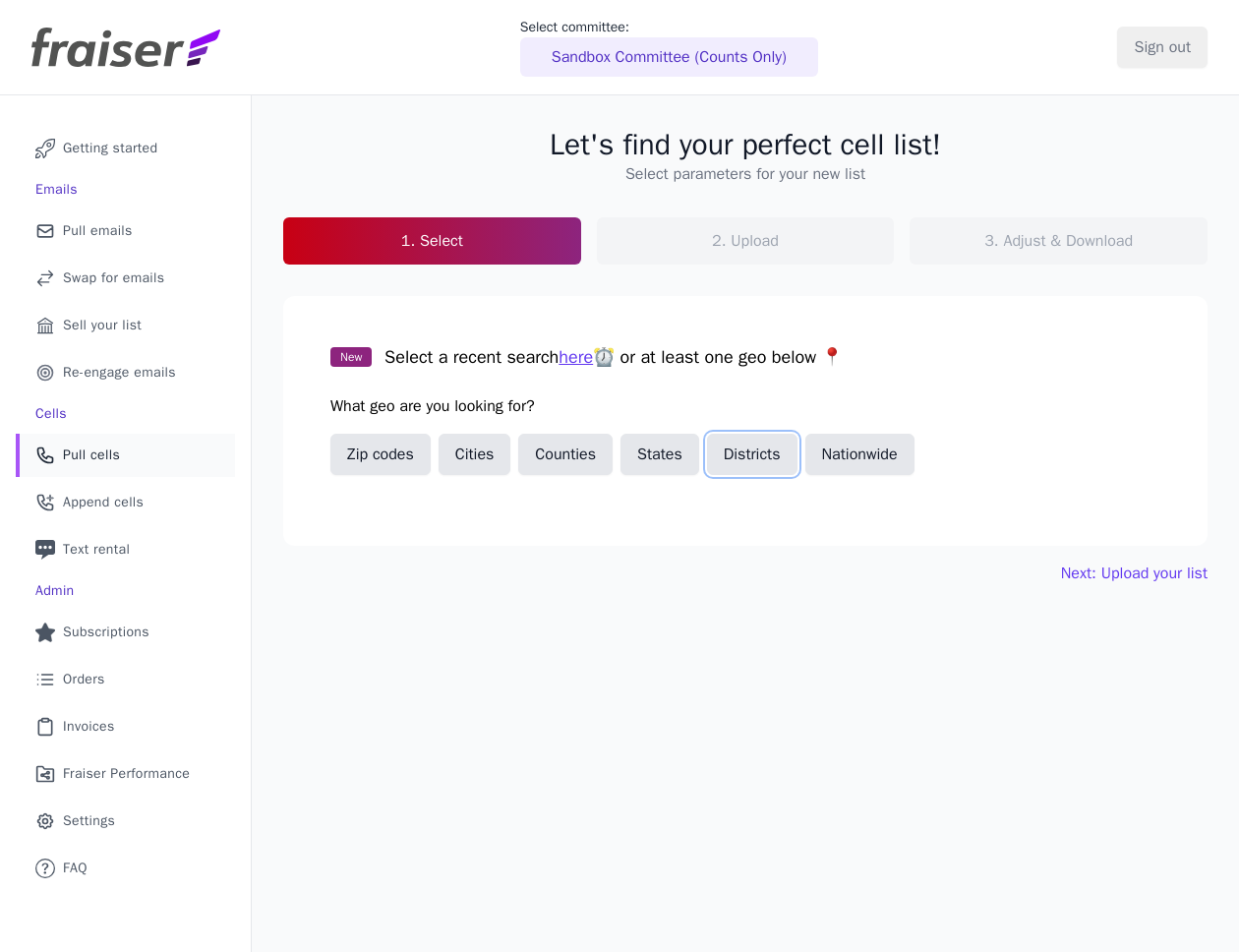 click on "Districts" at bounding box center (752, 454) 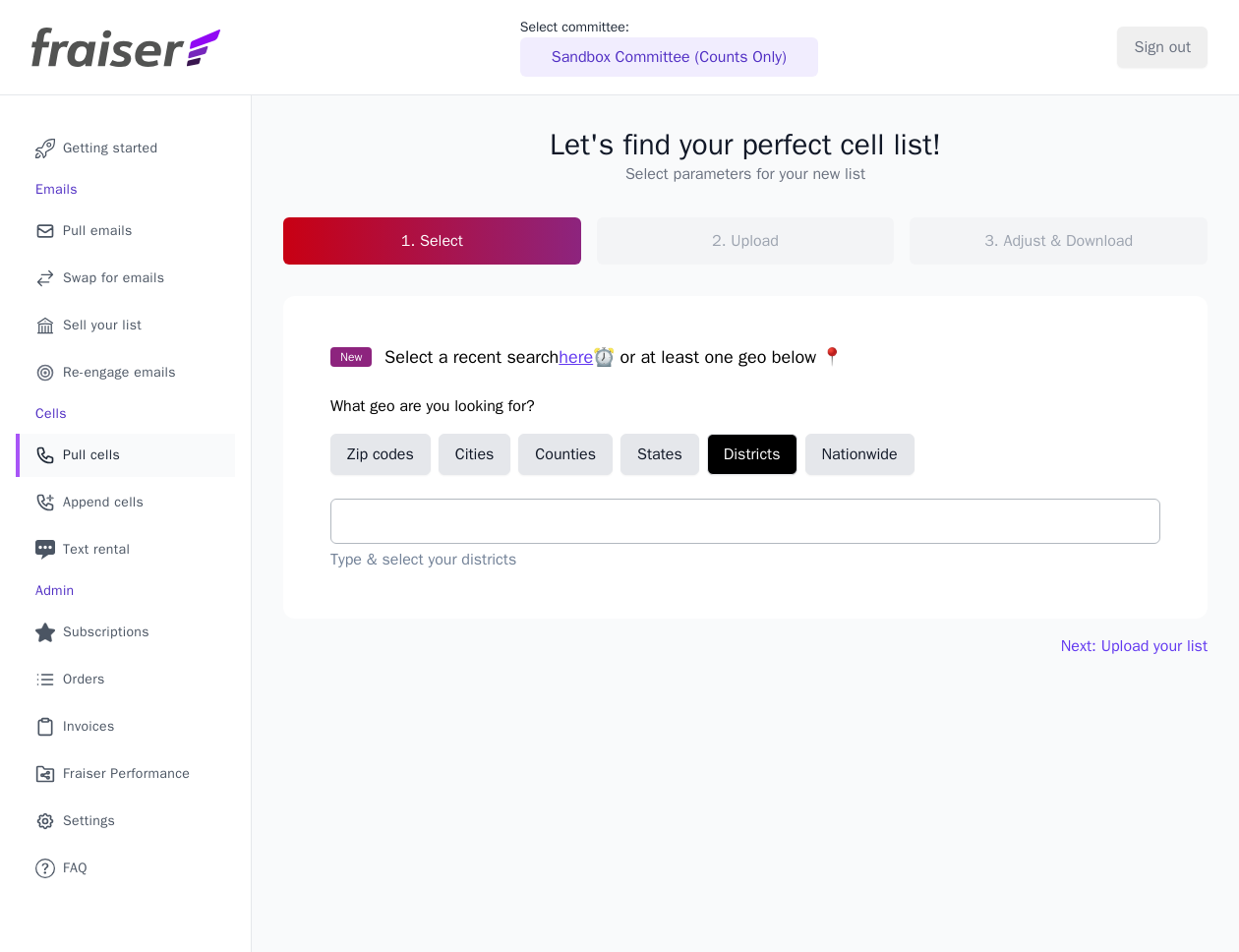 click at bounding box center (753, 521) 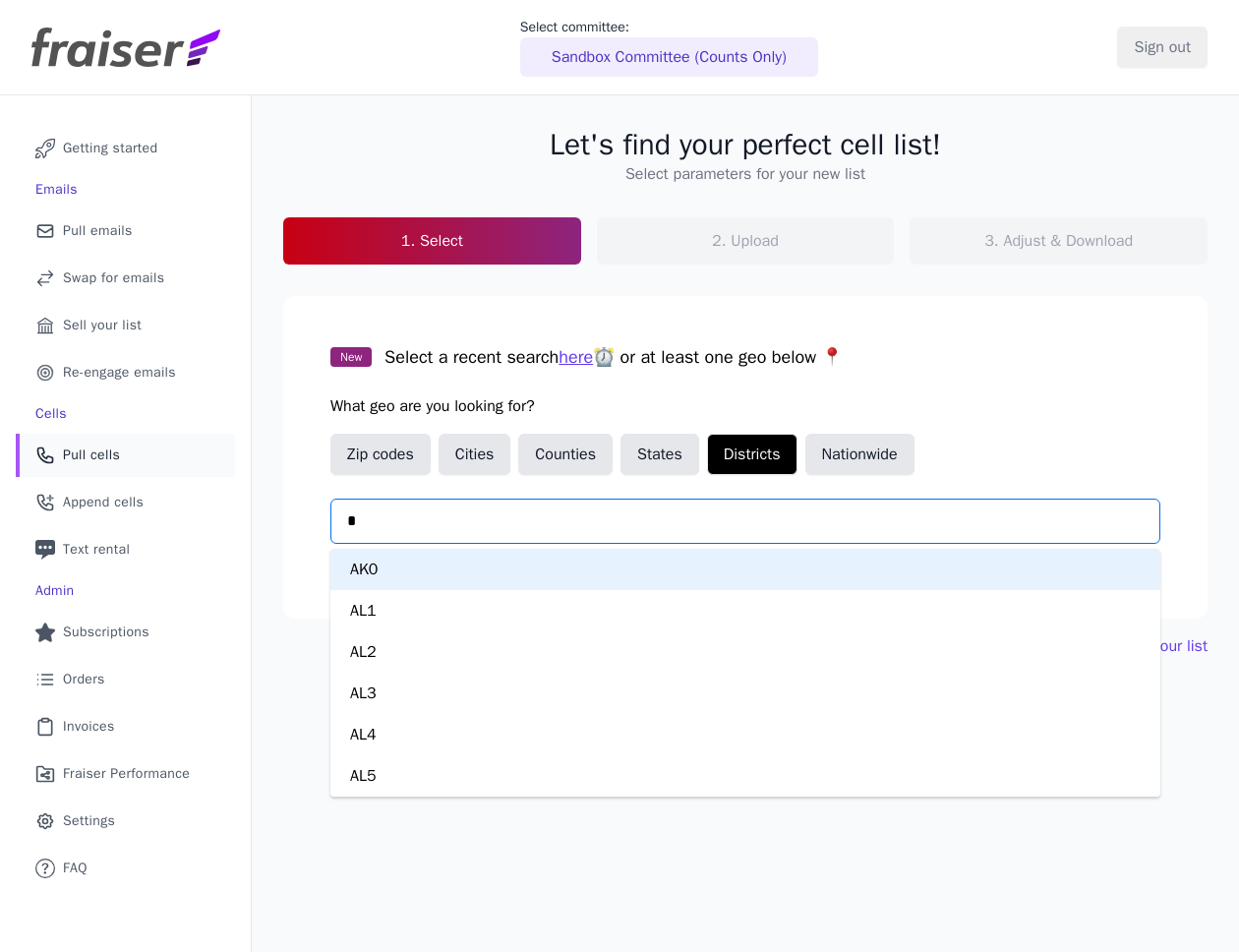 type on "**" 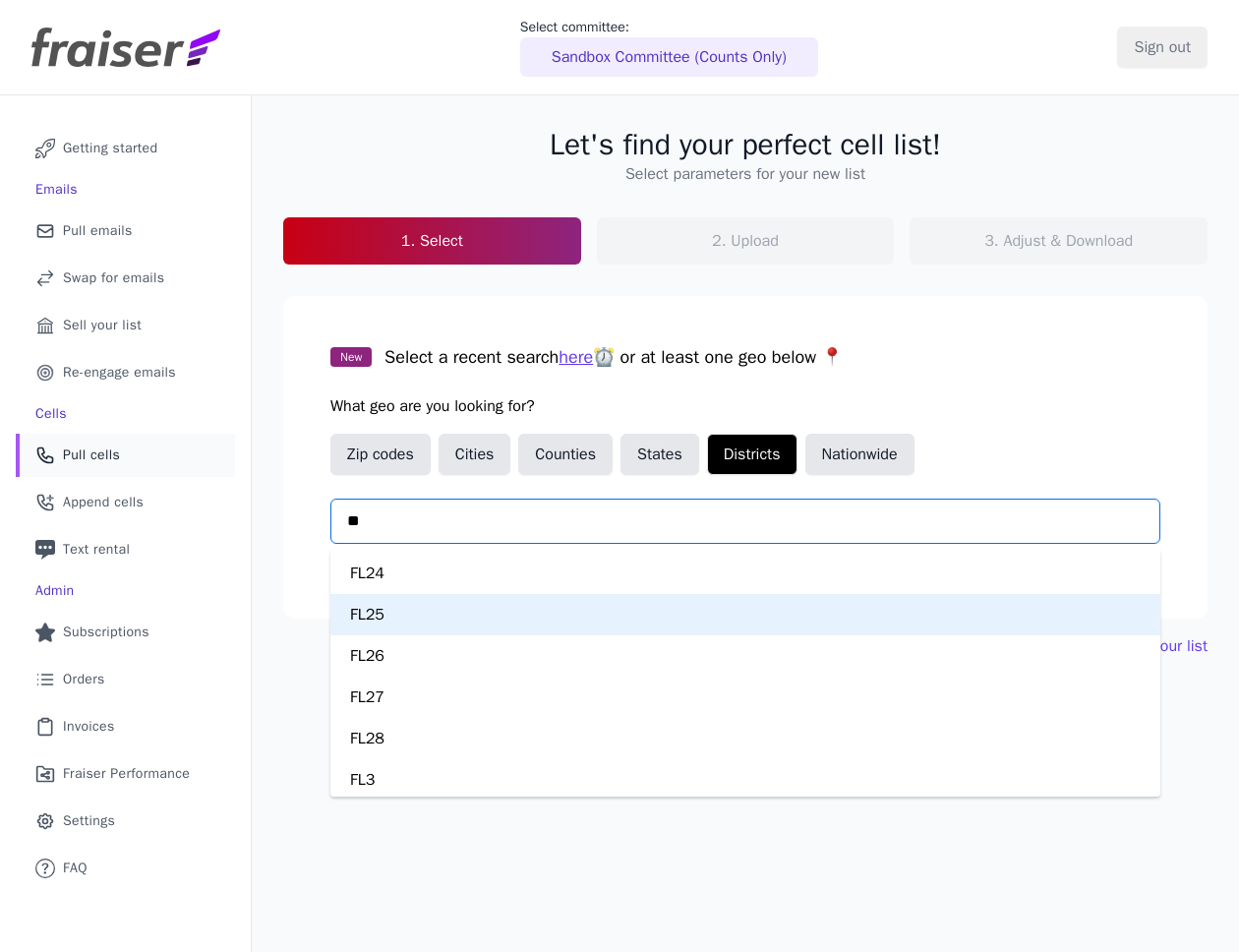 scroll, scrollTop: 656, scrollLeft: 0, axis: vertical 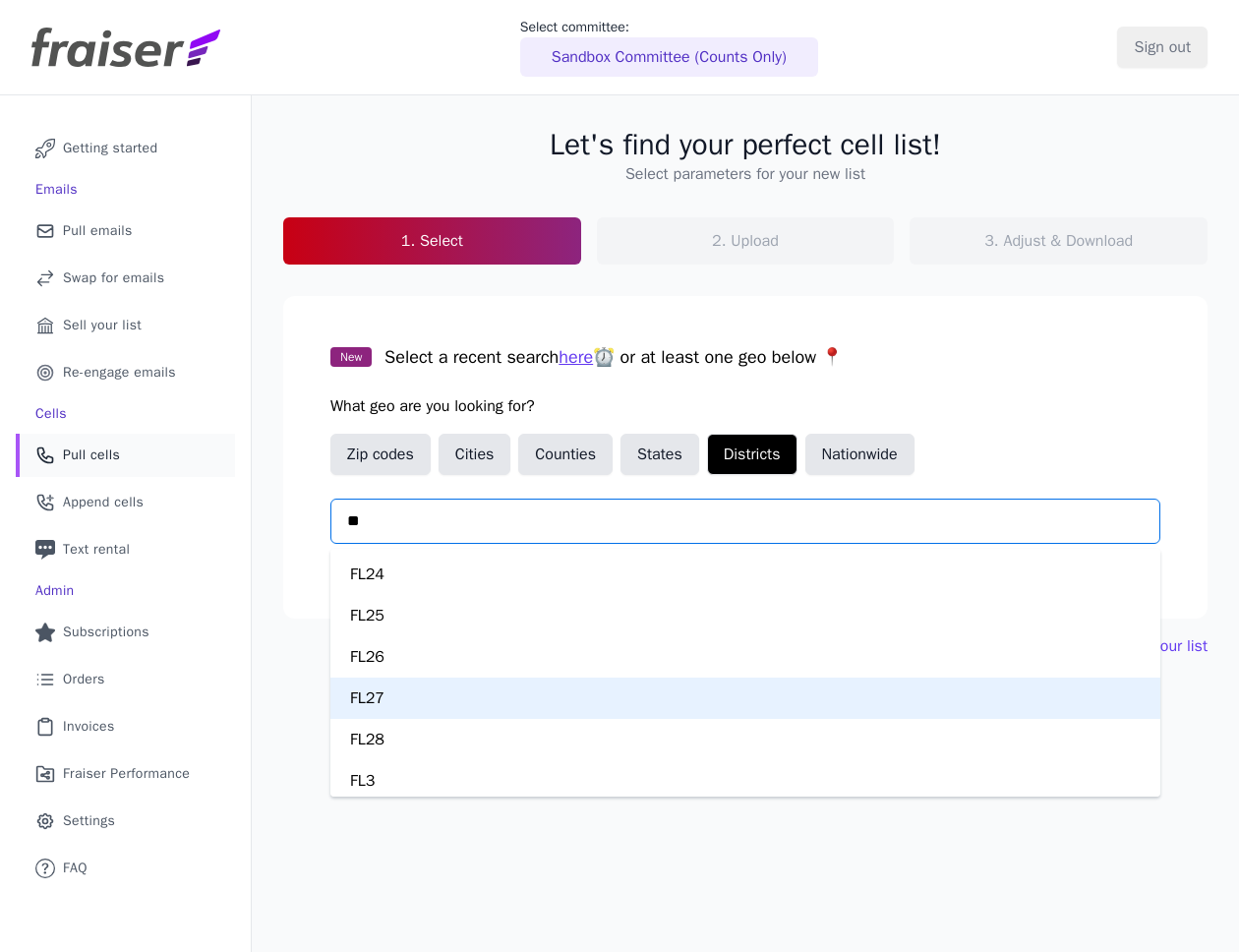 click on "FL27" at bounding box center [745, 698] 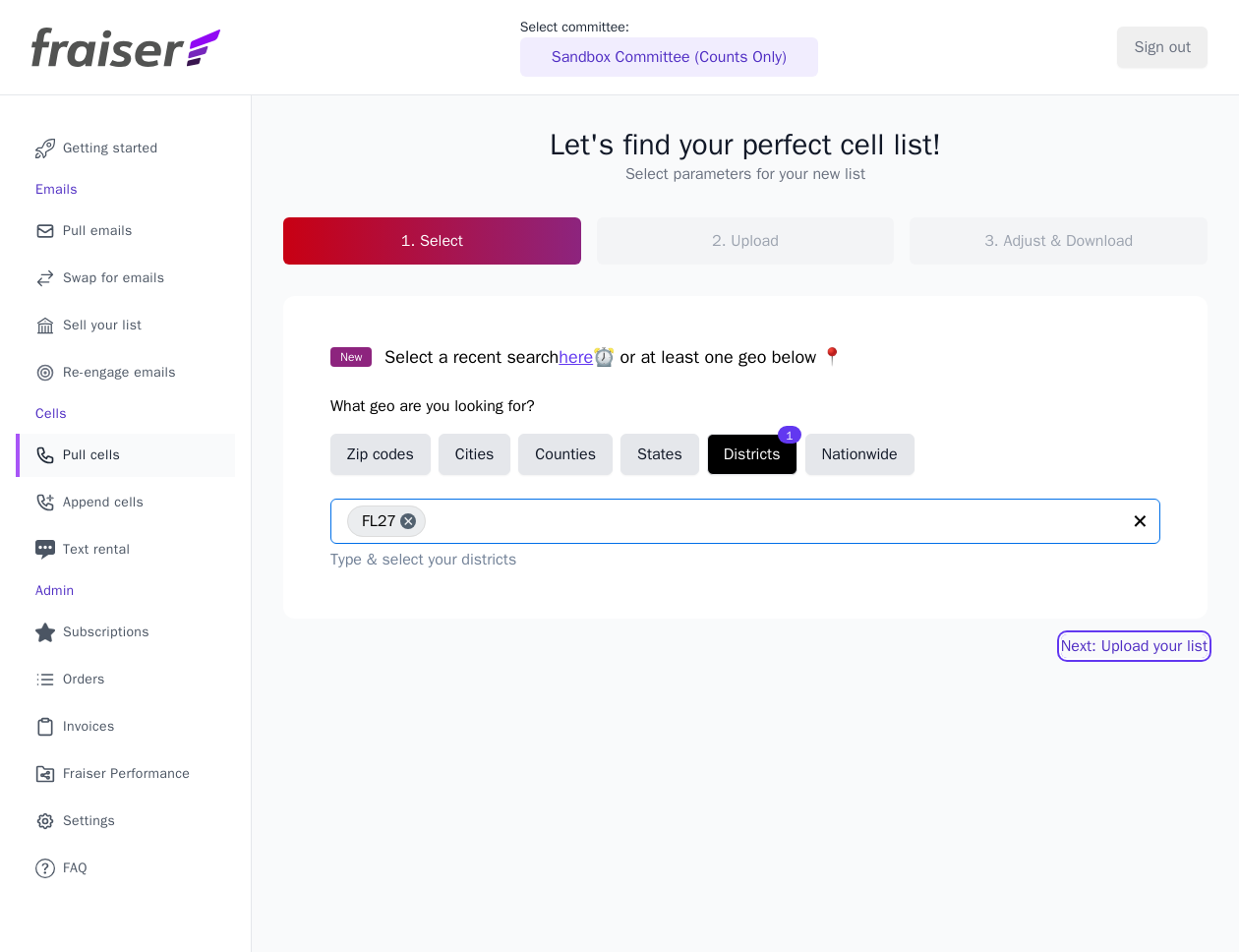 click on "Next: Upload your list" at bounding box center [1134, 646] 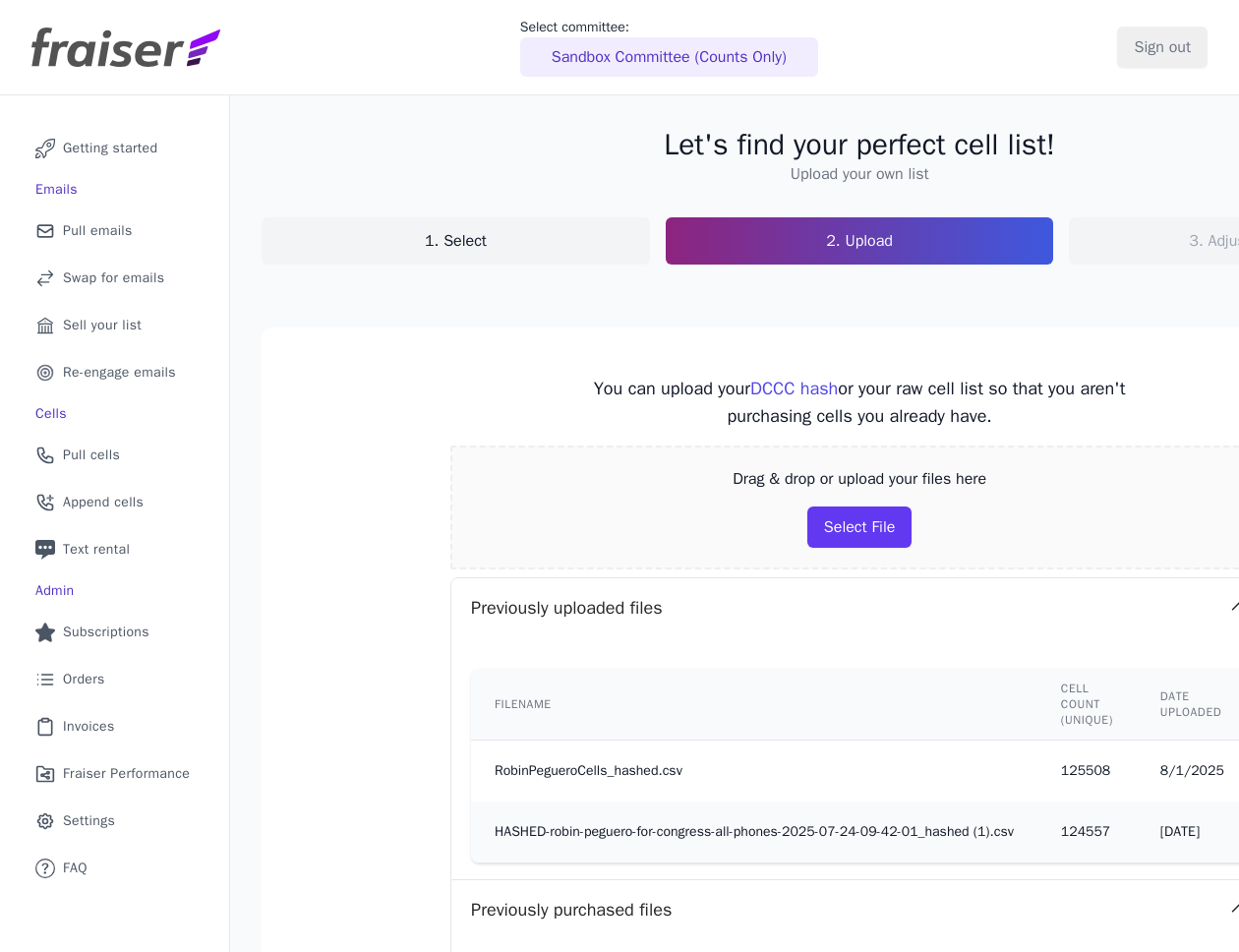 scroll, scrollTop: 0, scrollLeft: 0, axis: both 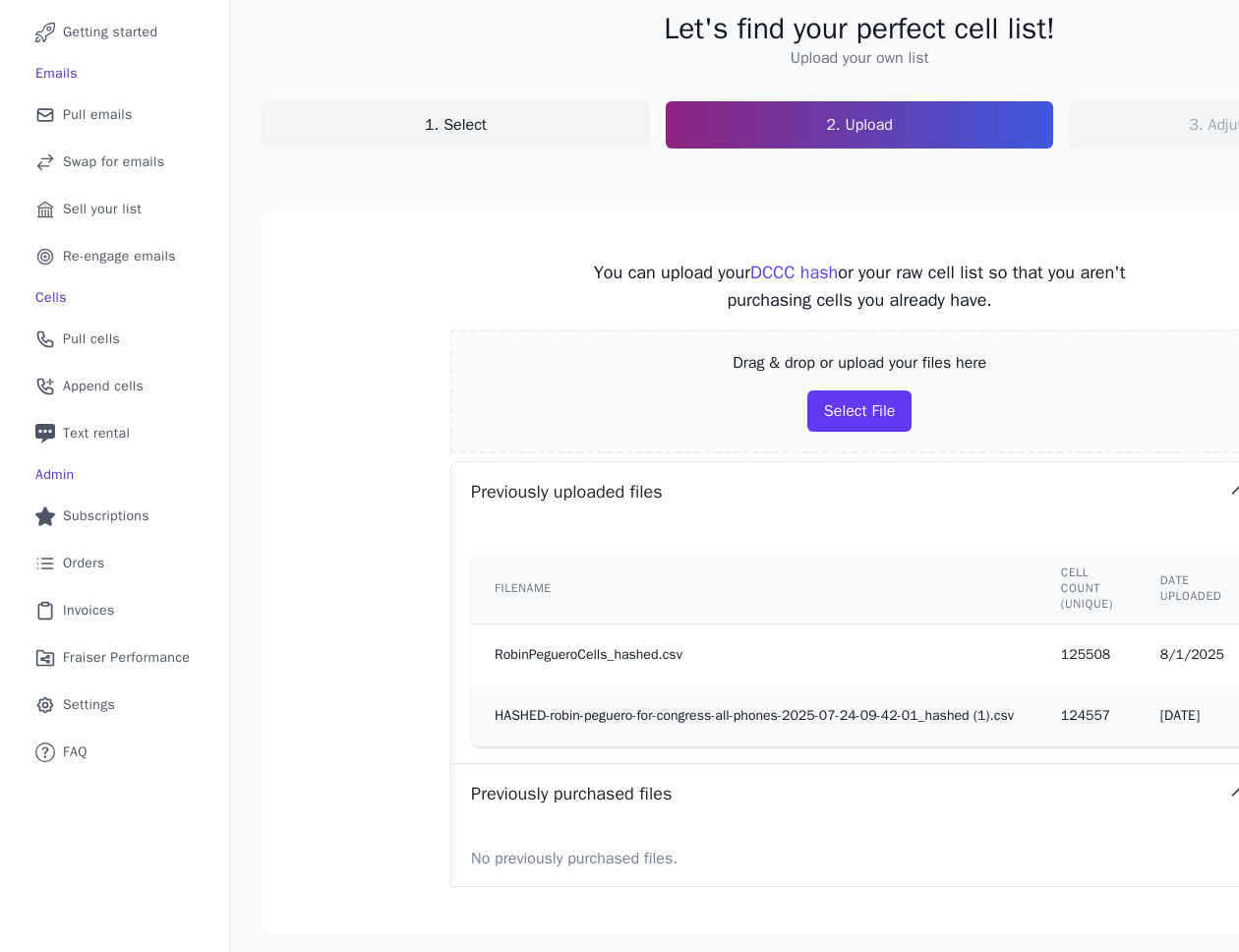 click on "RobinPegueroCells_hashed.csv" at bounding box center [754, 655] 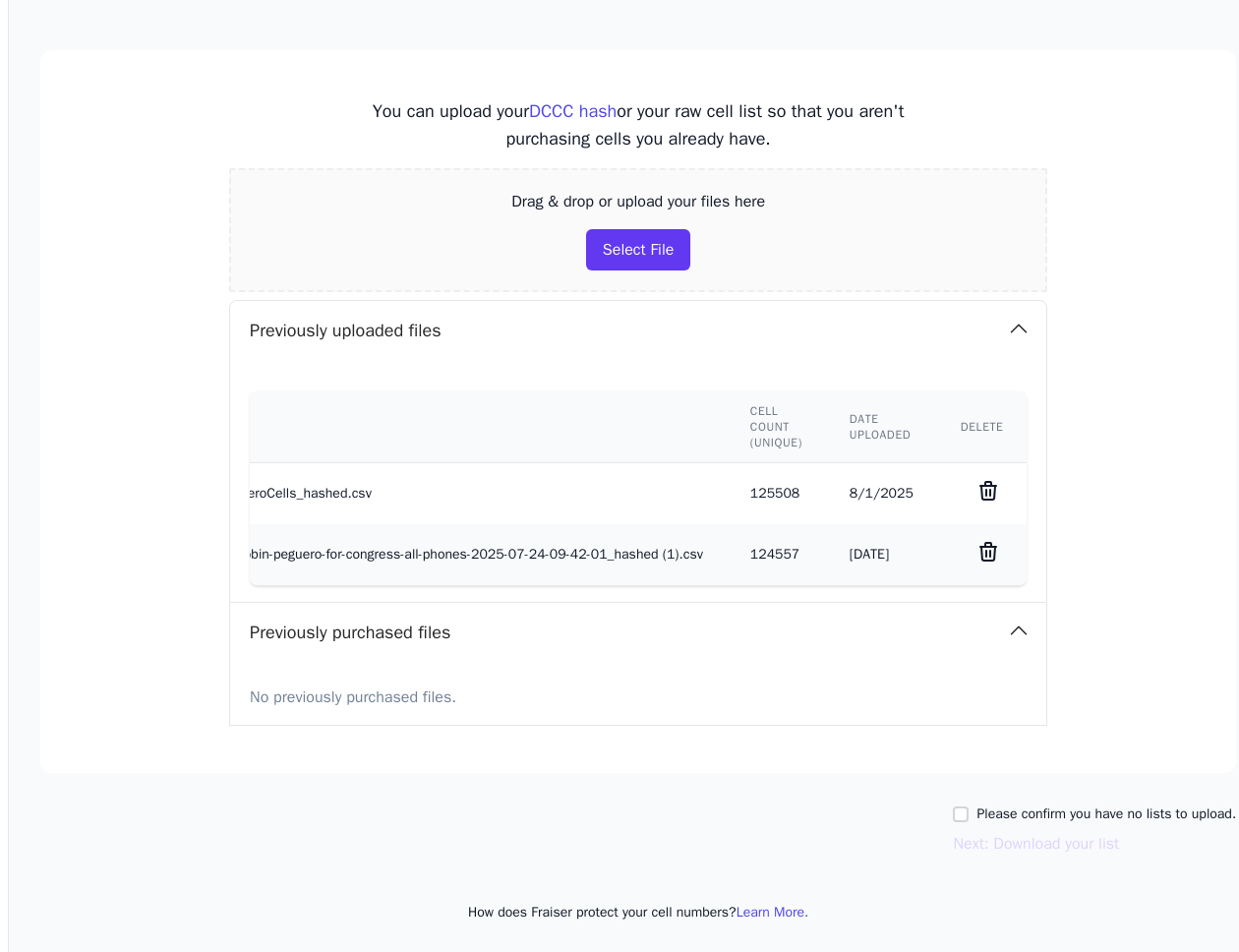 scroll, scrollTop: 277, scrollLeft: 259, axis: both 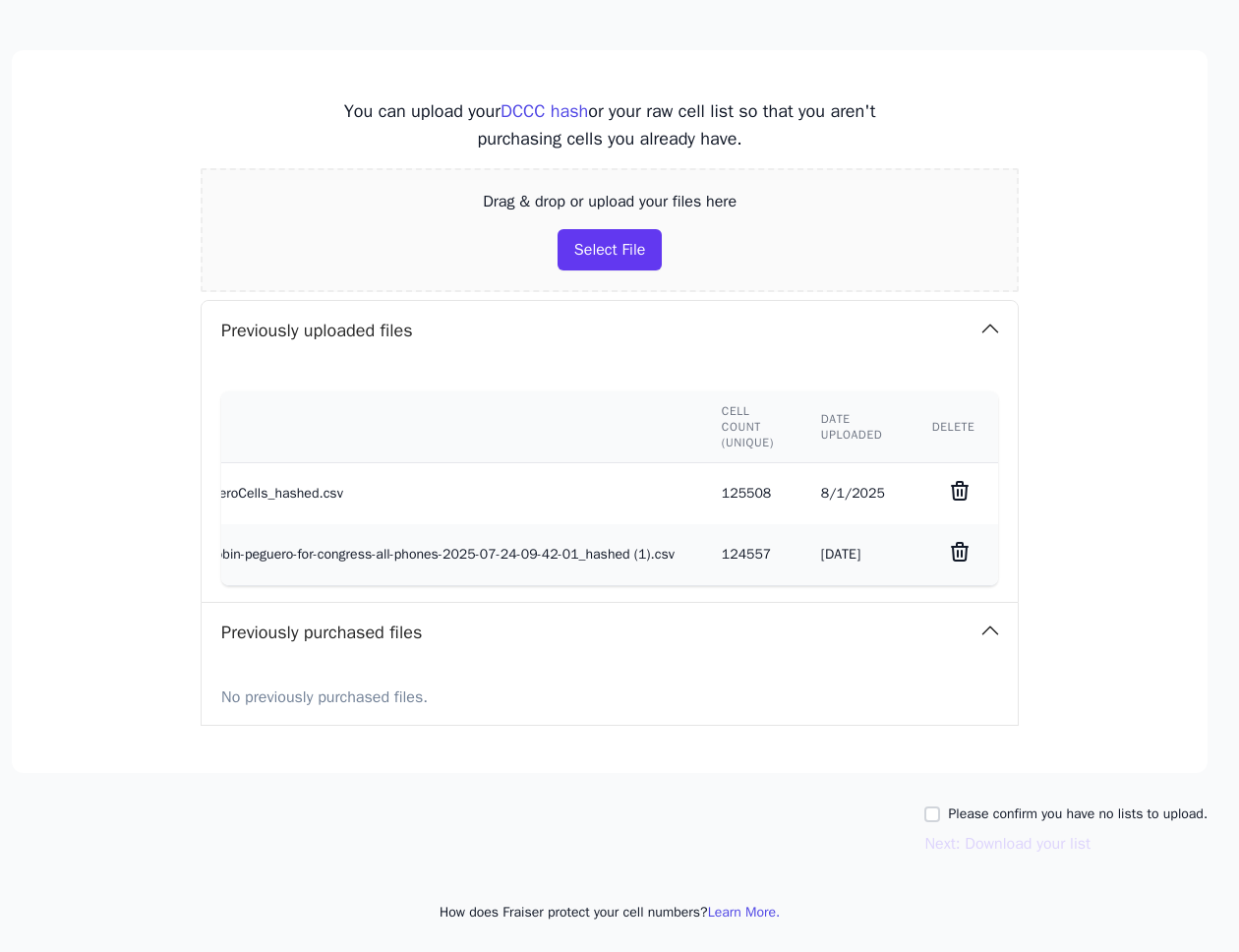click on "Please confirm you have no lists to upload.   Next: Download your list" at bounding box center (1066, 830) 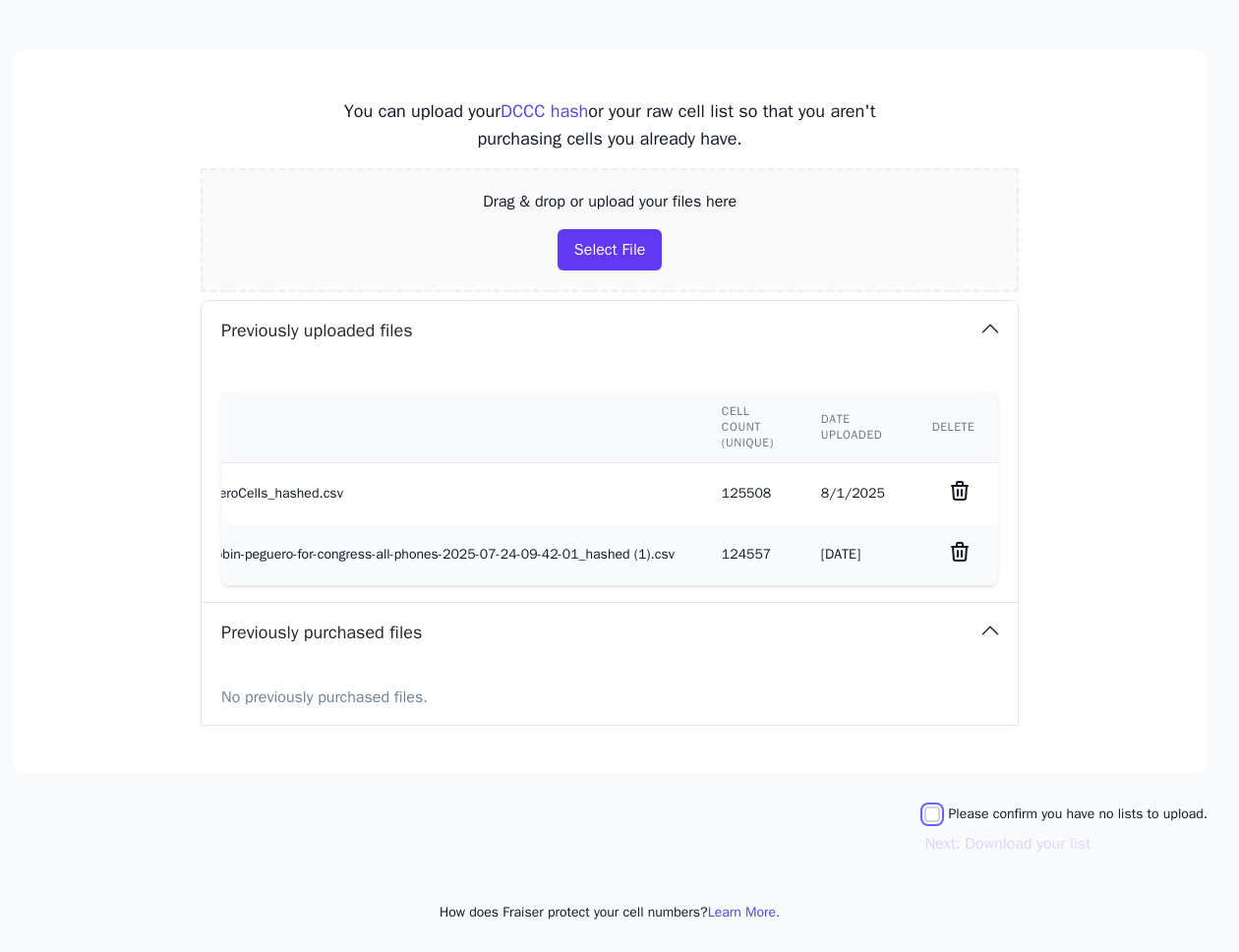 click on "Please confirm you have no lists to upload." at bounding box center [932, 814] 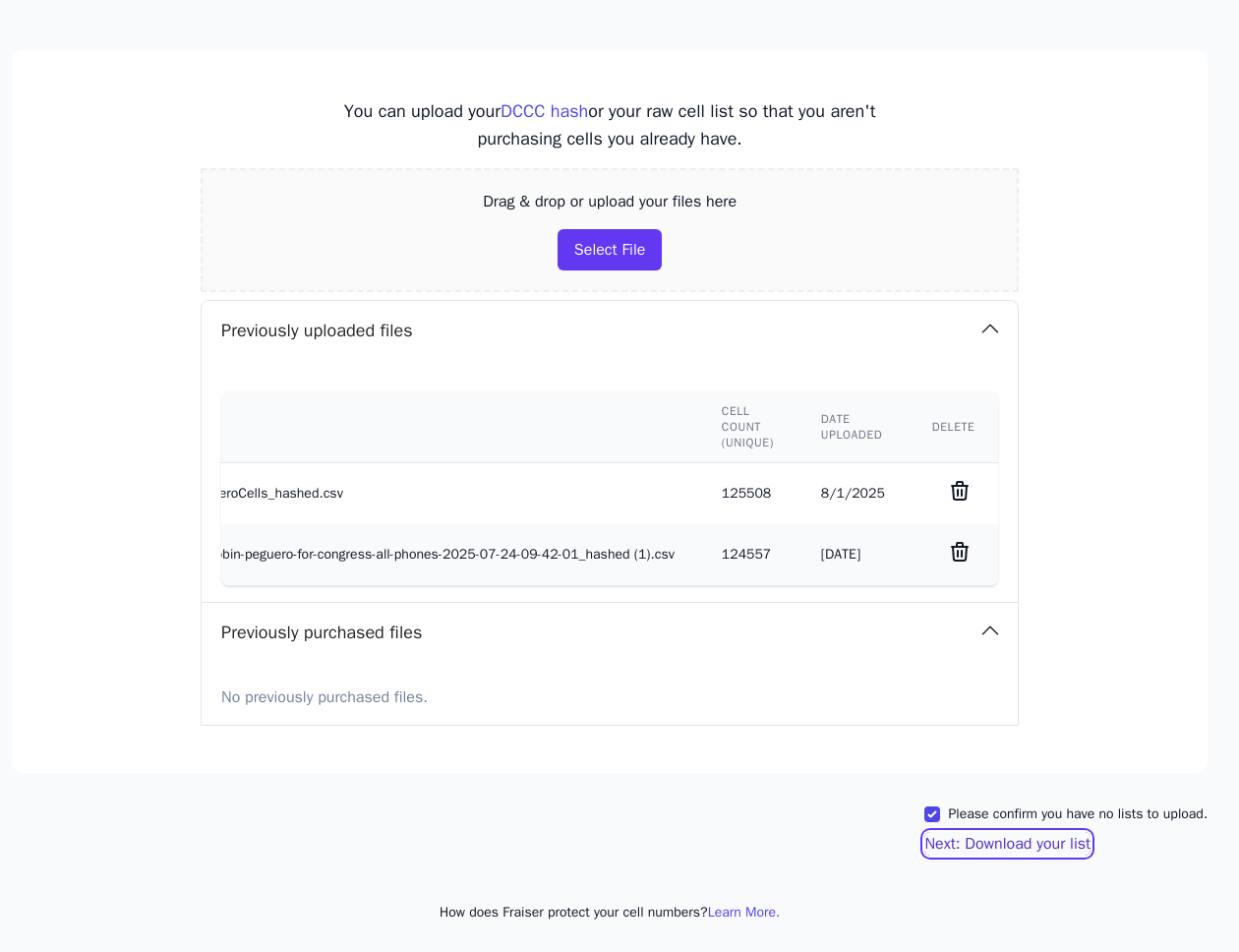 click on "Next: Download your list" at bounding box center (1007, 844) 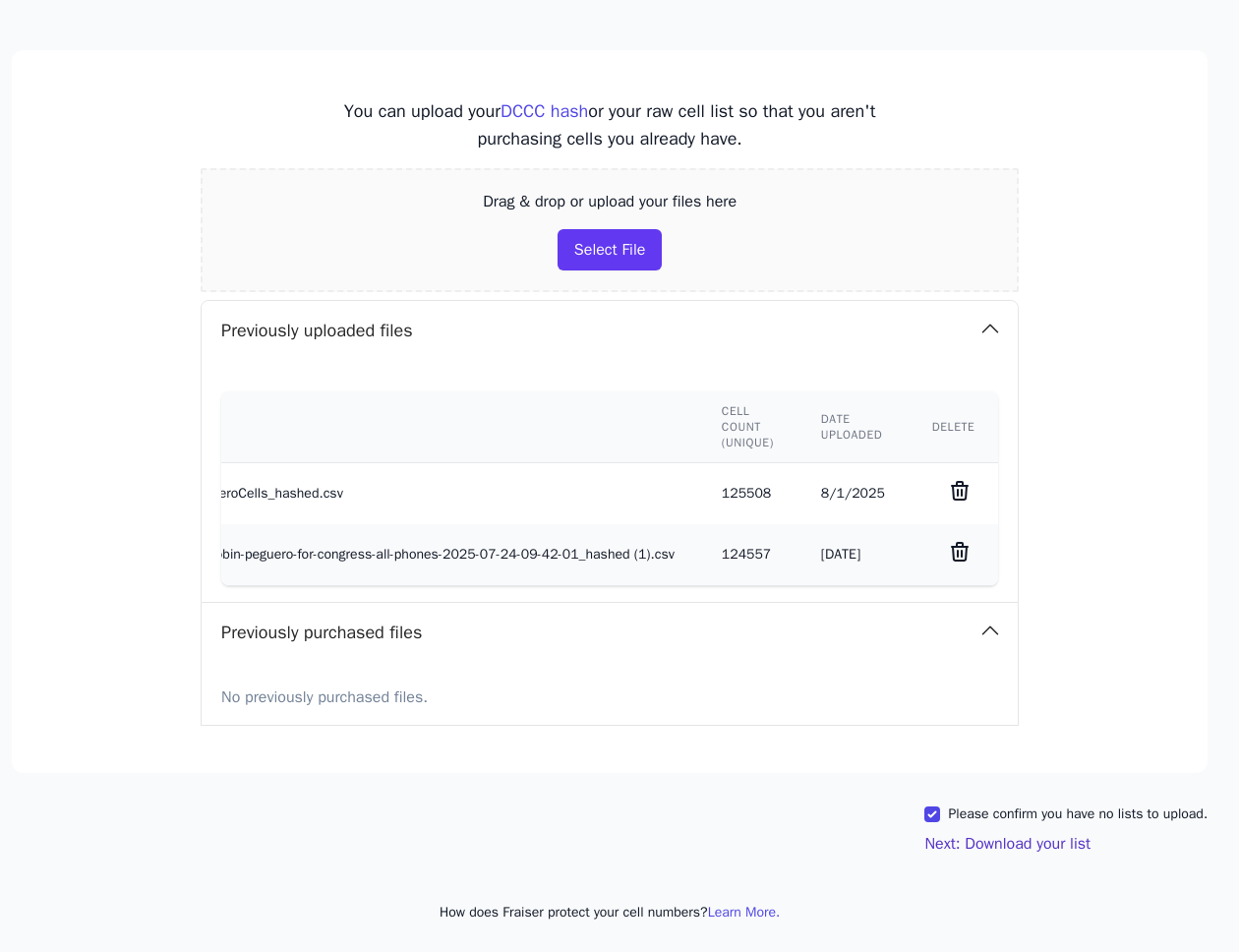 scroll, scrollTop: 273, scrollLeft: 259, axis: both 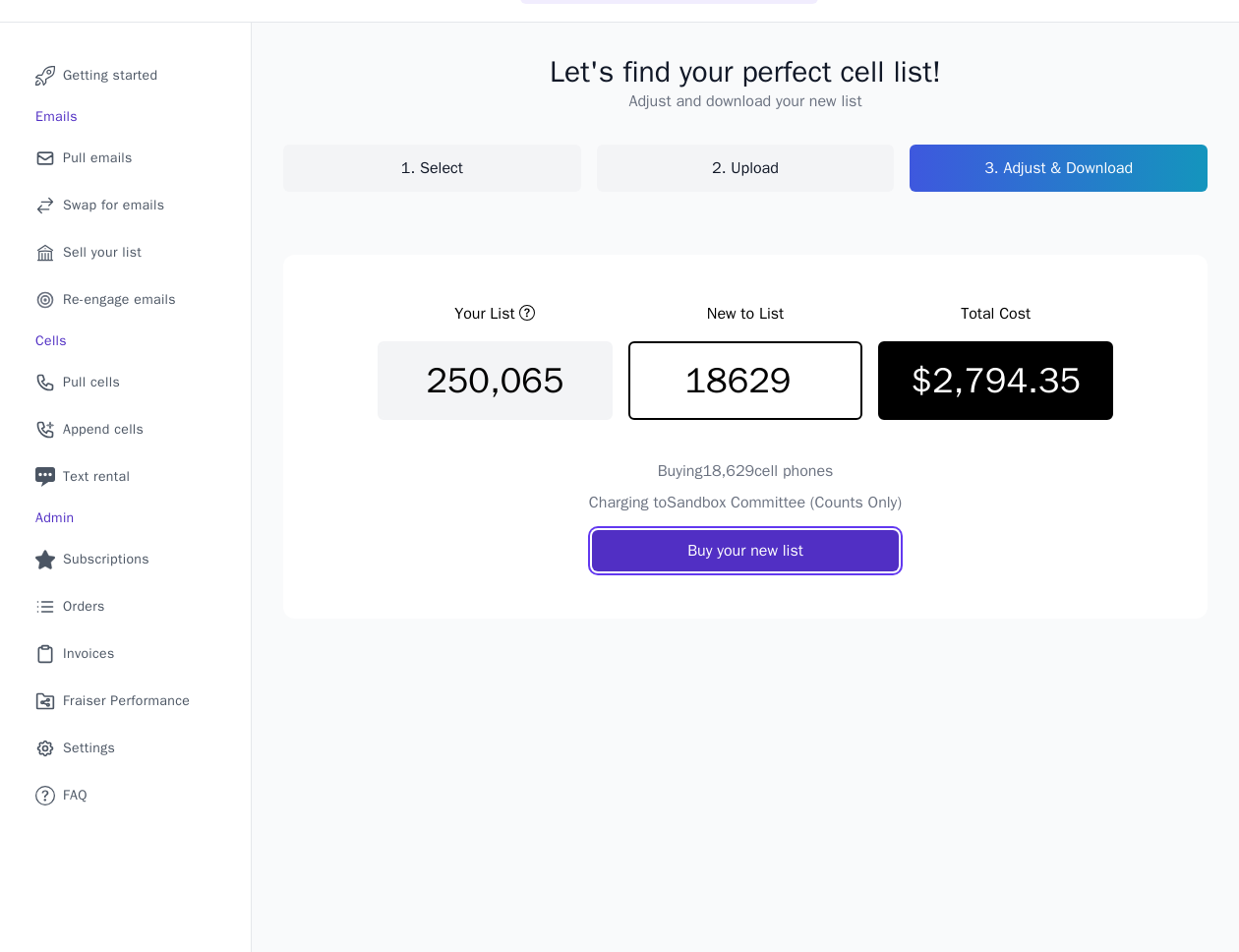 click on "Buy your new list" at bounding box center (745, 551) 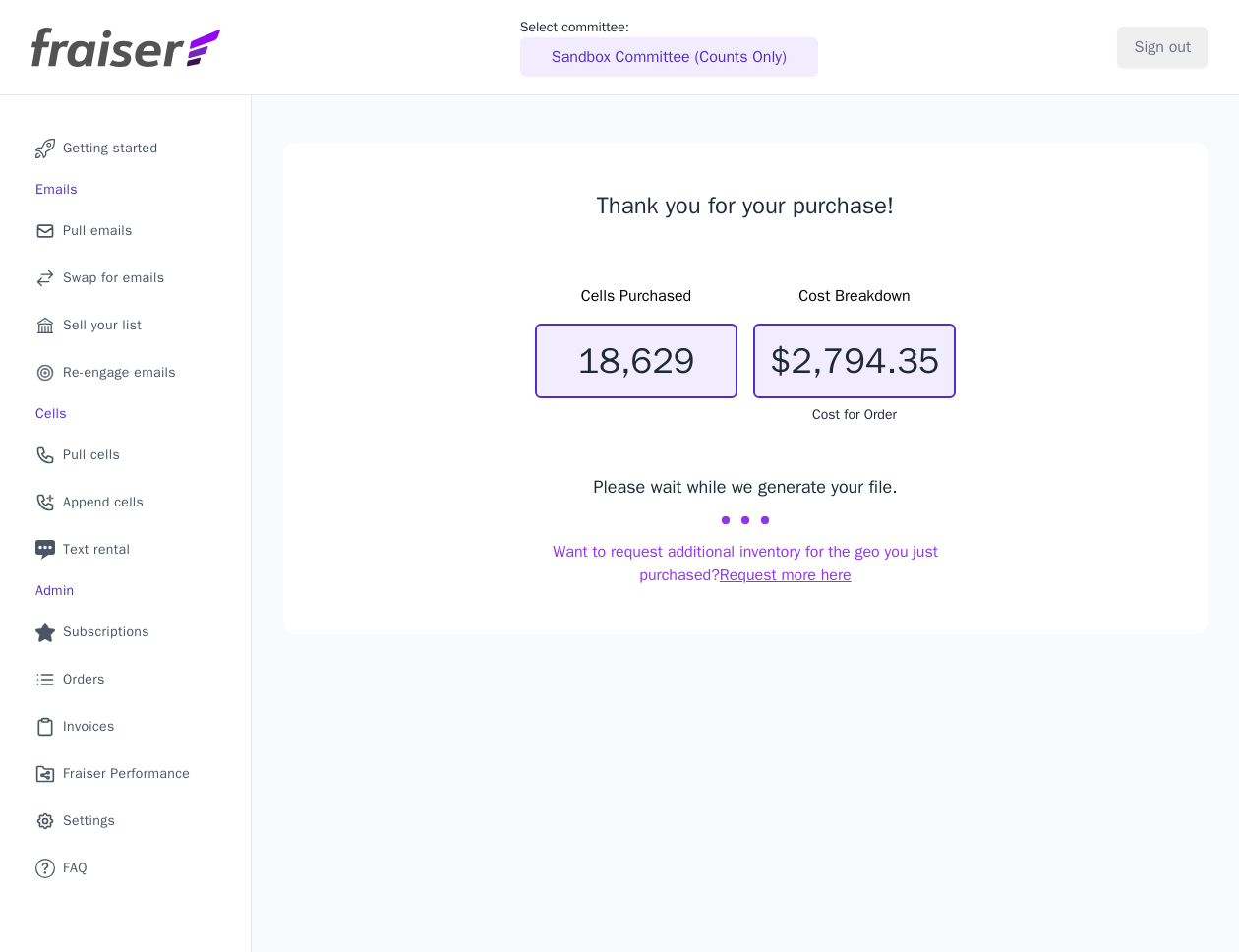scroll, scrollTop: 0, scrollLeft: 0, axis: both 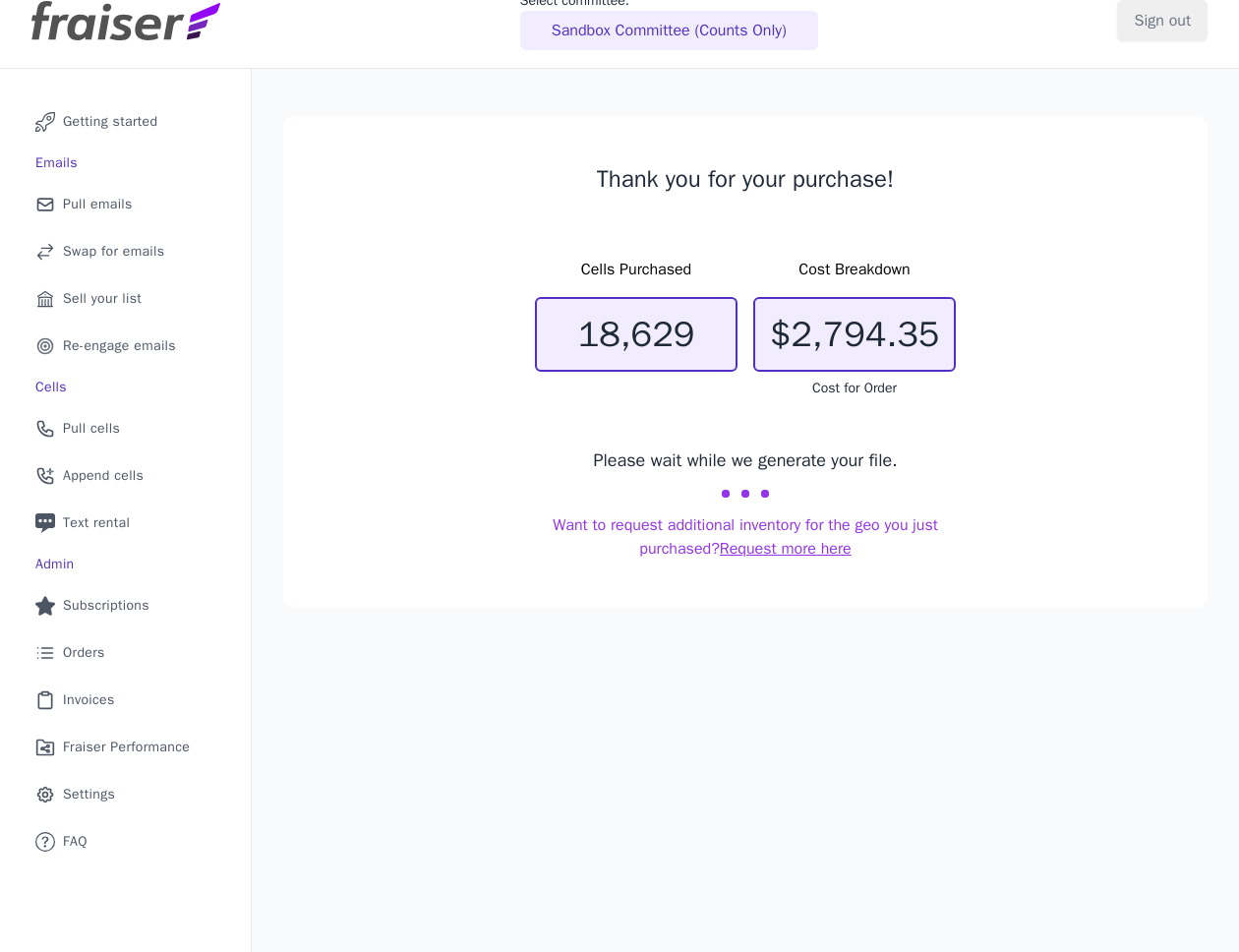 click on "$2,794.35" at bounding box center [855, 334] 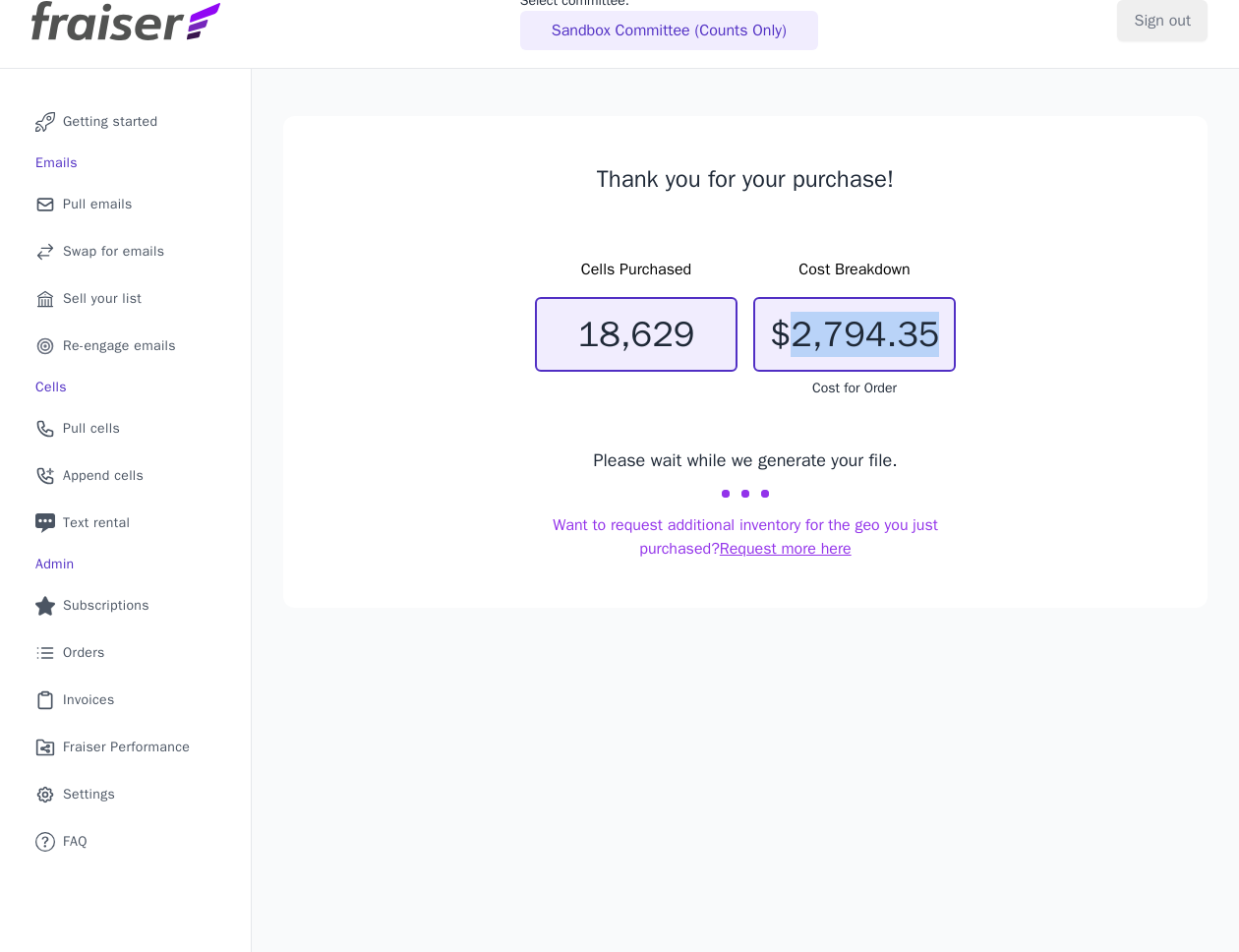 click on "$2,794.35" at bounding box center [855, 334] 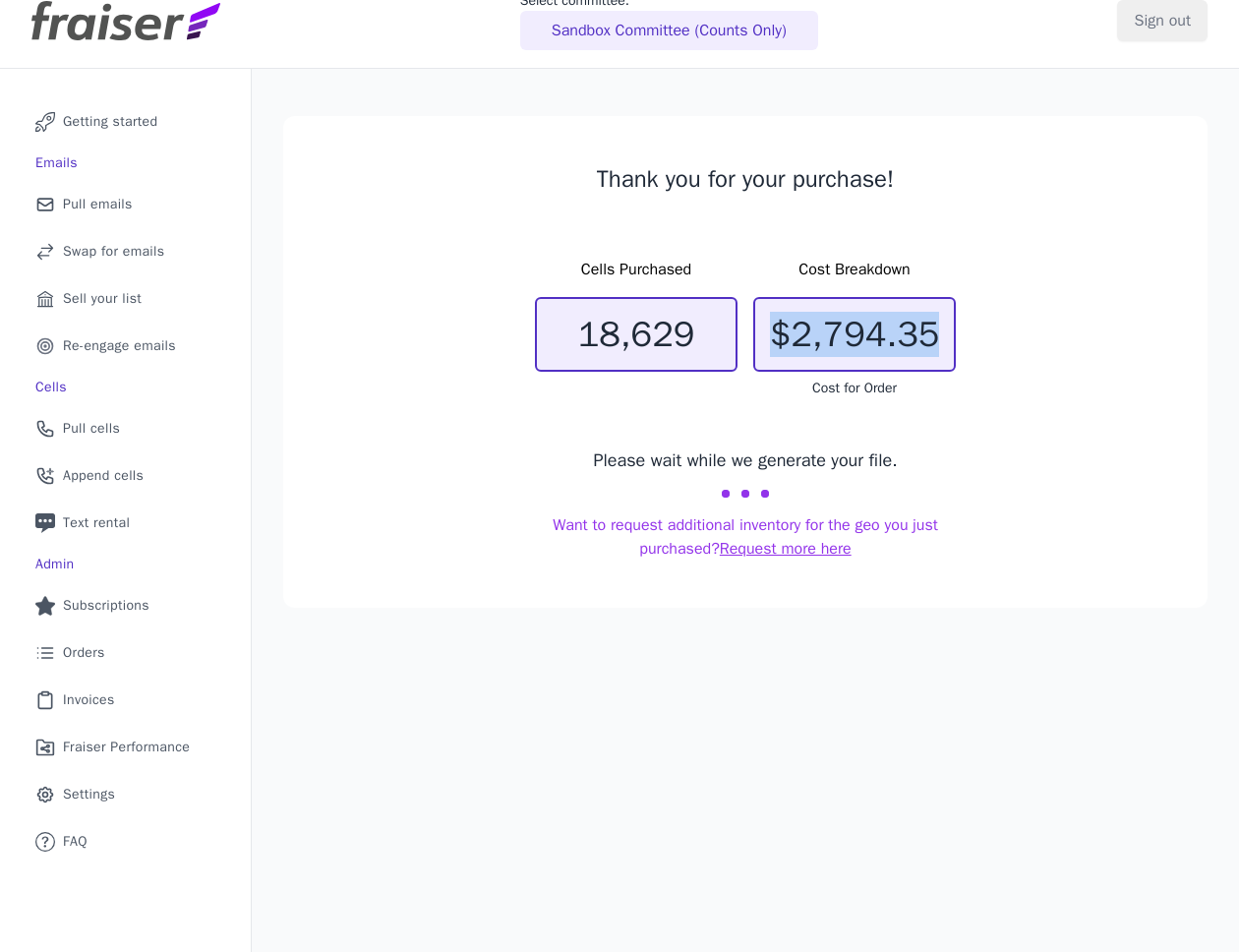 click on "$2,794.35" at bounding box center [855, 334] 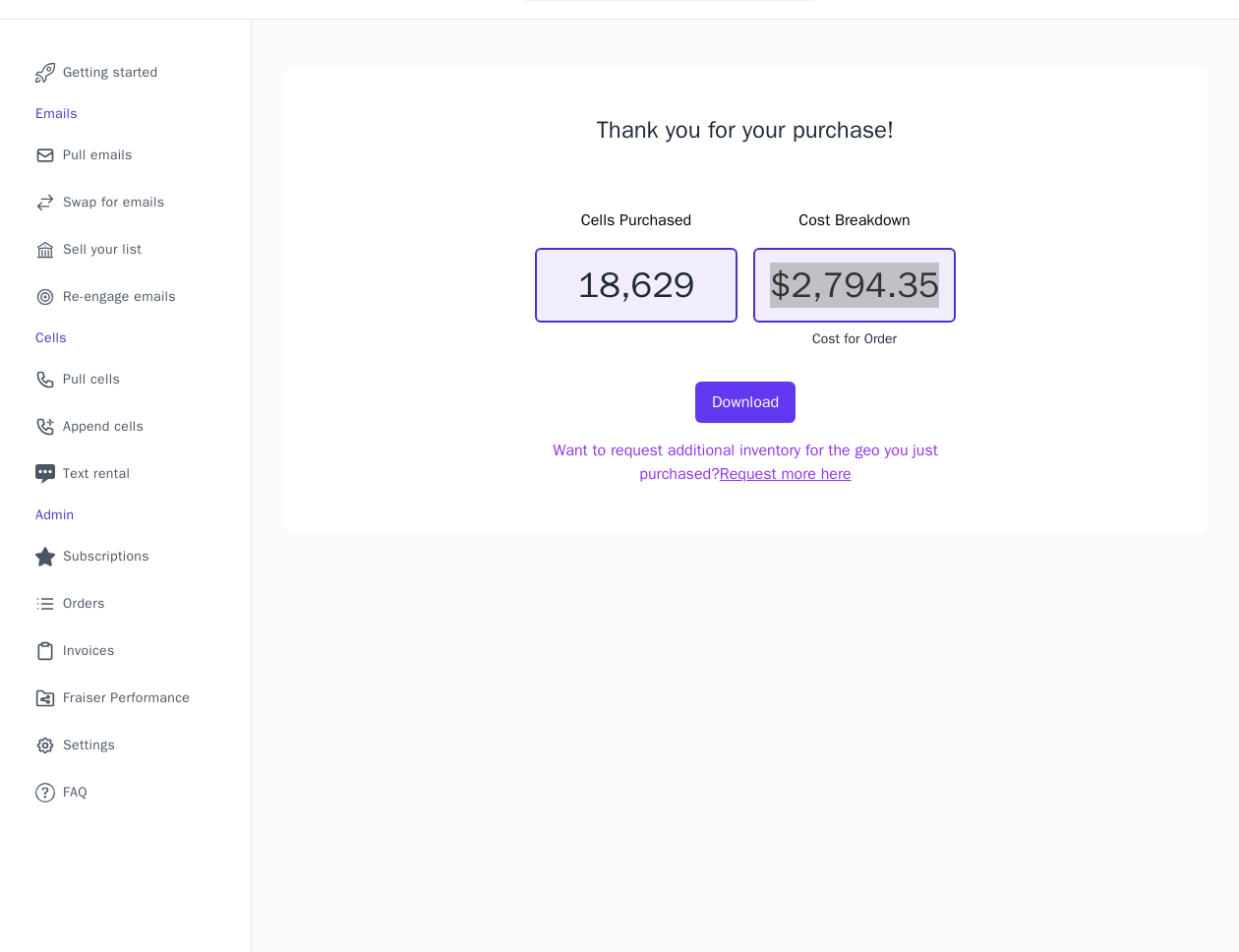 scroll, scrollTop: 0, scrollLeft: 0, axis: both 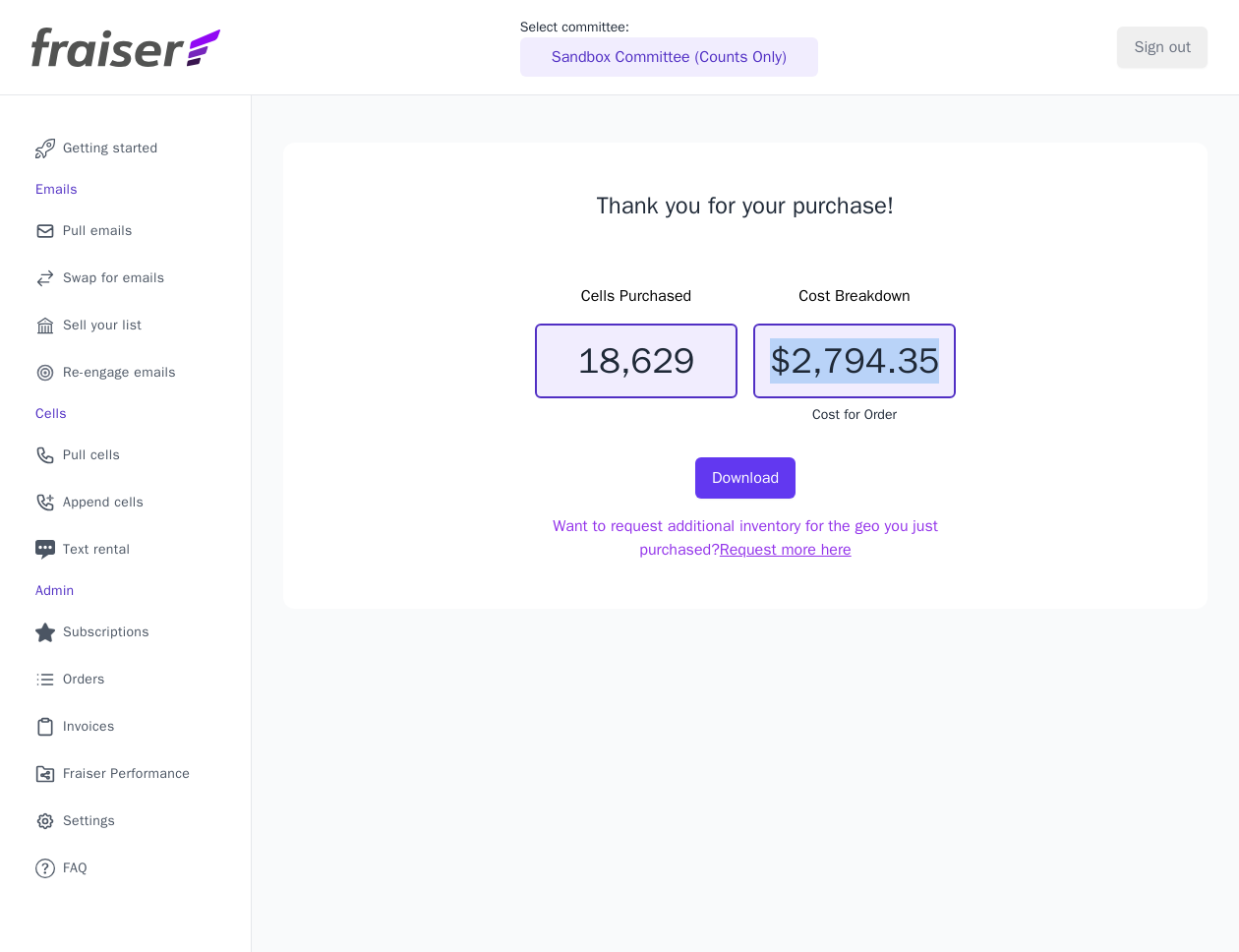 click on "$2,794.35" at bounding box center [855, 361] 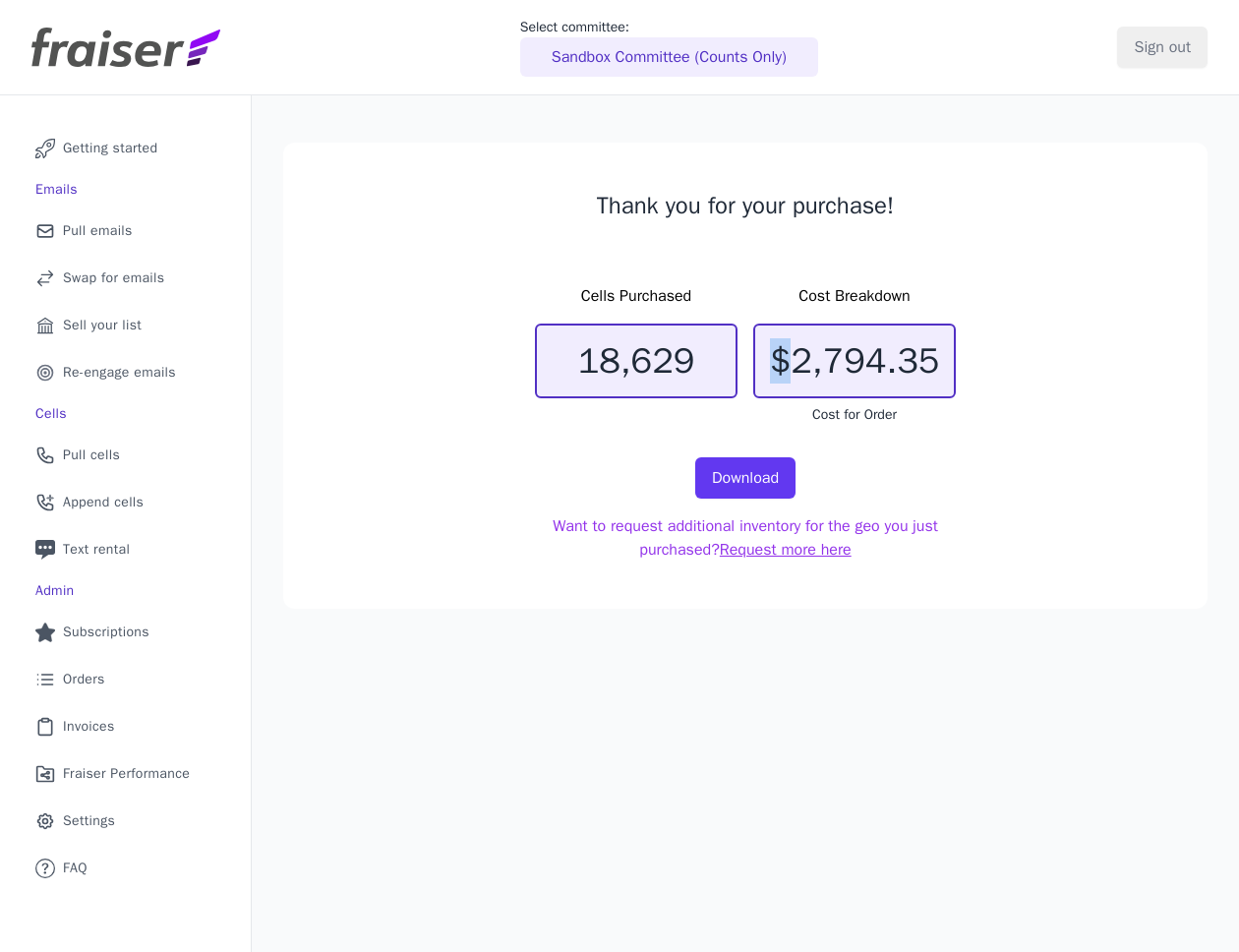 click on "$2,794.35" at bounding box center (855, 361) 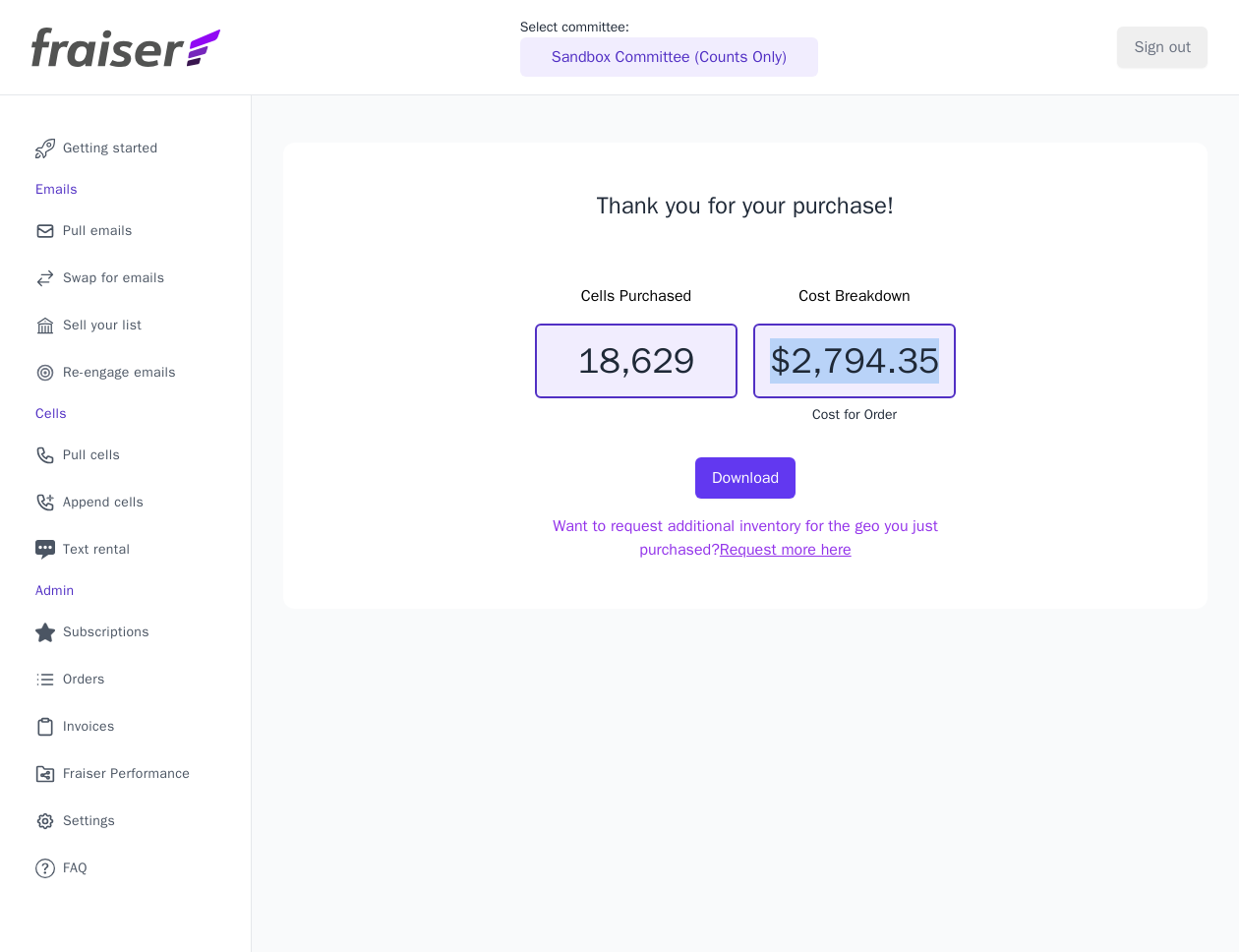 click on "$2,794.35" at bounding box center [855, 361] 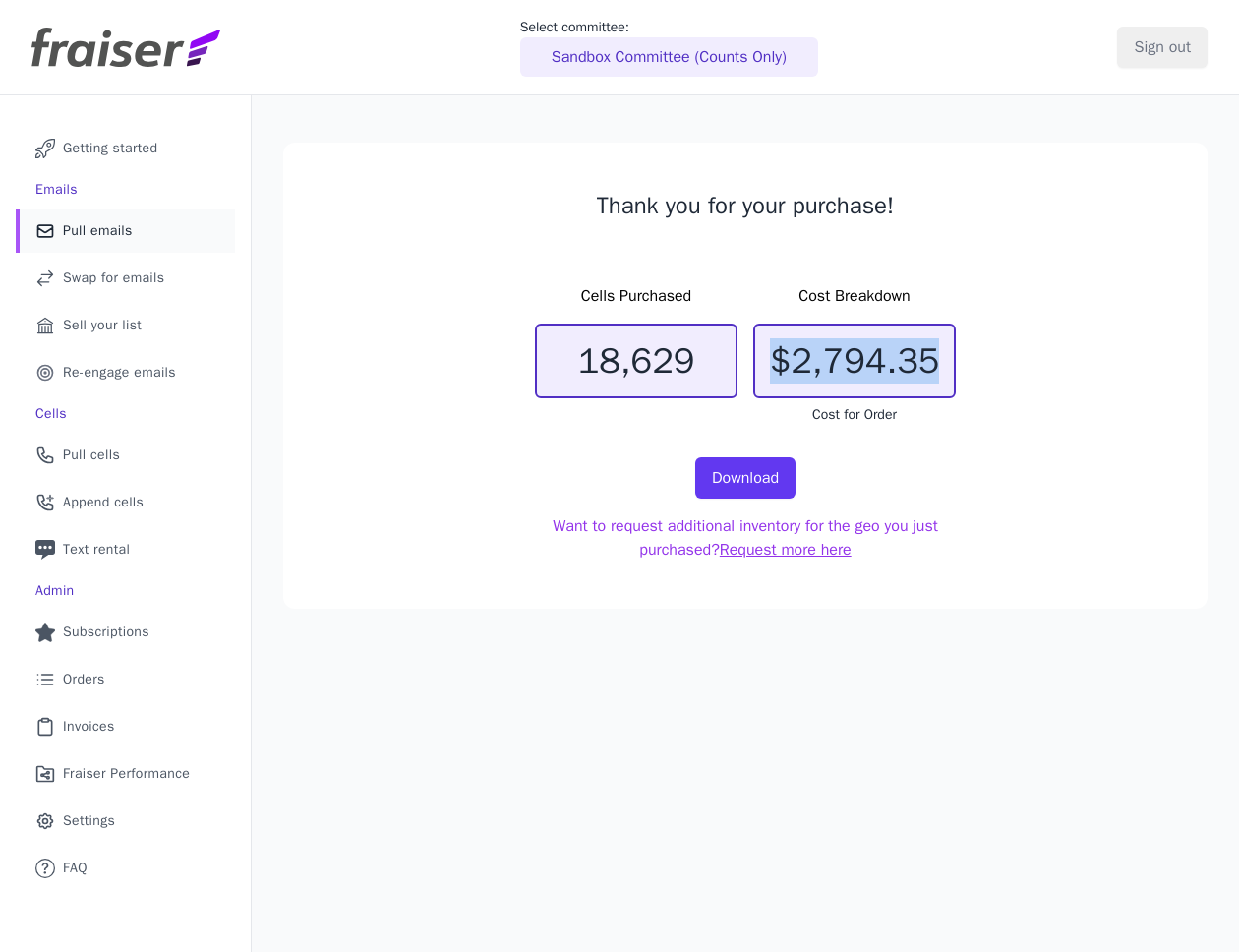 click on "Pull emails" at bounding box center [97, 231] 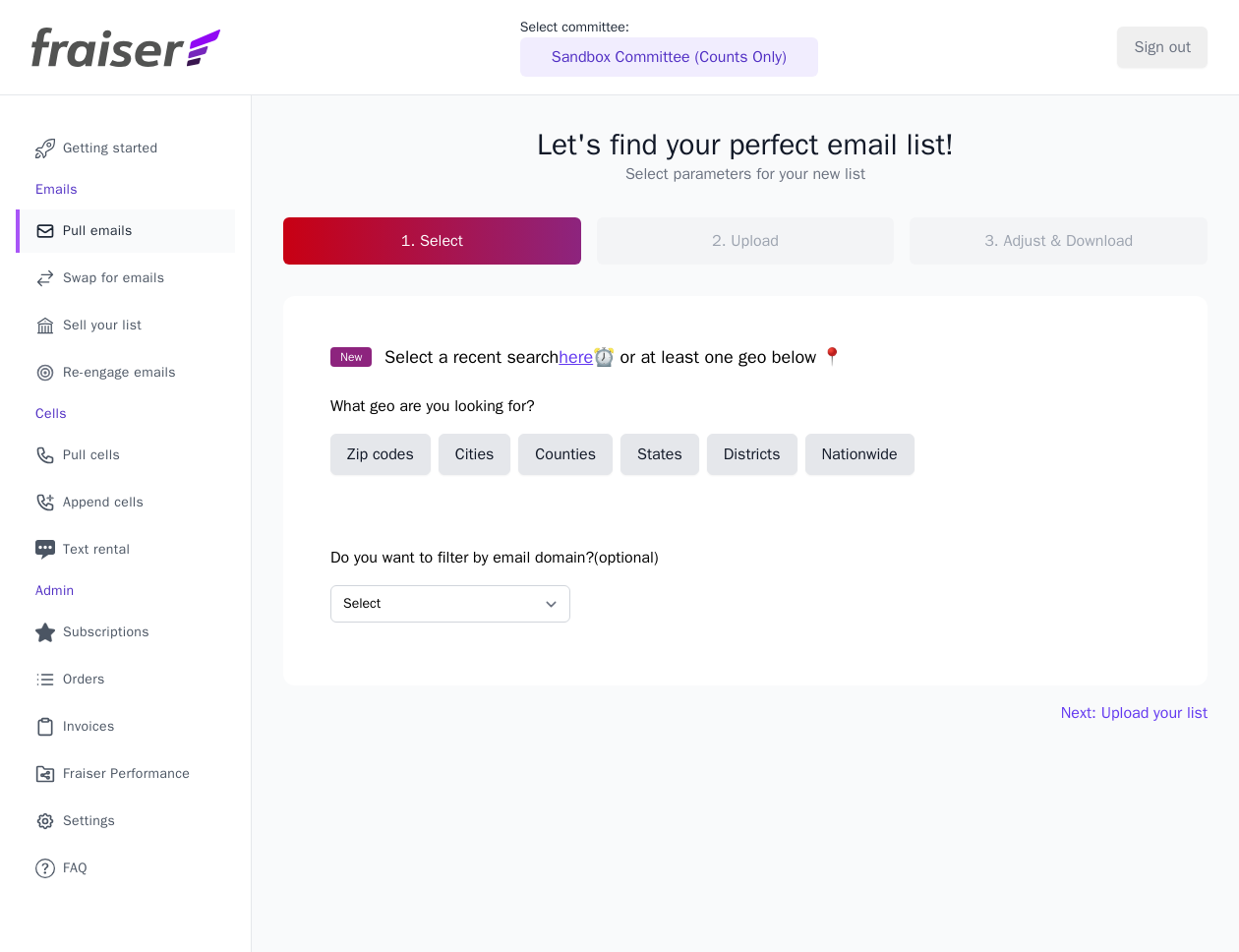 scroll, scrollTop: 0, scrollLeft: 0, axis: both 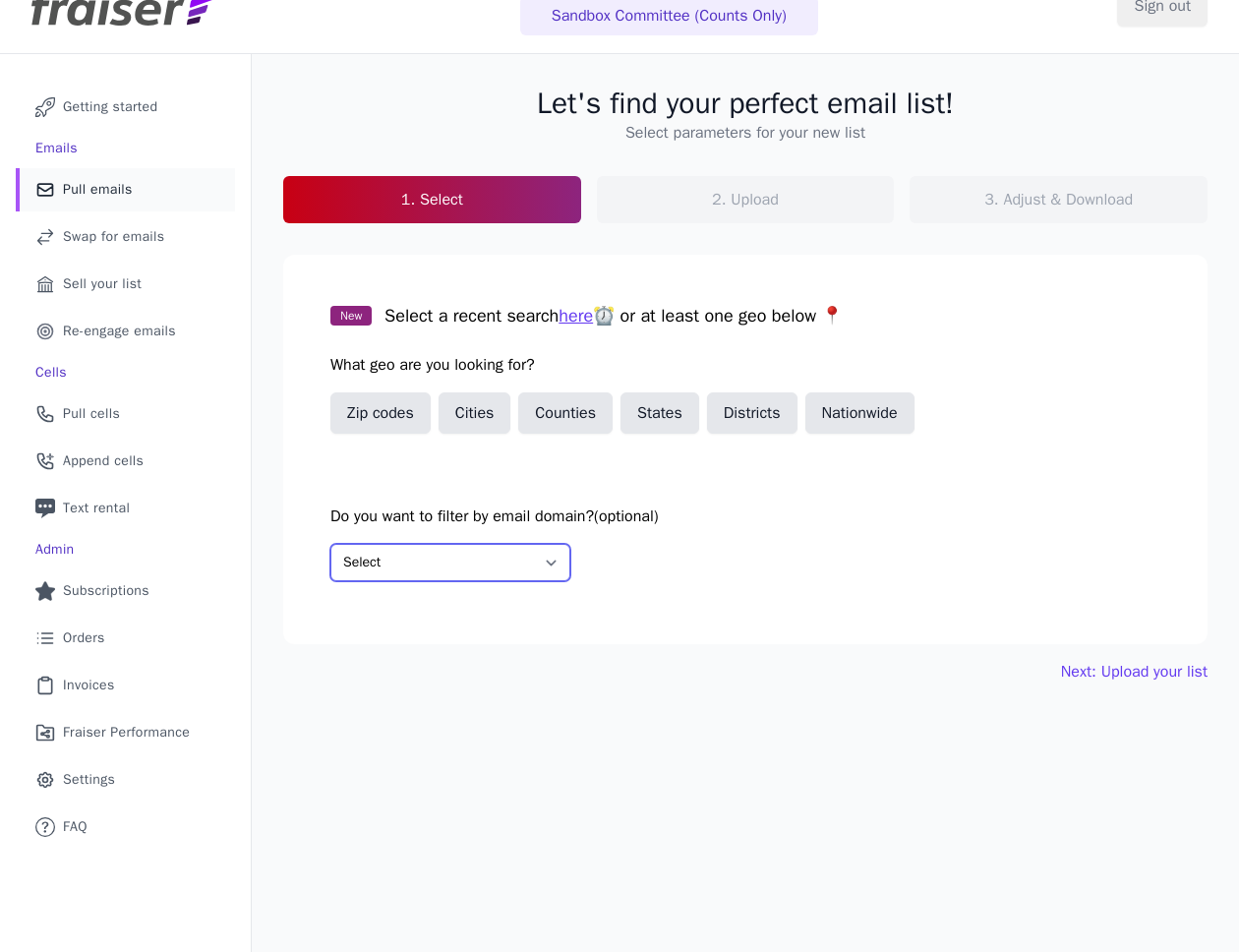 click on "Select Include only these domains Include none of these domains" at bounding box center (450, 563) 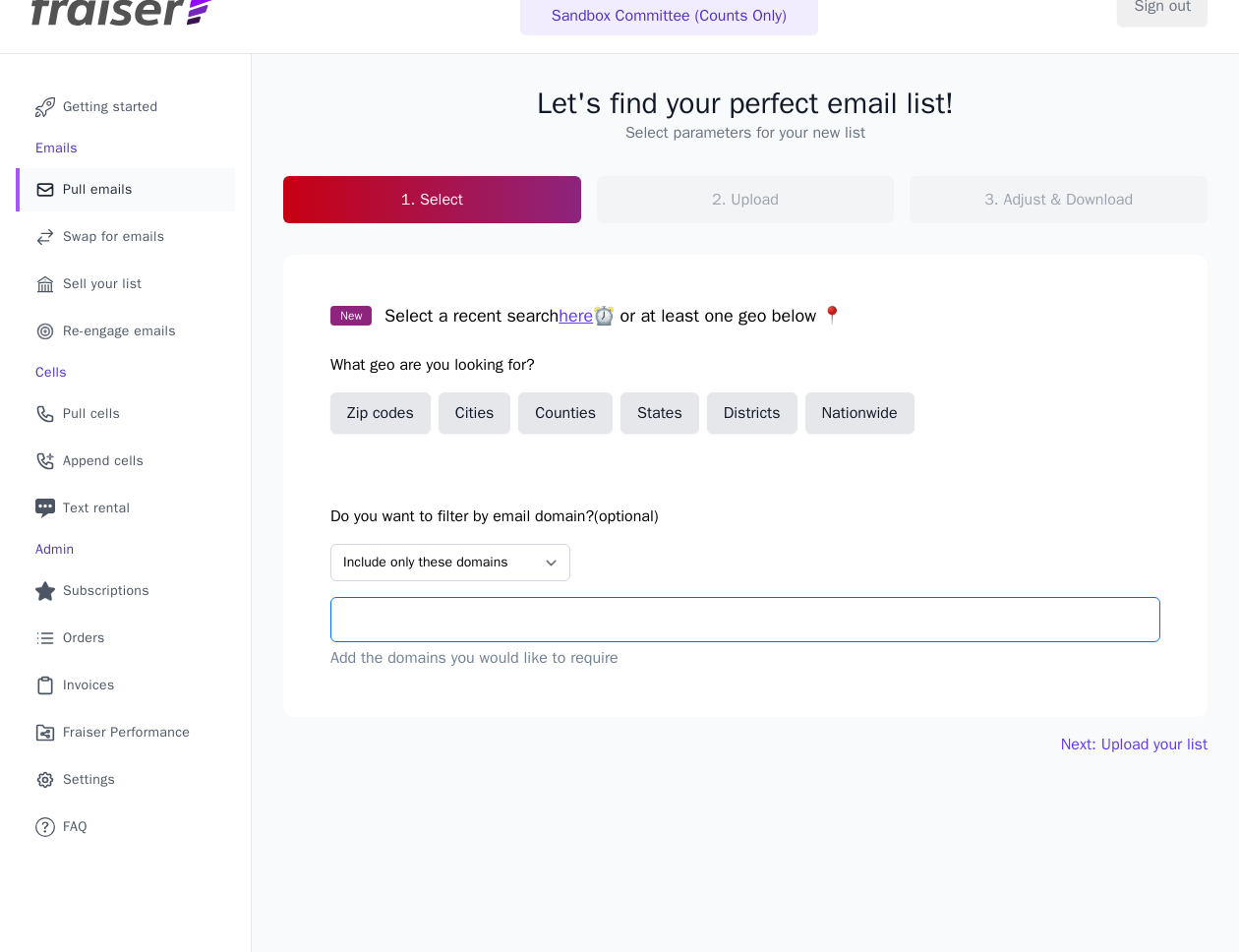 click at bounding box center [753, 620] 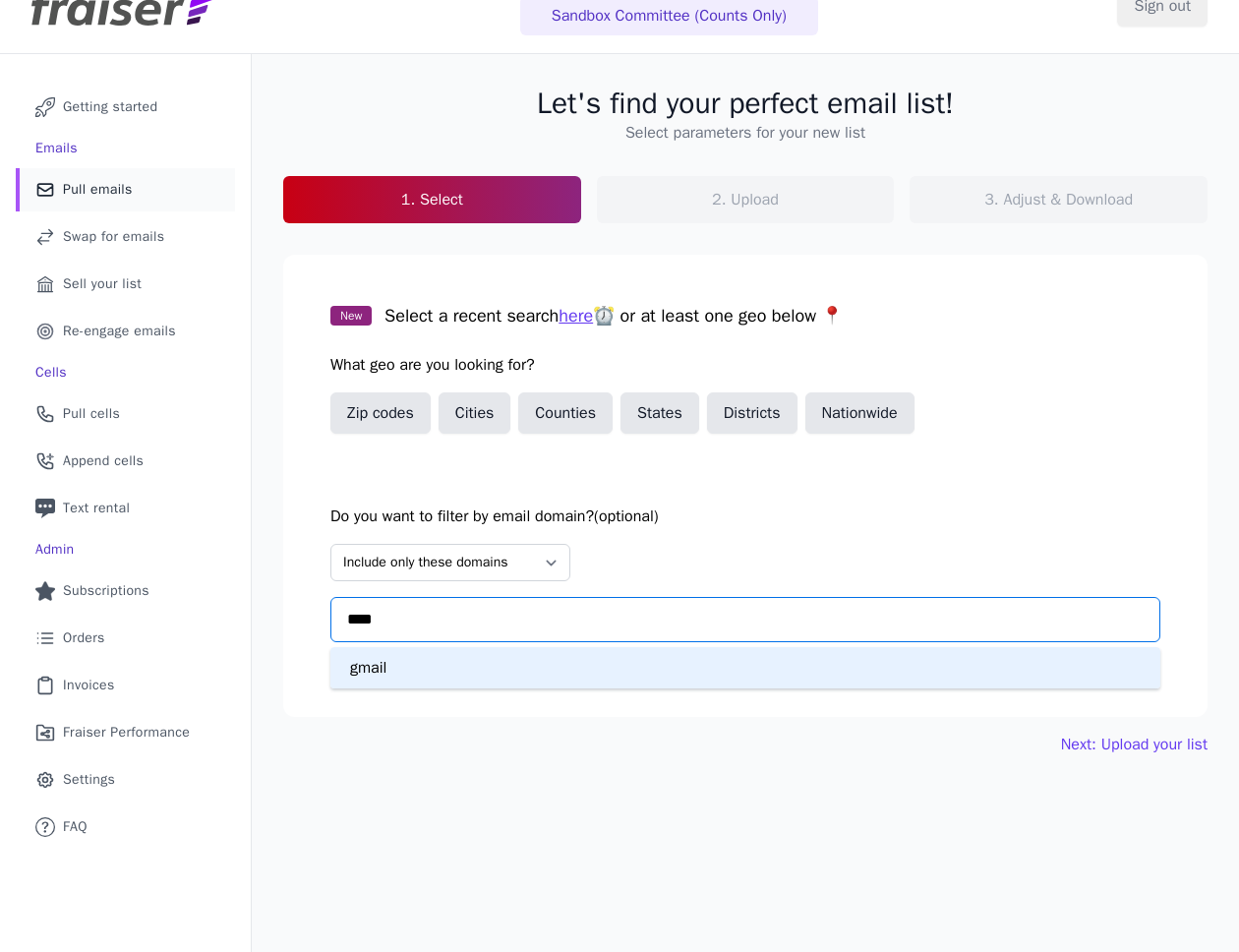 type on "*****" 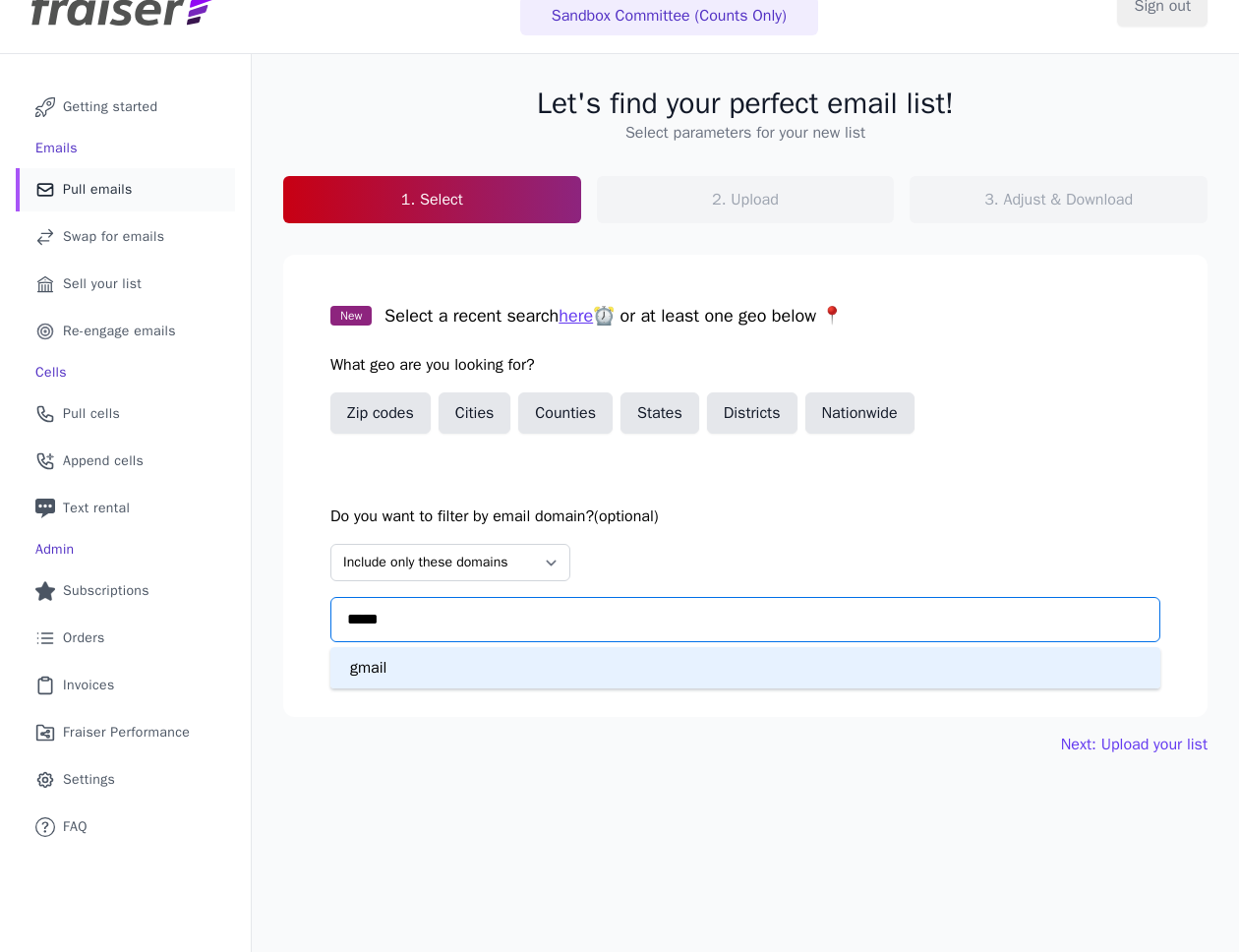 click on "gmail" at bounding box center (745, 668) 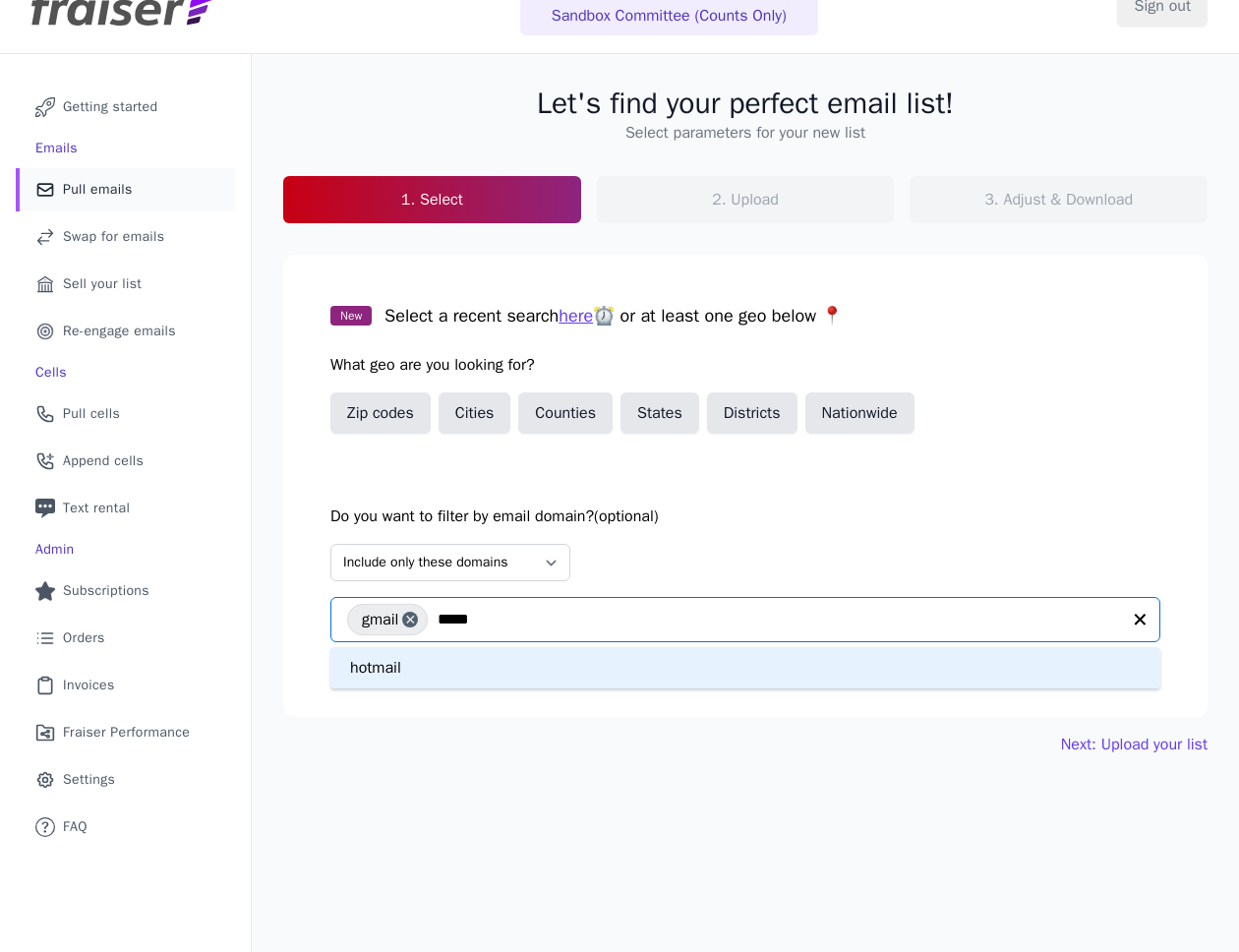 type on "****" 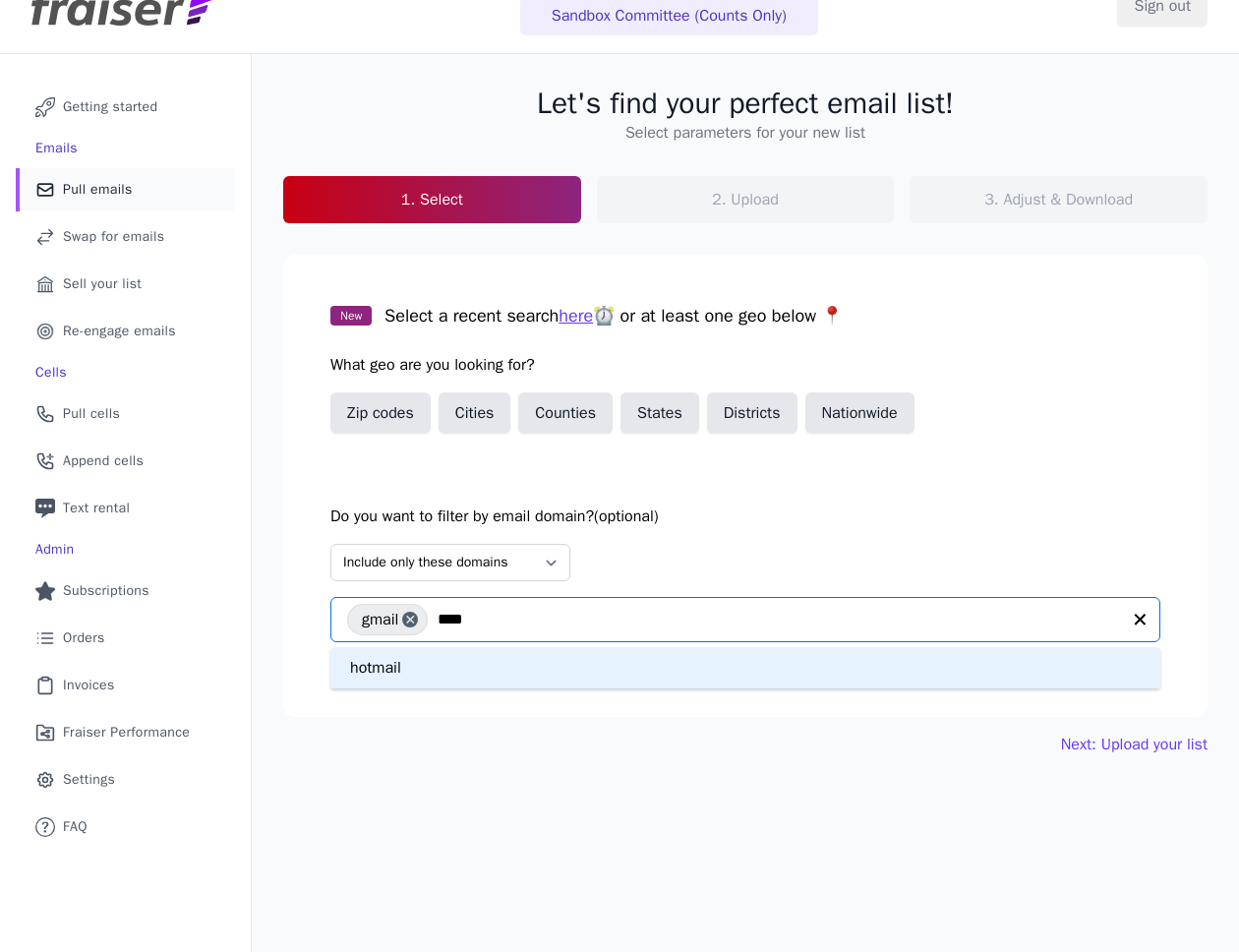 click on "hotmail" at bounding box center [745, 668] 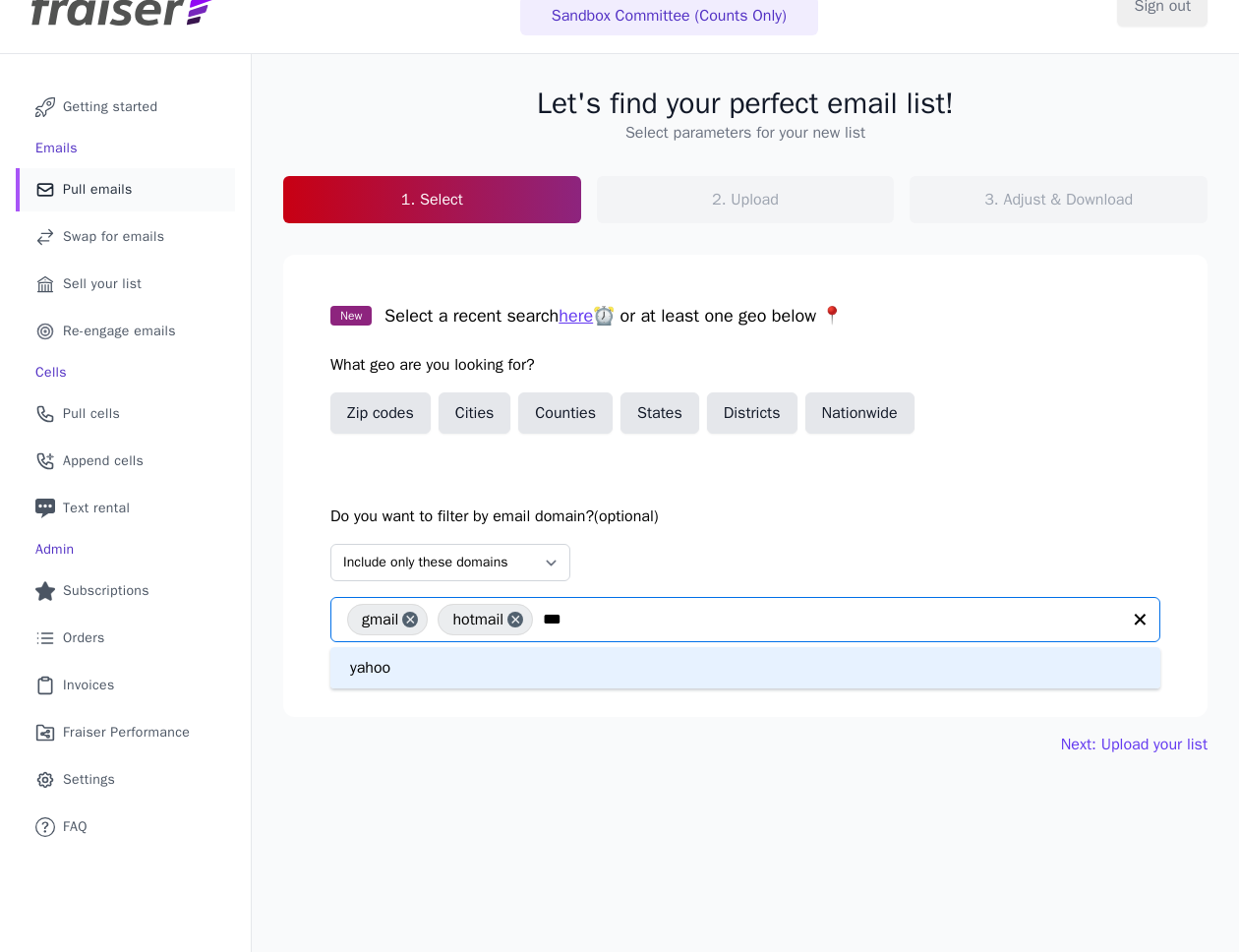 type on "****" 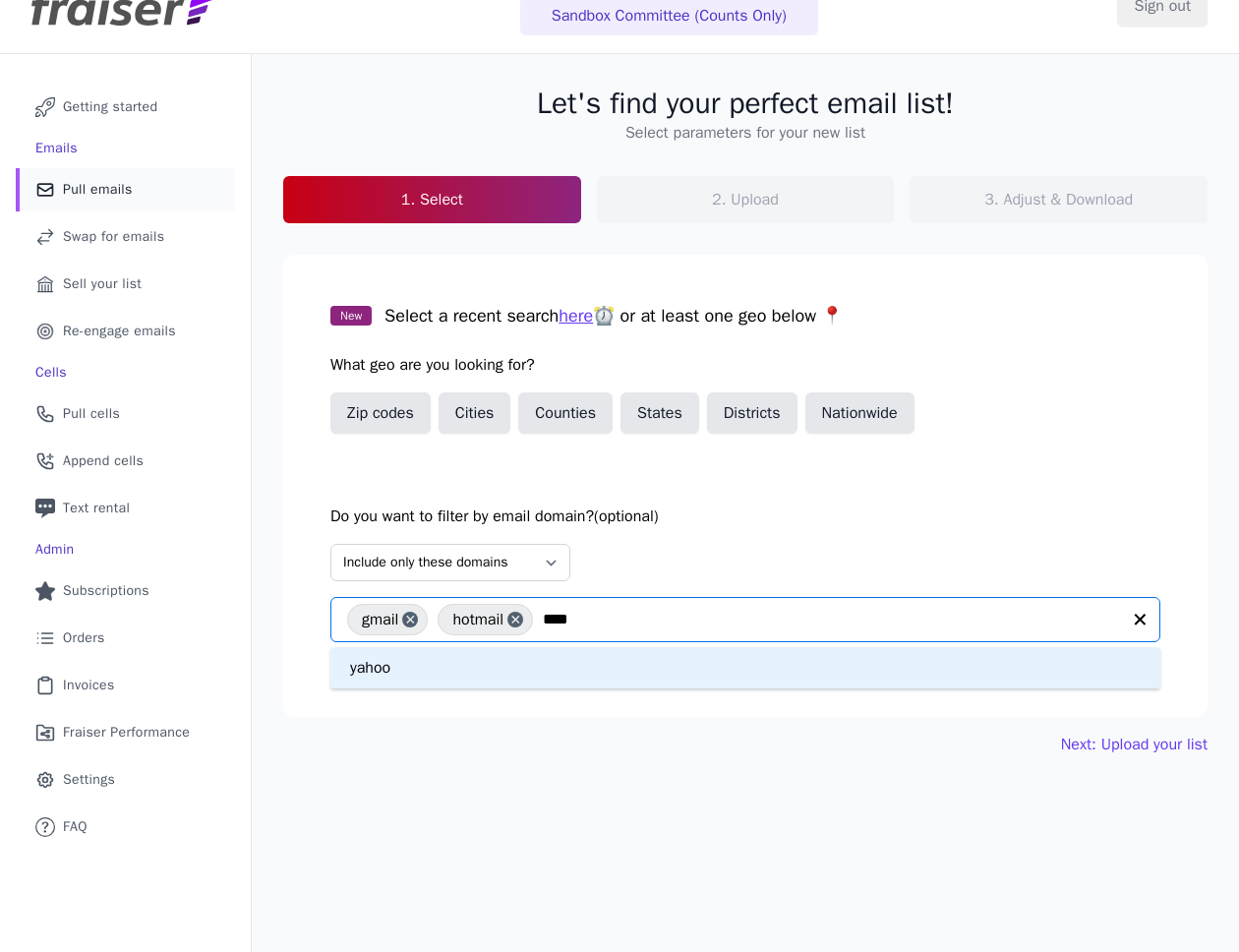 click on "yahoo" at bounding box center [745, 668] 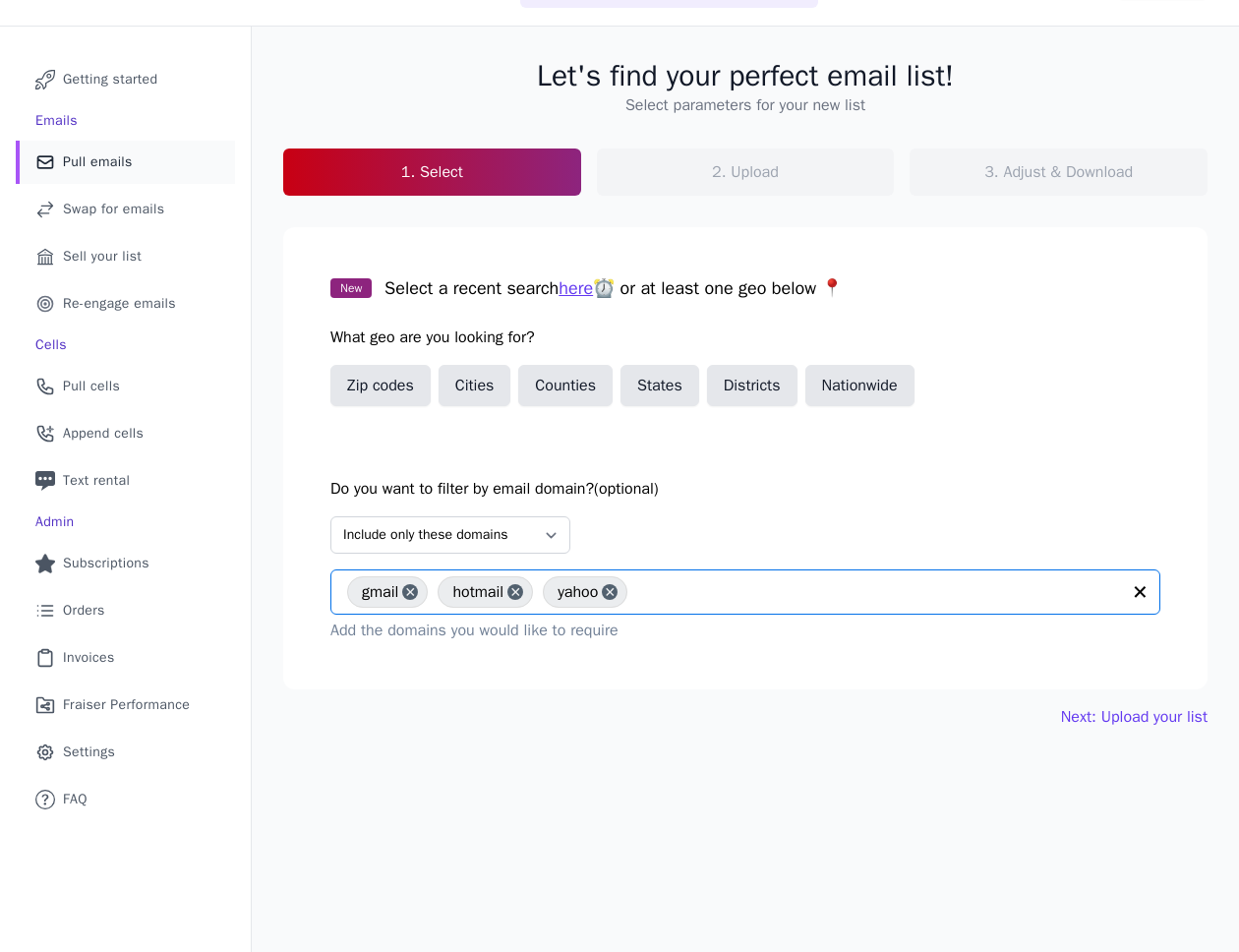 scroll, scrollTop: 84, scrollLeft: 0, axis: vertical 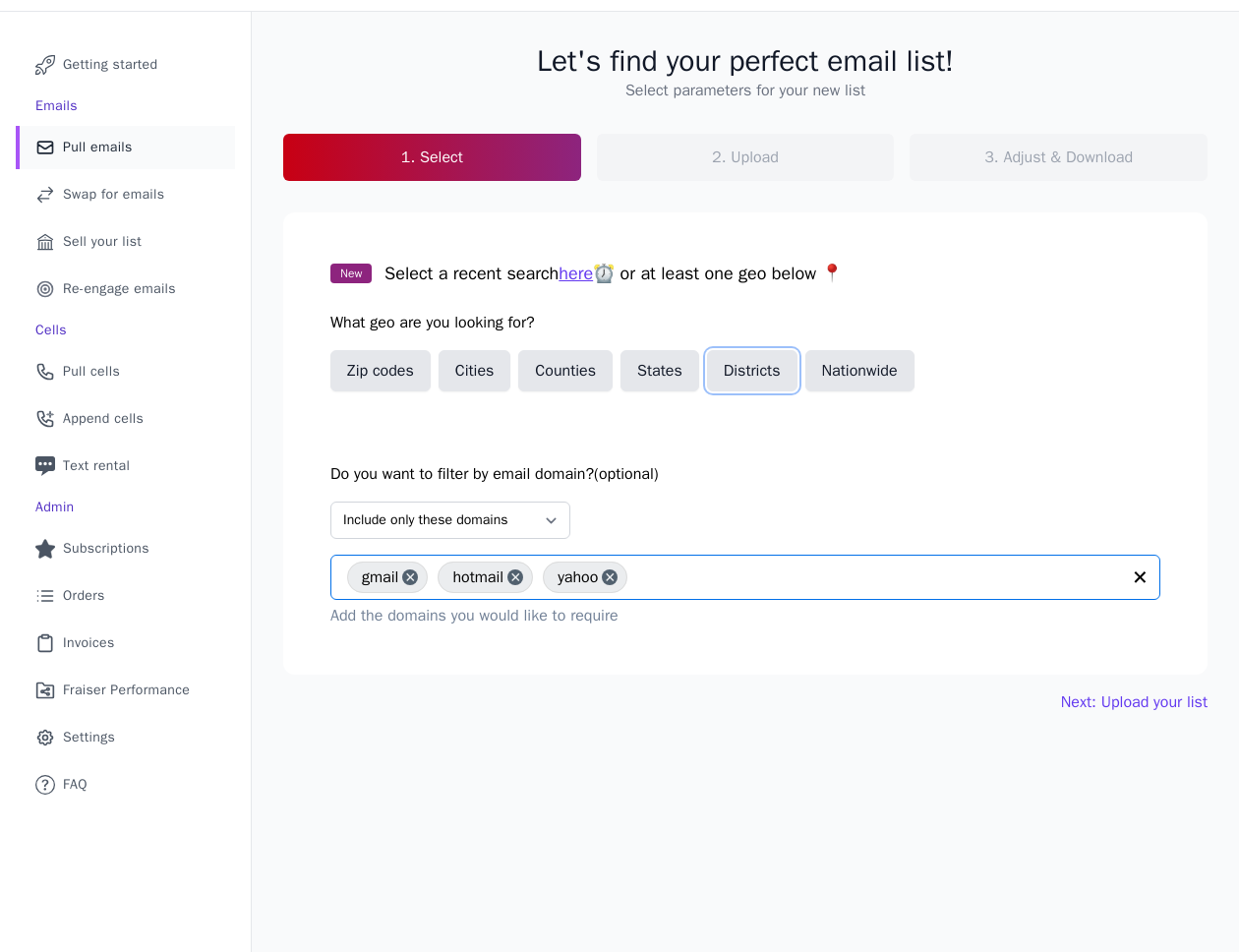 click on "Districts" at bounding box center [752, 371] 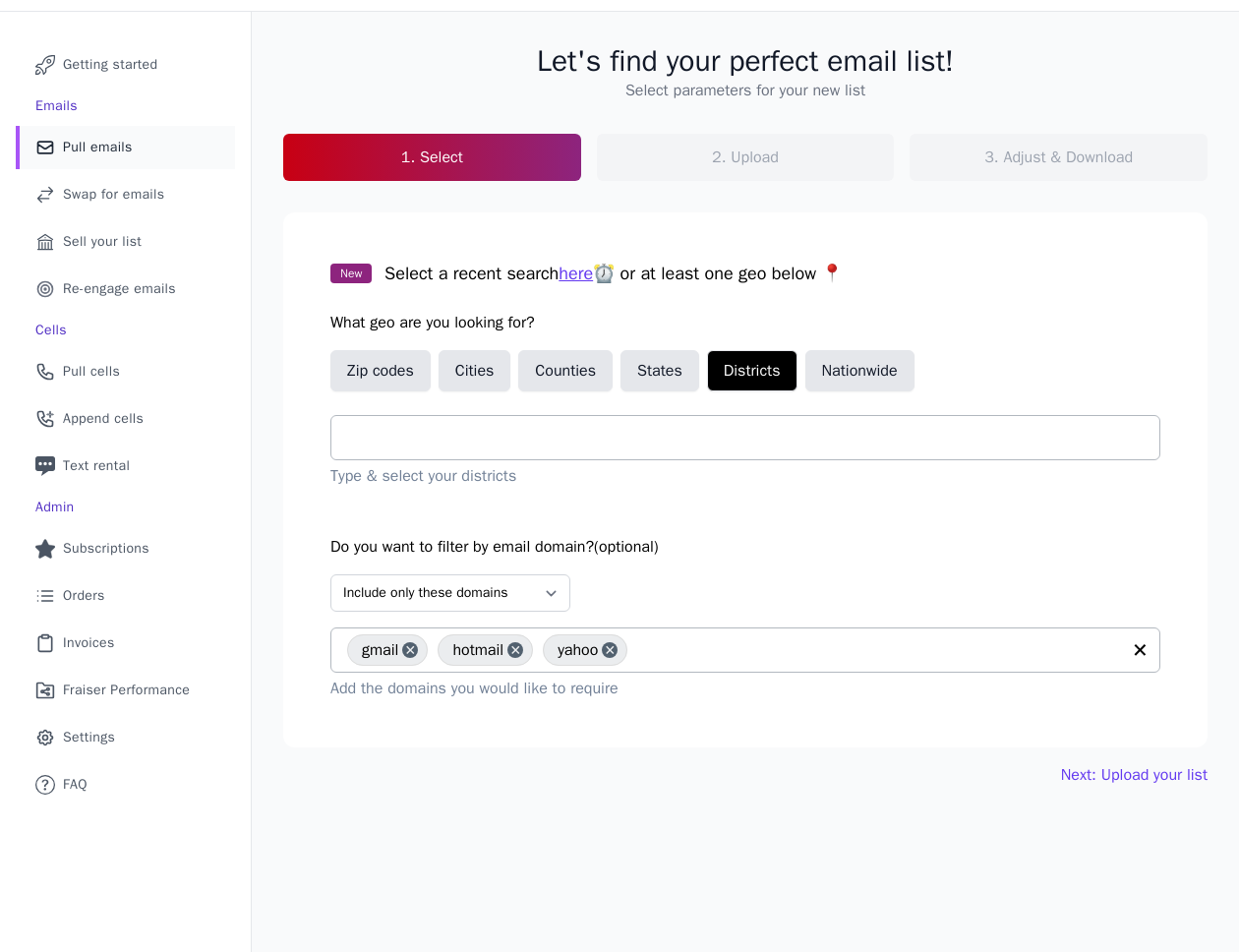 click at bounding box center [753, 438] 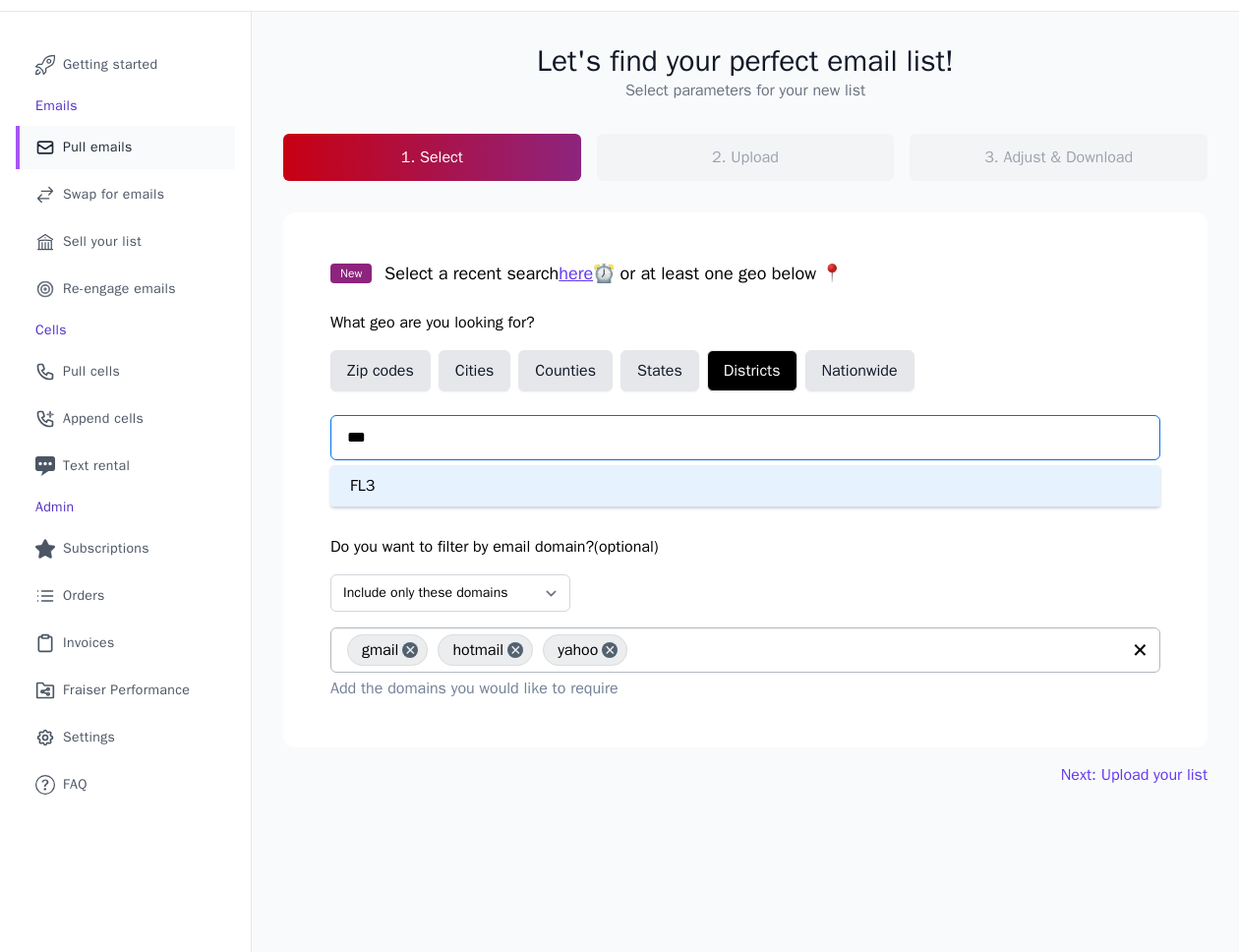 type on "**" 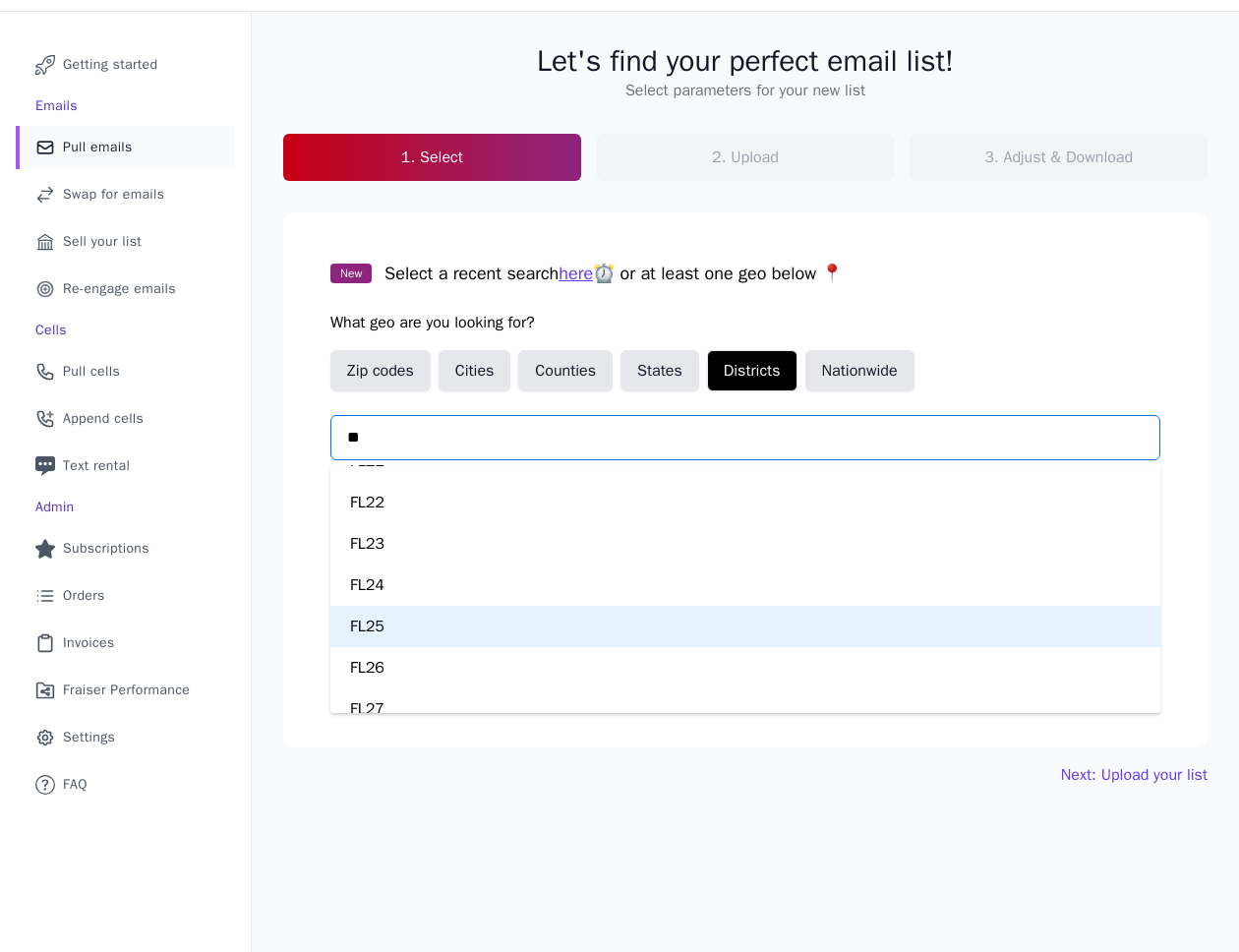 scroll, scrollTop: 641, scrollLeft: 0, axis: vertical 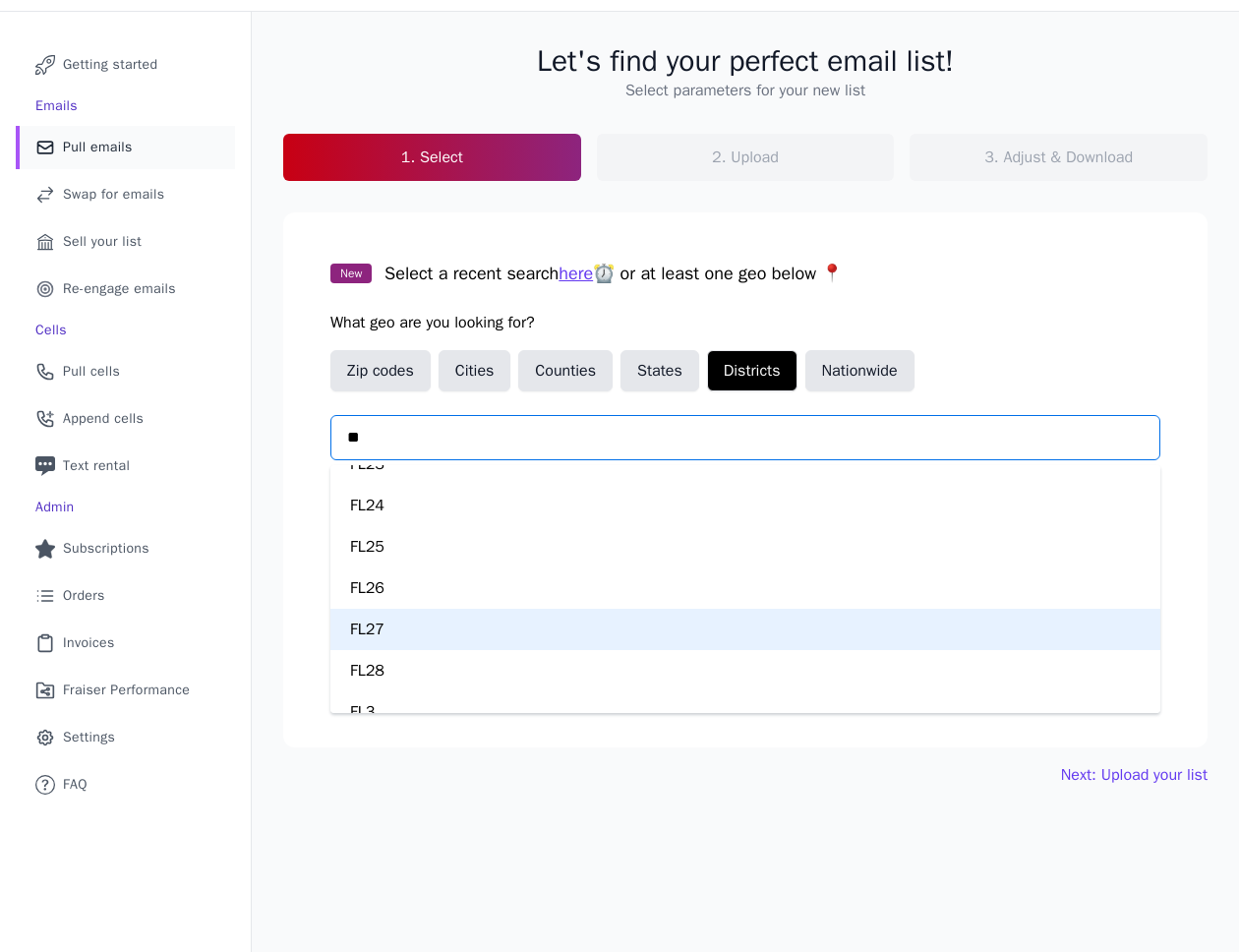 click on "FL27" at bounding box center [745, 629] 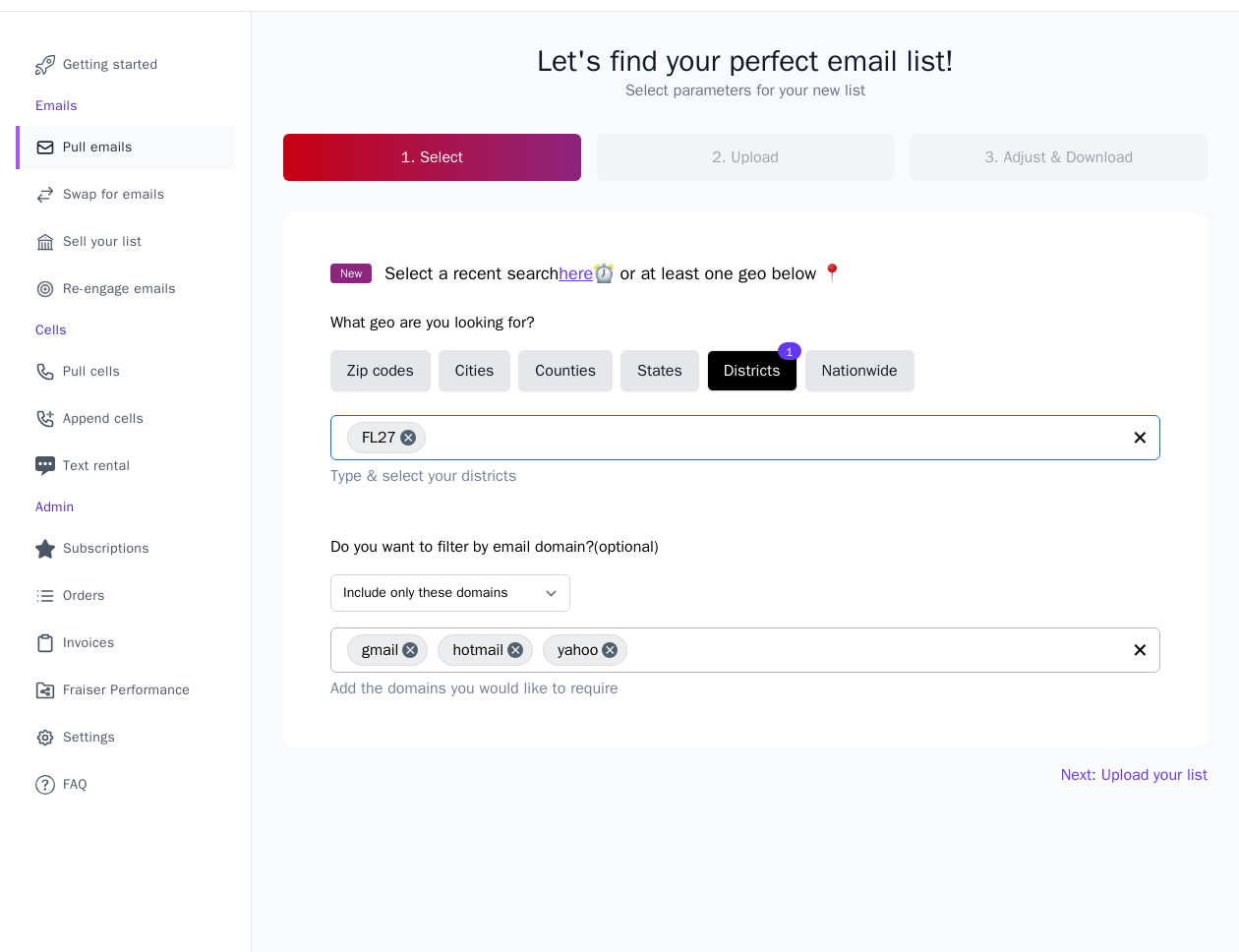 click on "Do you want to filter by email domain?  (optional)   Select Include only these domains Include none of these domains         gmail     hotmail     yahoo                   Add the domains you would like to require" at bounding box center [745, 618] 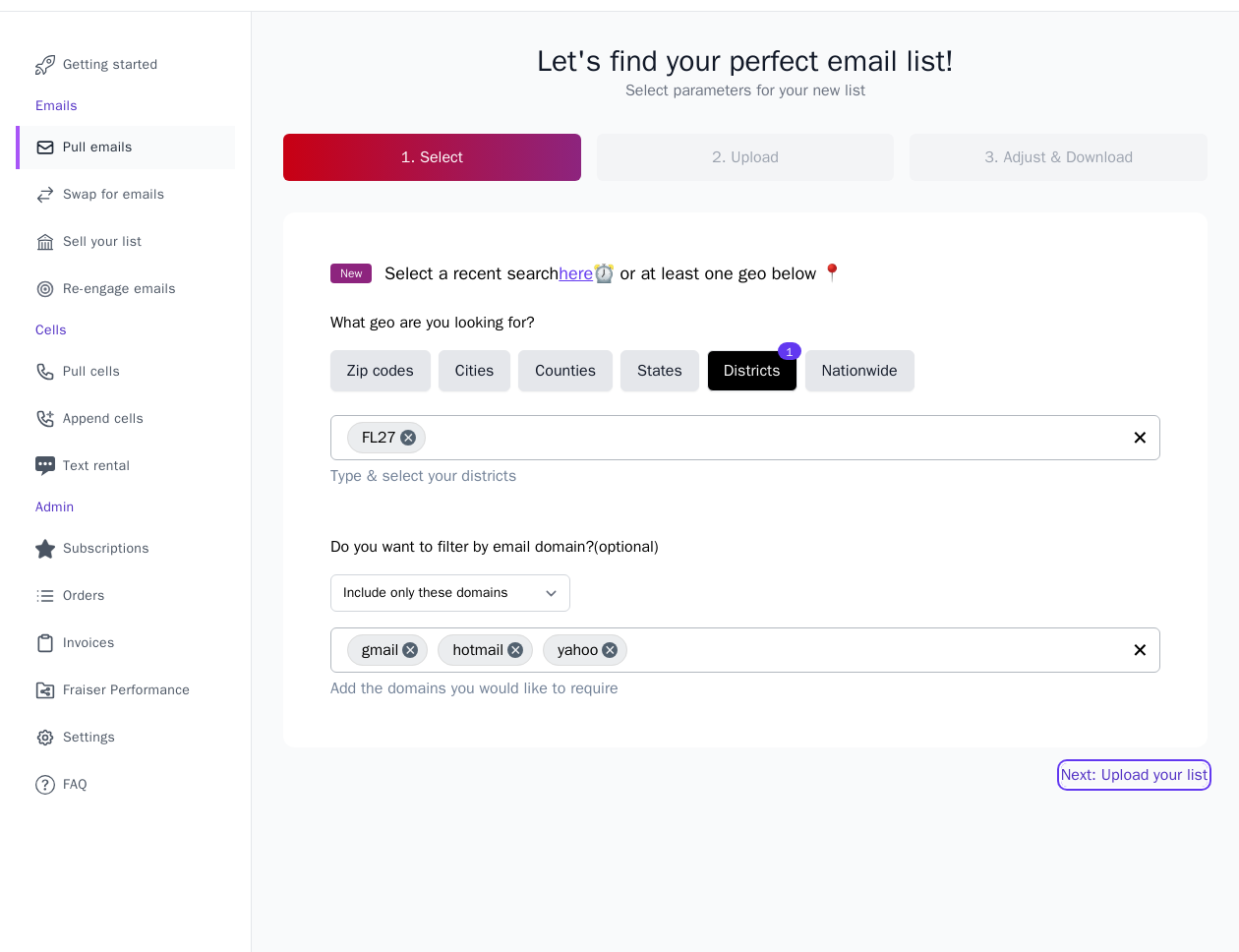 click on "Next: Upload your list" at bounding box center (1134, 775) 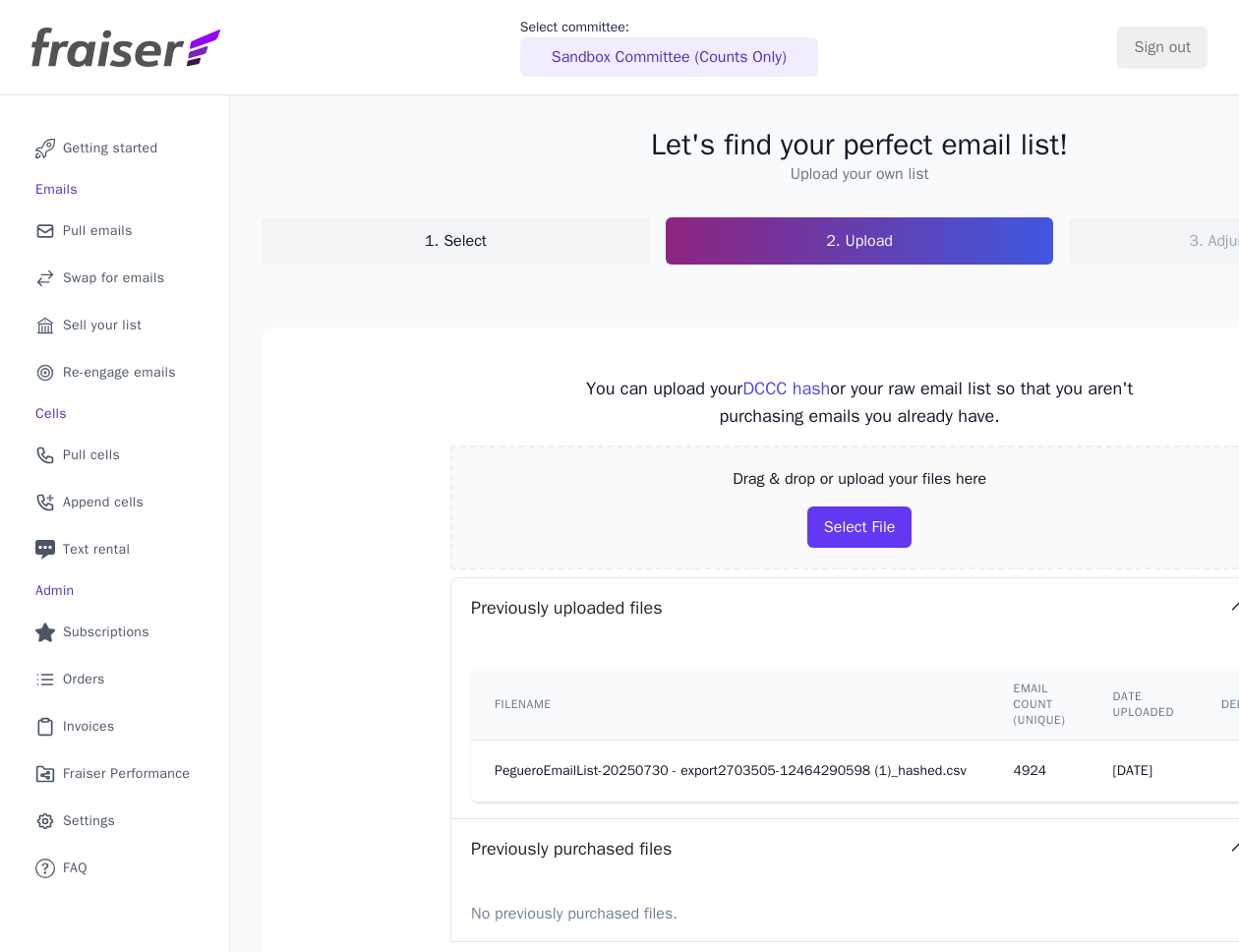 scroll, scrollTop: 0, scrollLeft: 0, axis: both 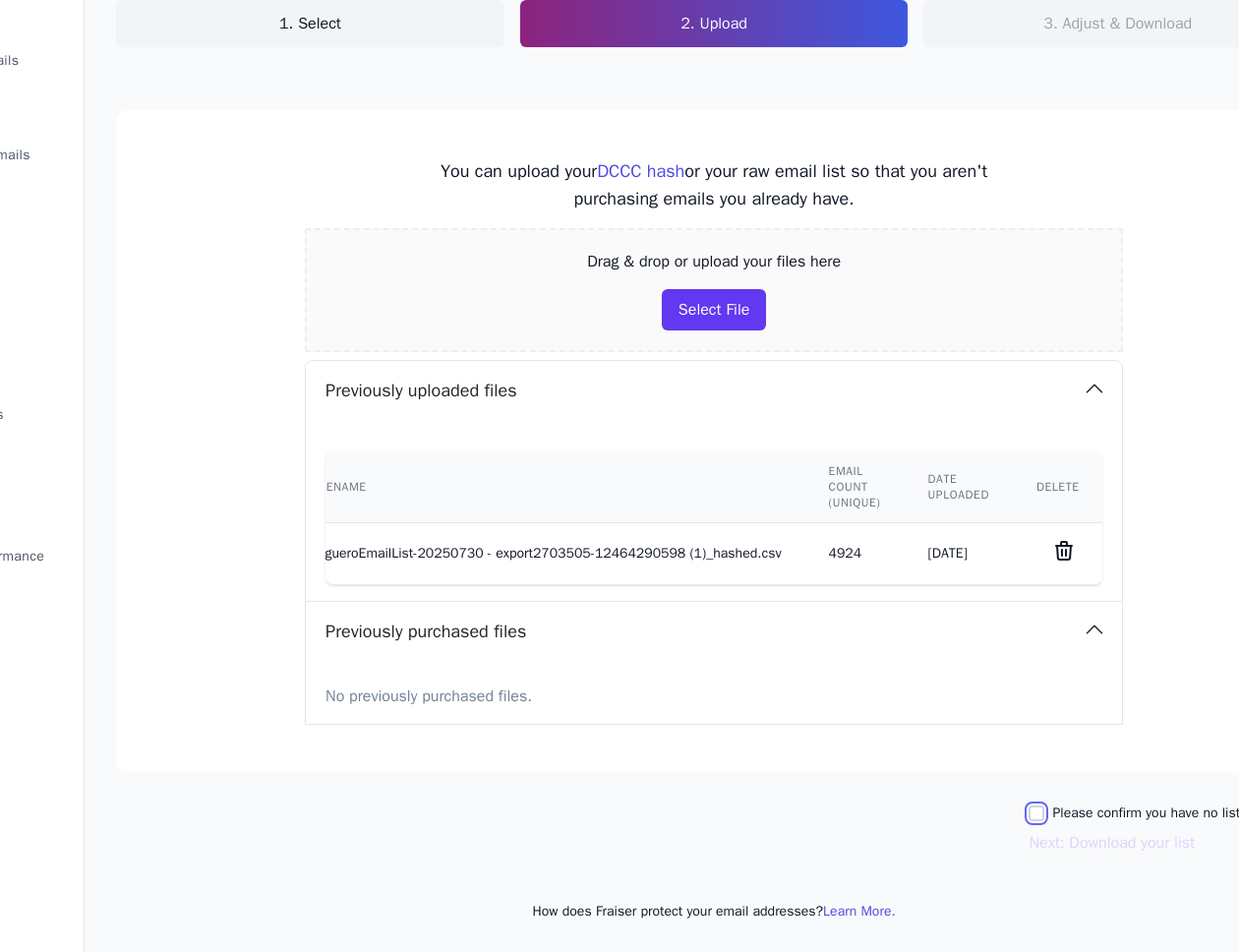 click on "Please confirm you have no lists to upload." at bounding box center [1036, 813] 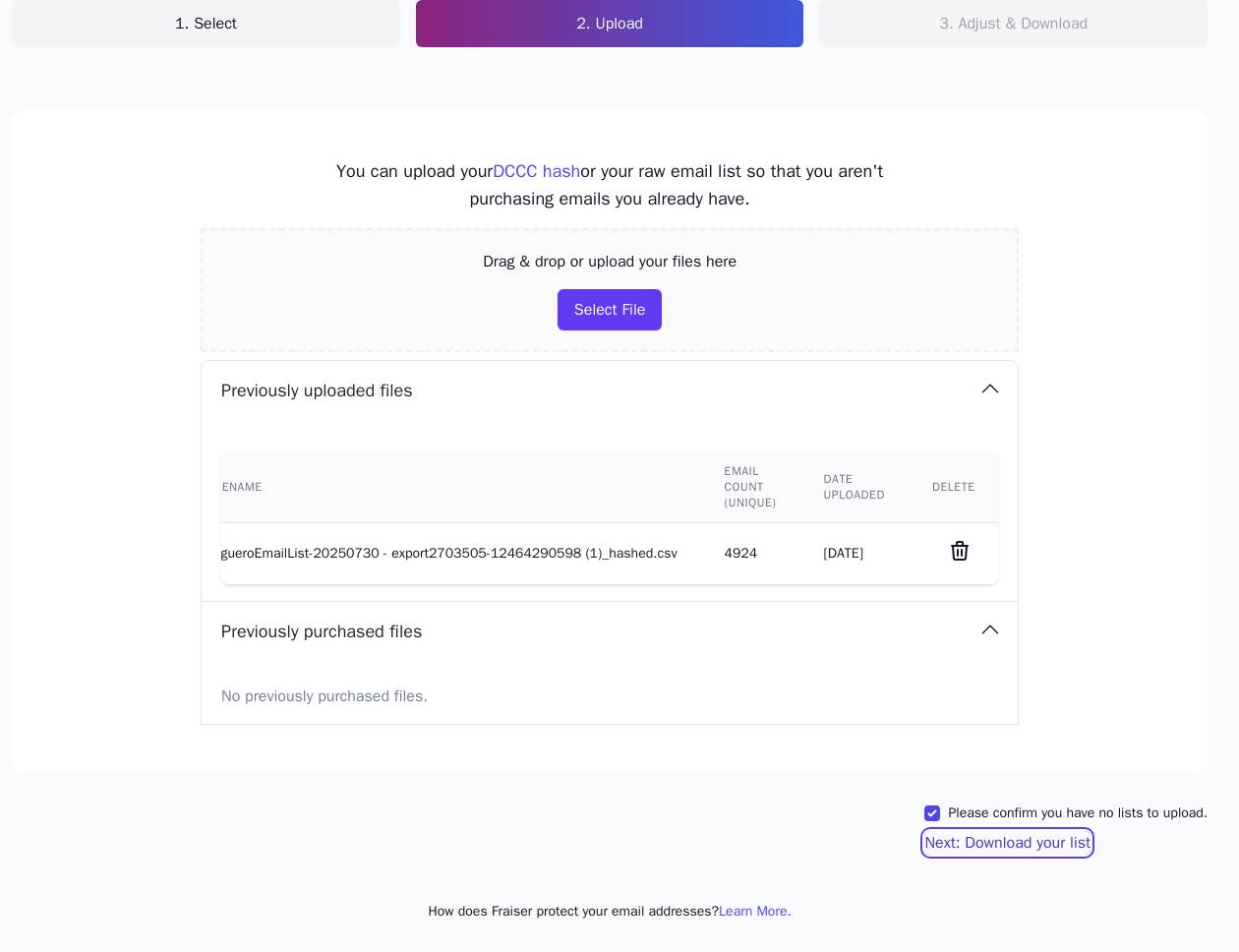click on "Next: Download your list" at bounding box center (1007, 843) 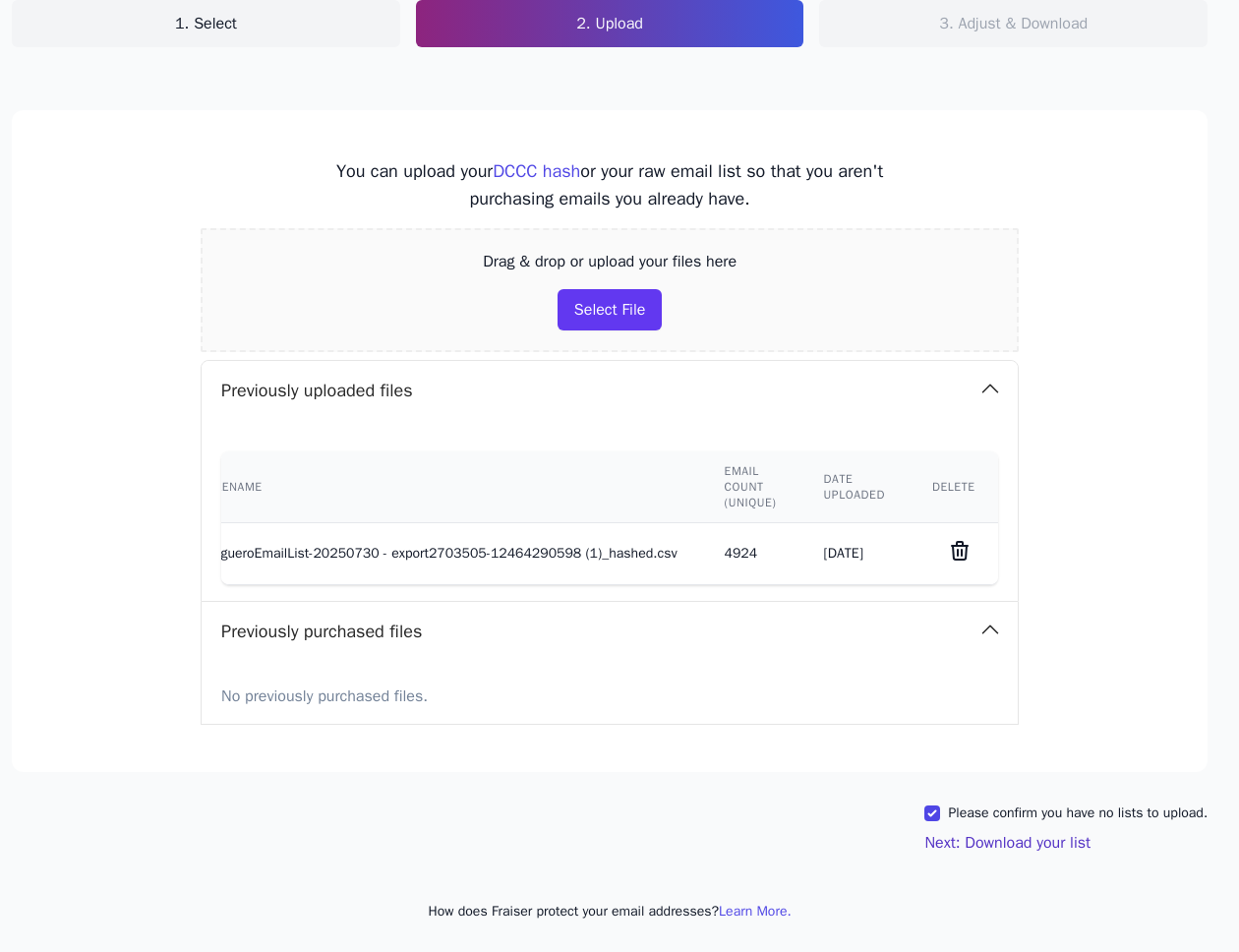 scroll, scrollTop: 213, scrollLeft: 259, axis: both 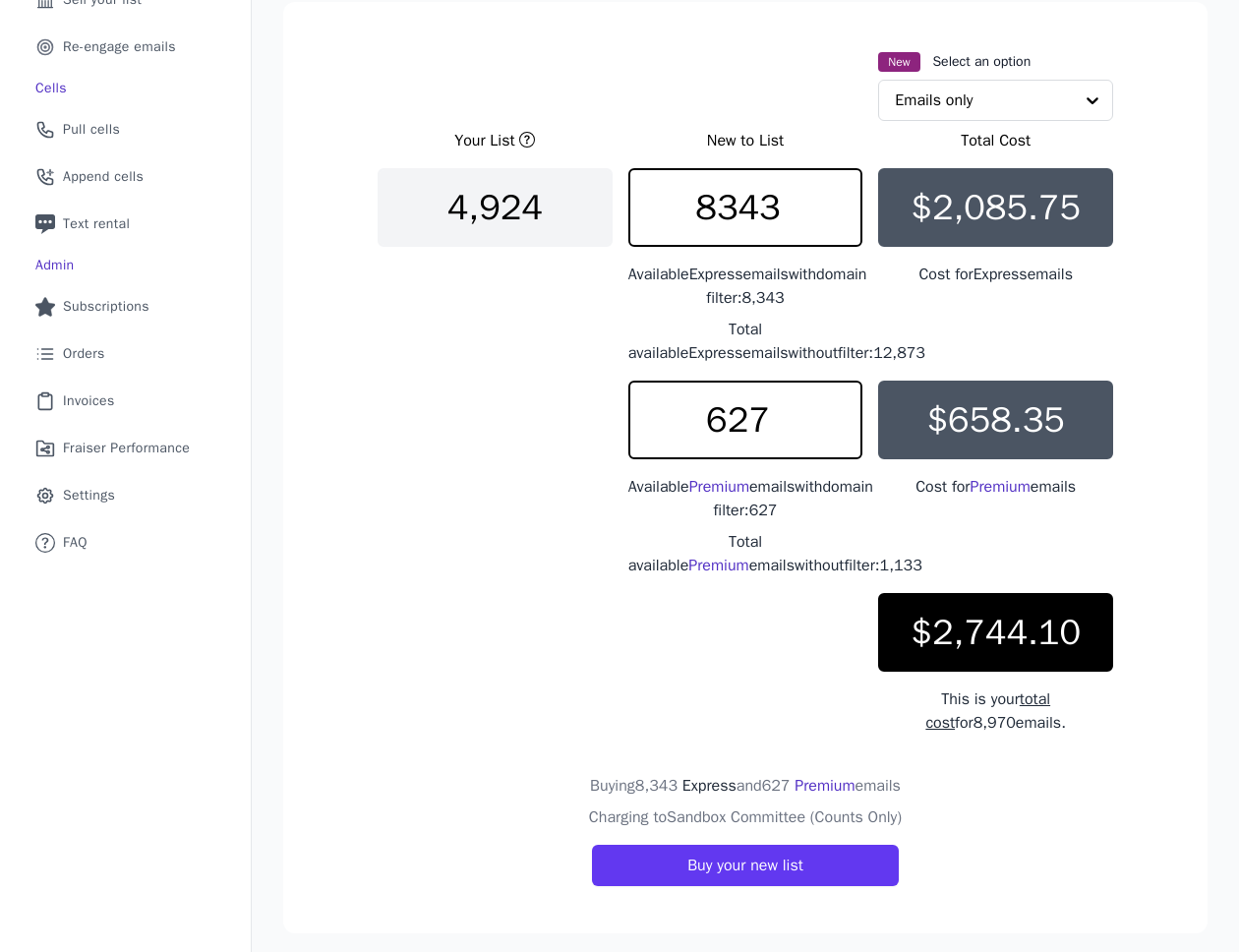 click on "$2,744.10" at bounding box center (995, 632) 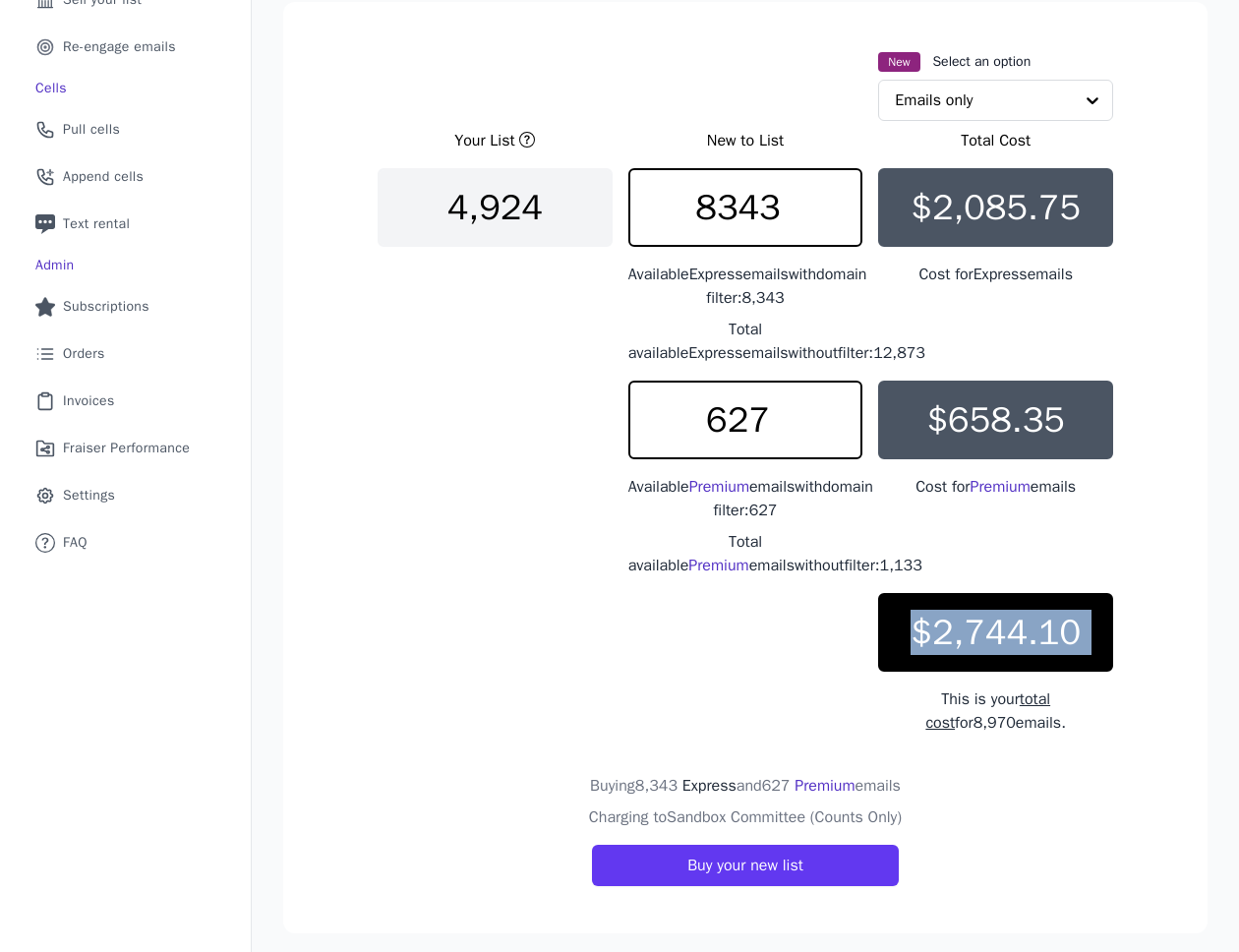 click on "$2,744.10" at bounding box center (995, 632) 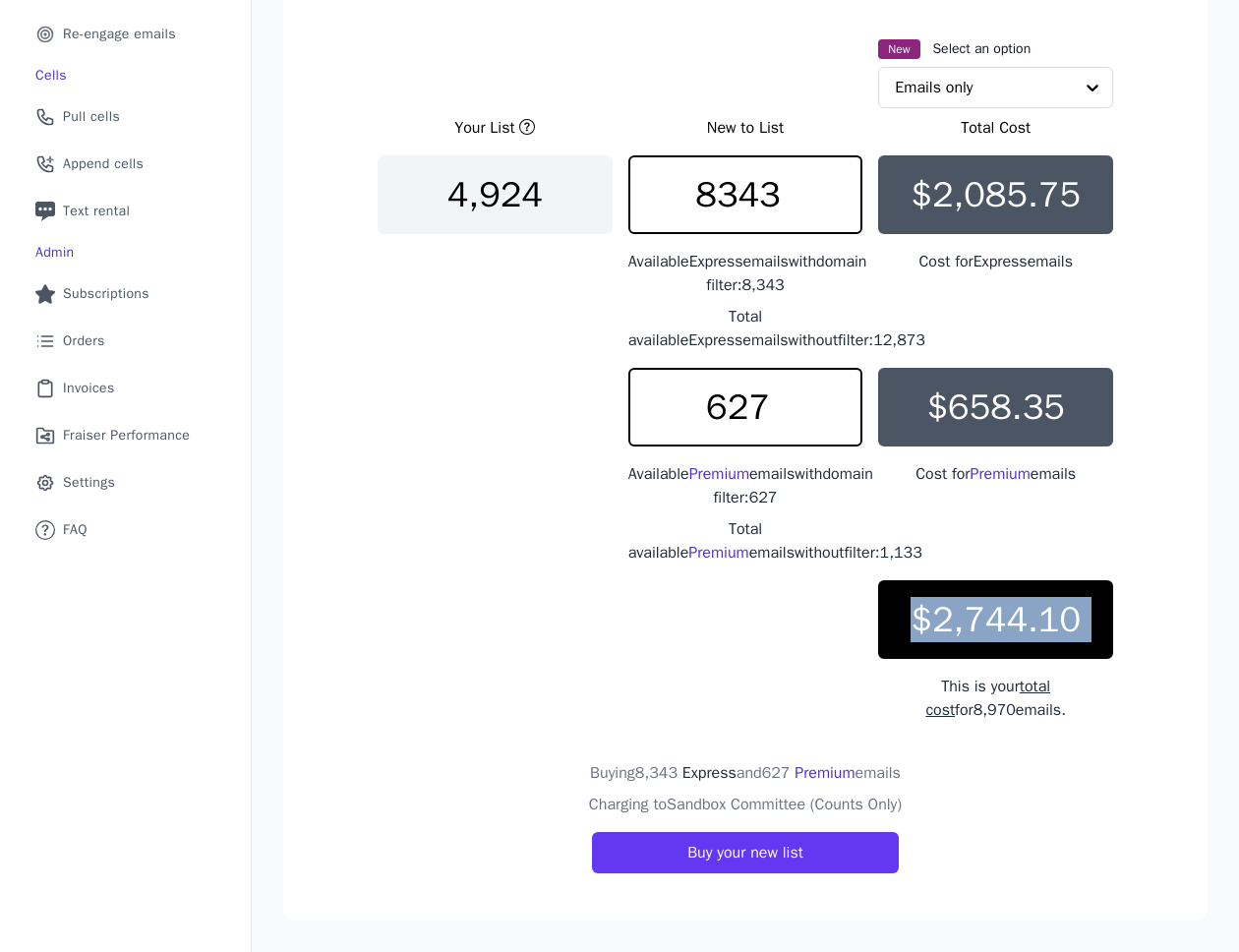 copy on "$2,744.10" 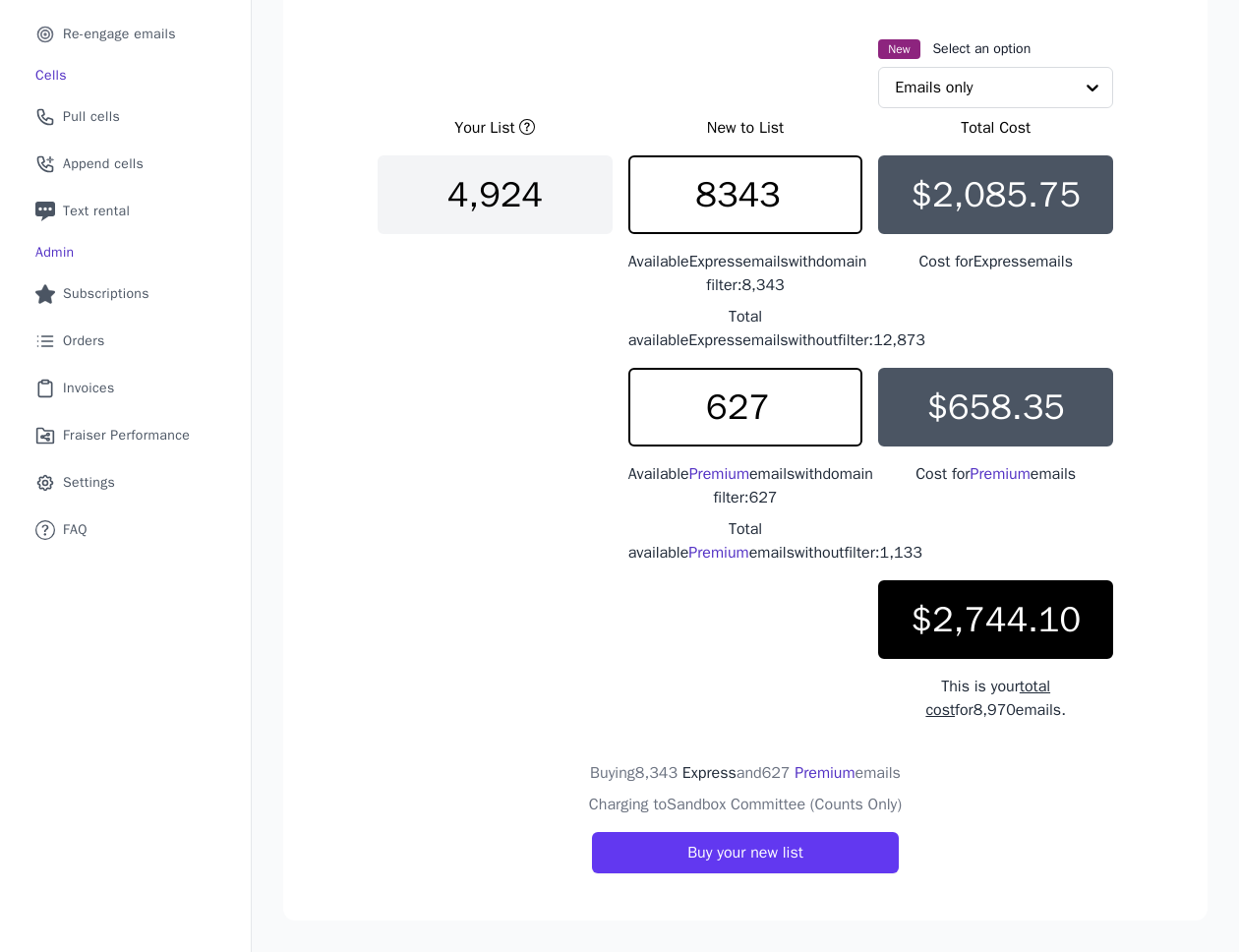 click on "Total available  Premium
emails  without  filter:  1,133" at bounding box center (745, 541) 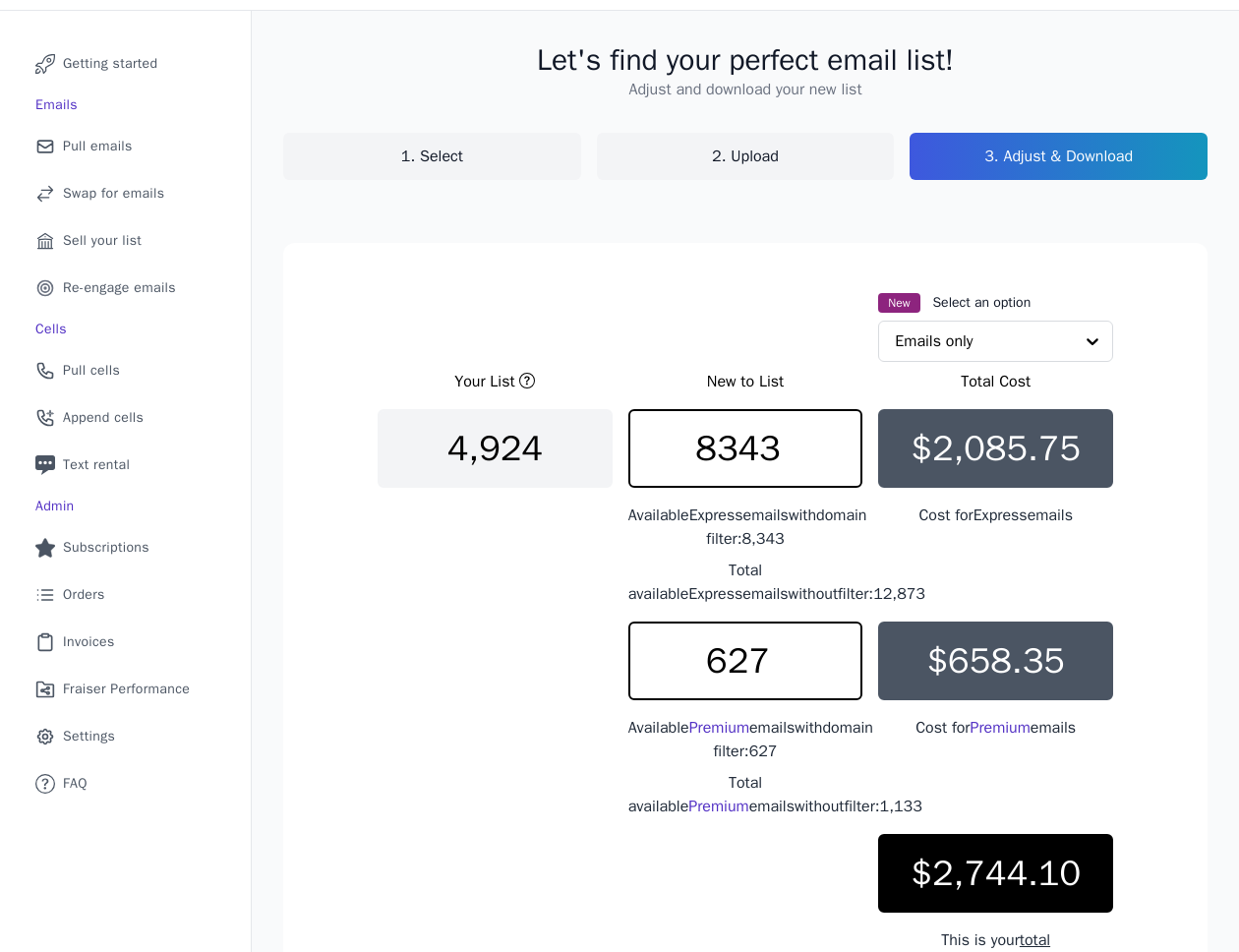 scroll, scrollTop: 0, scrollLeft: 0, axis: both 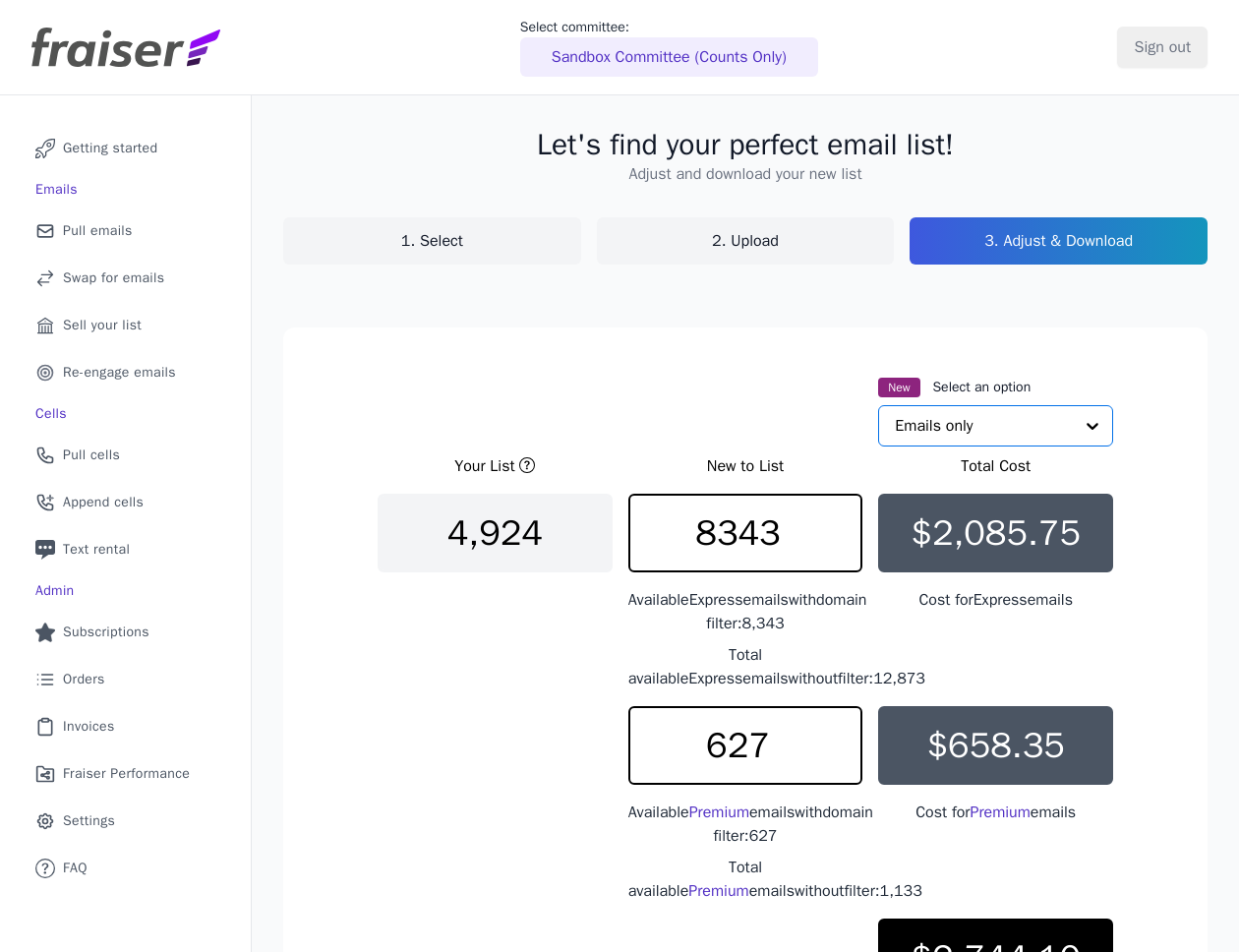 click 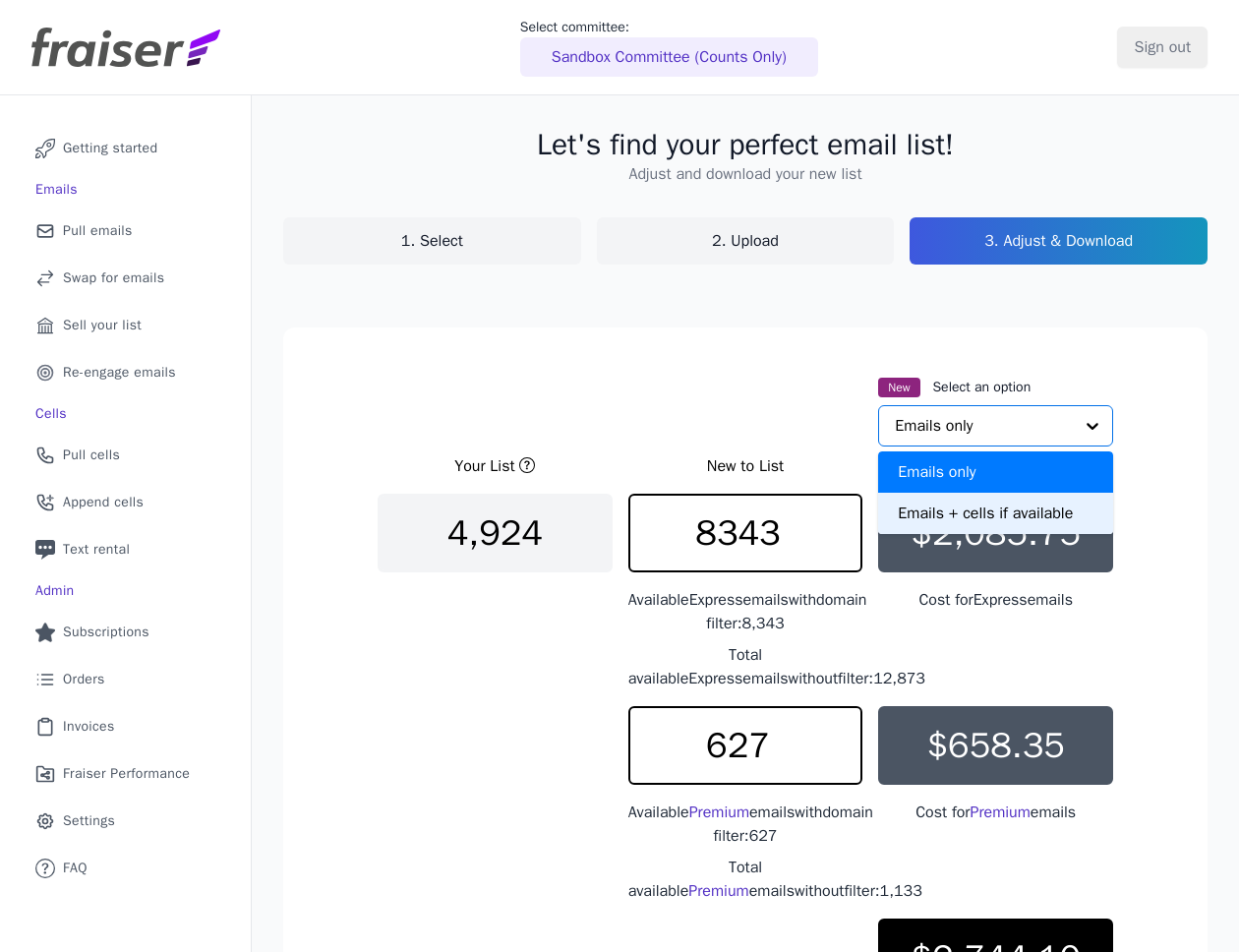 click on "Emails + cells if available" at bounding box center [995, 513] 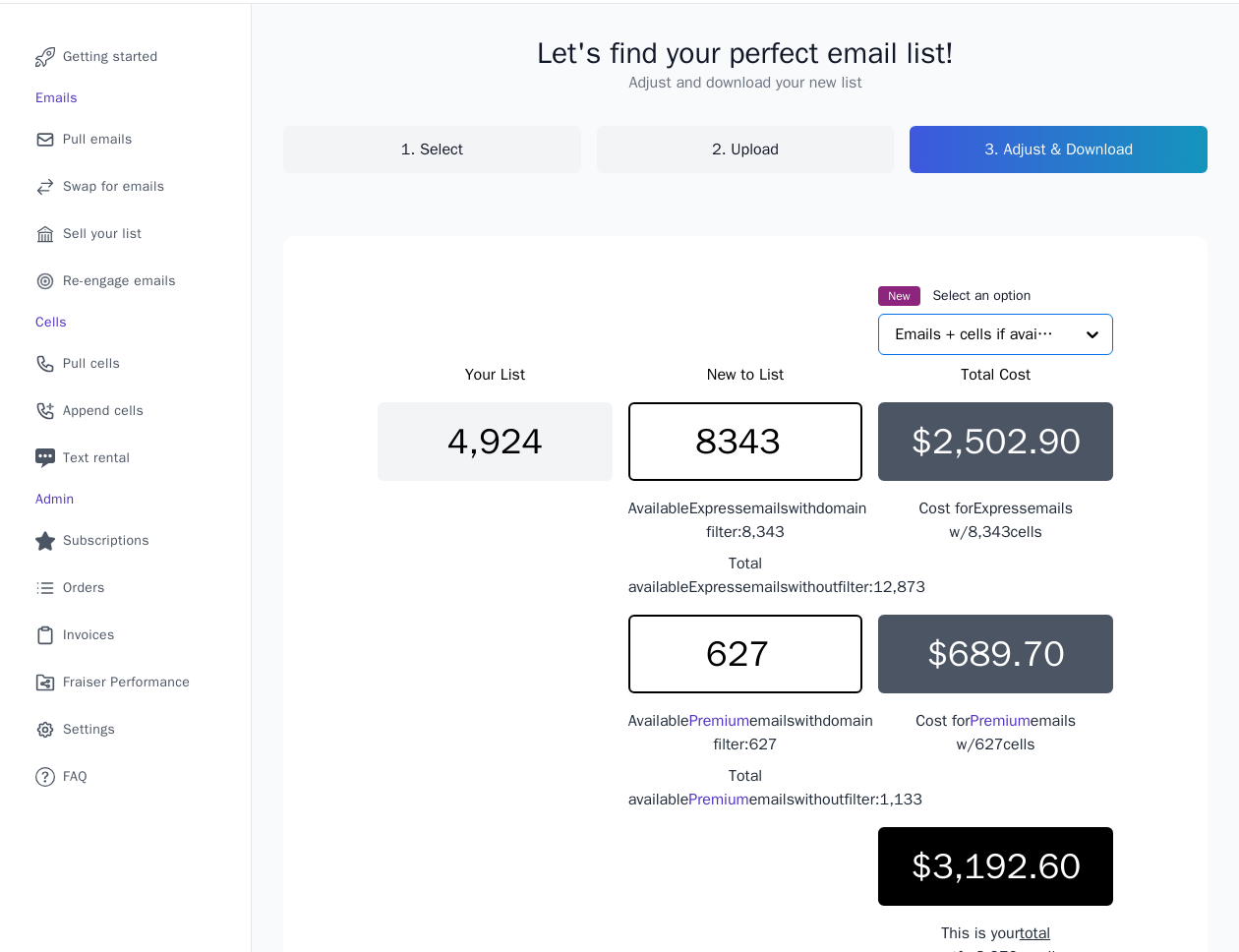 scroll, scrollTop: 147, scrollLeft: 0, axis: vertical 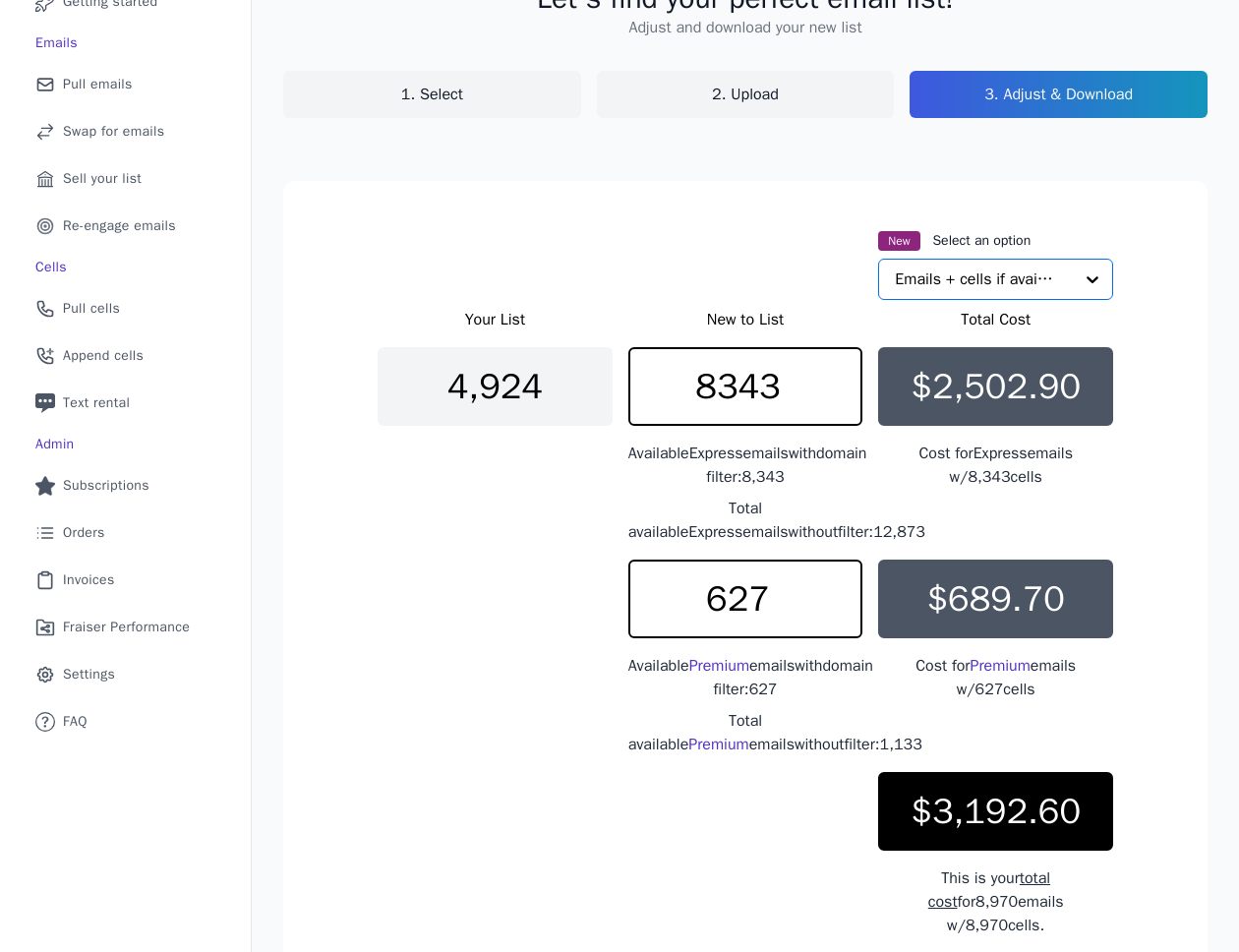 click 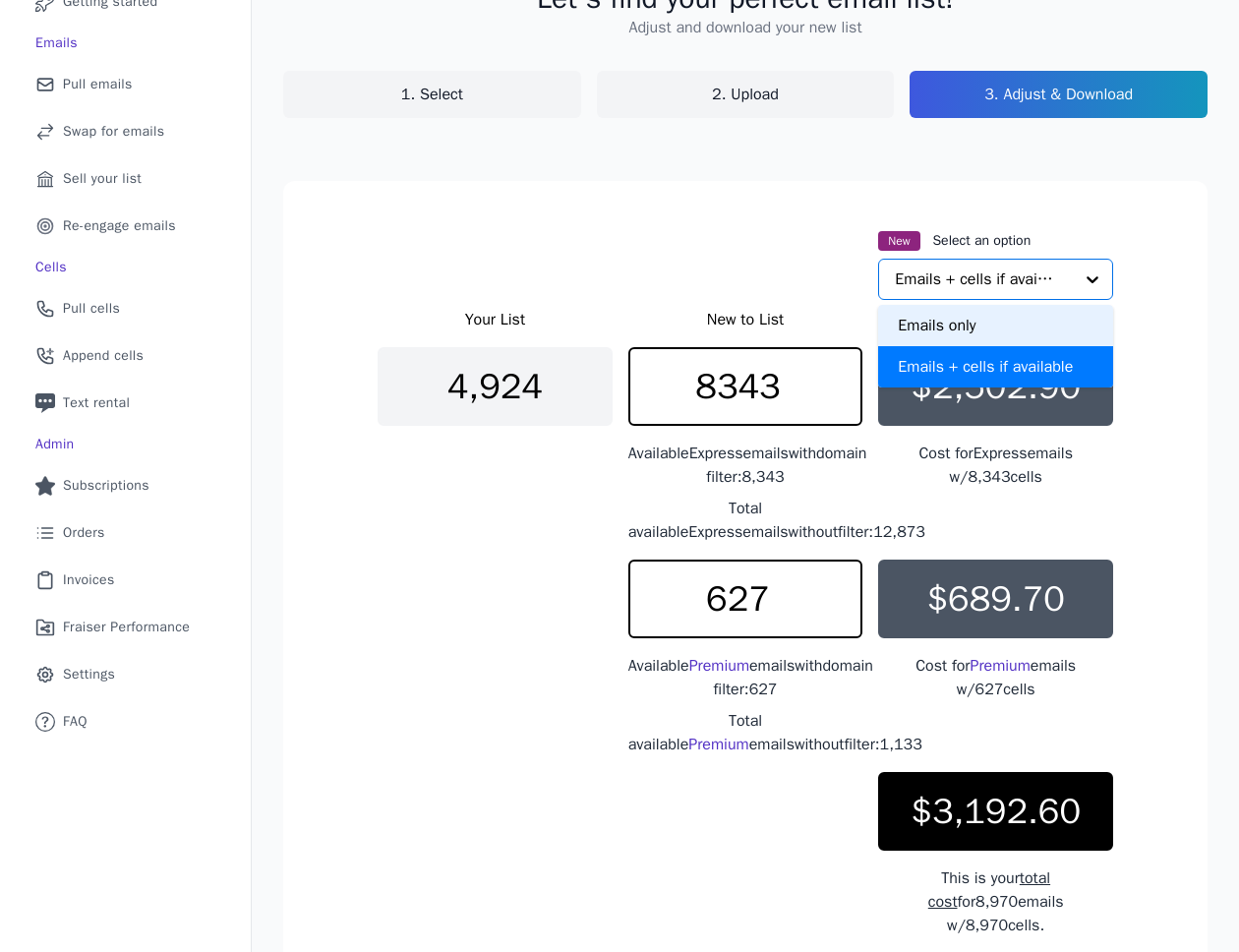 click on "Emails only" at bounding box center [995, 326] 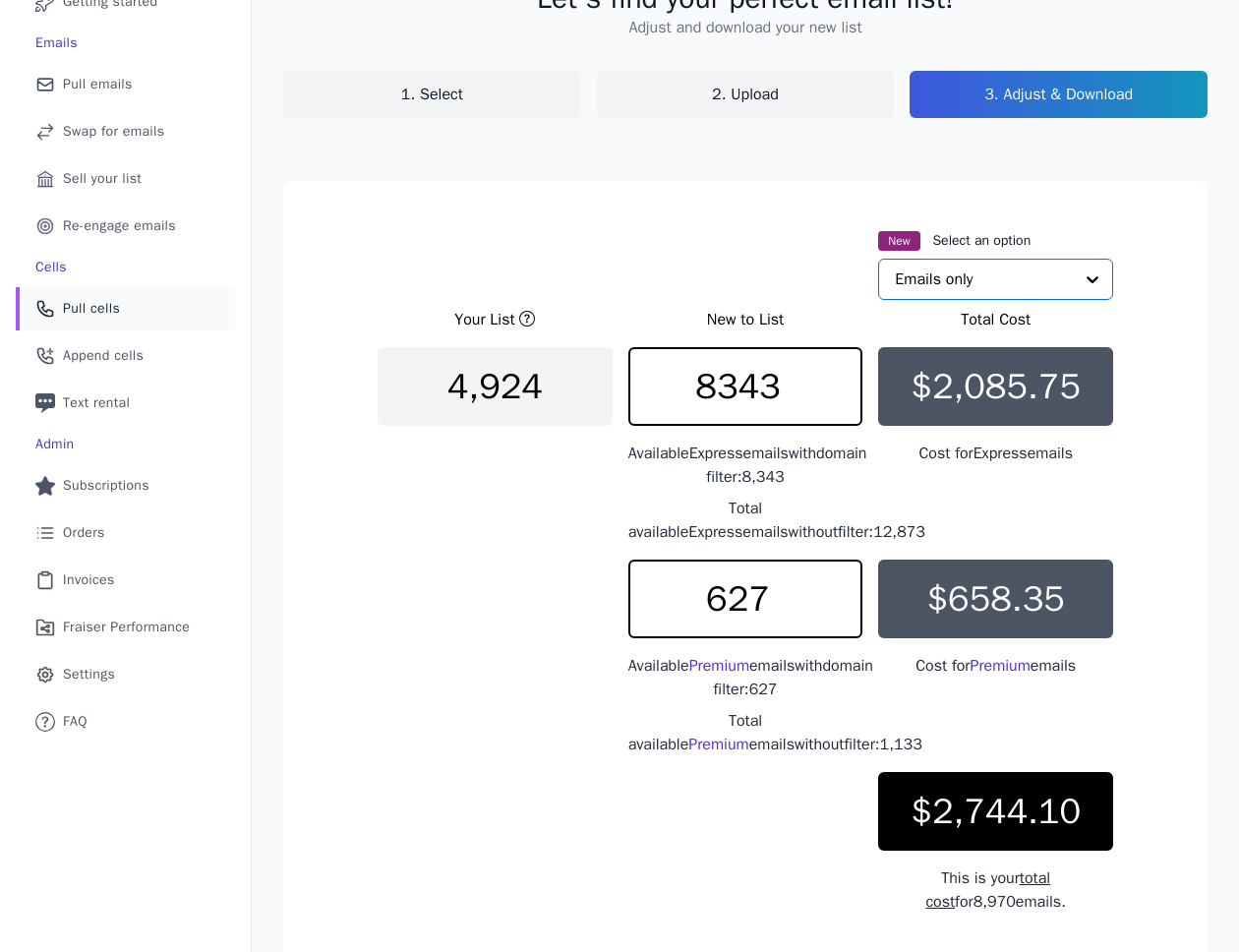click on "Phone Icon Outline of a phone
Pull cells" at bounding box center (125, 309) 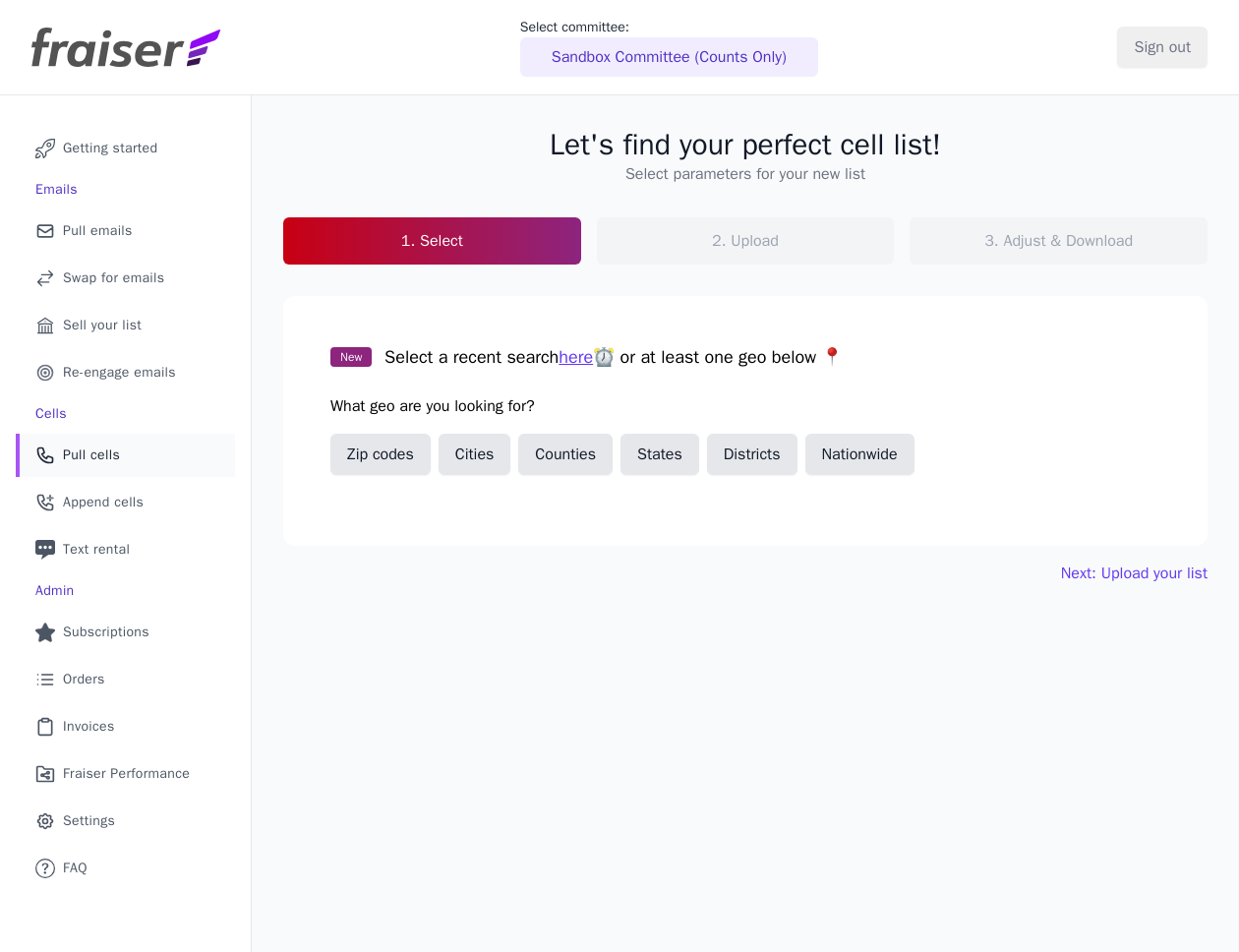 scroll, scrollTop: 0, scrollLeft: 0, axis: both 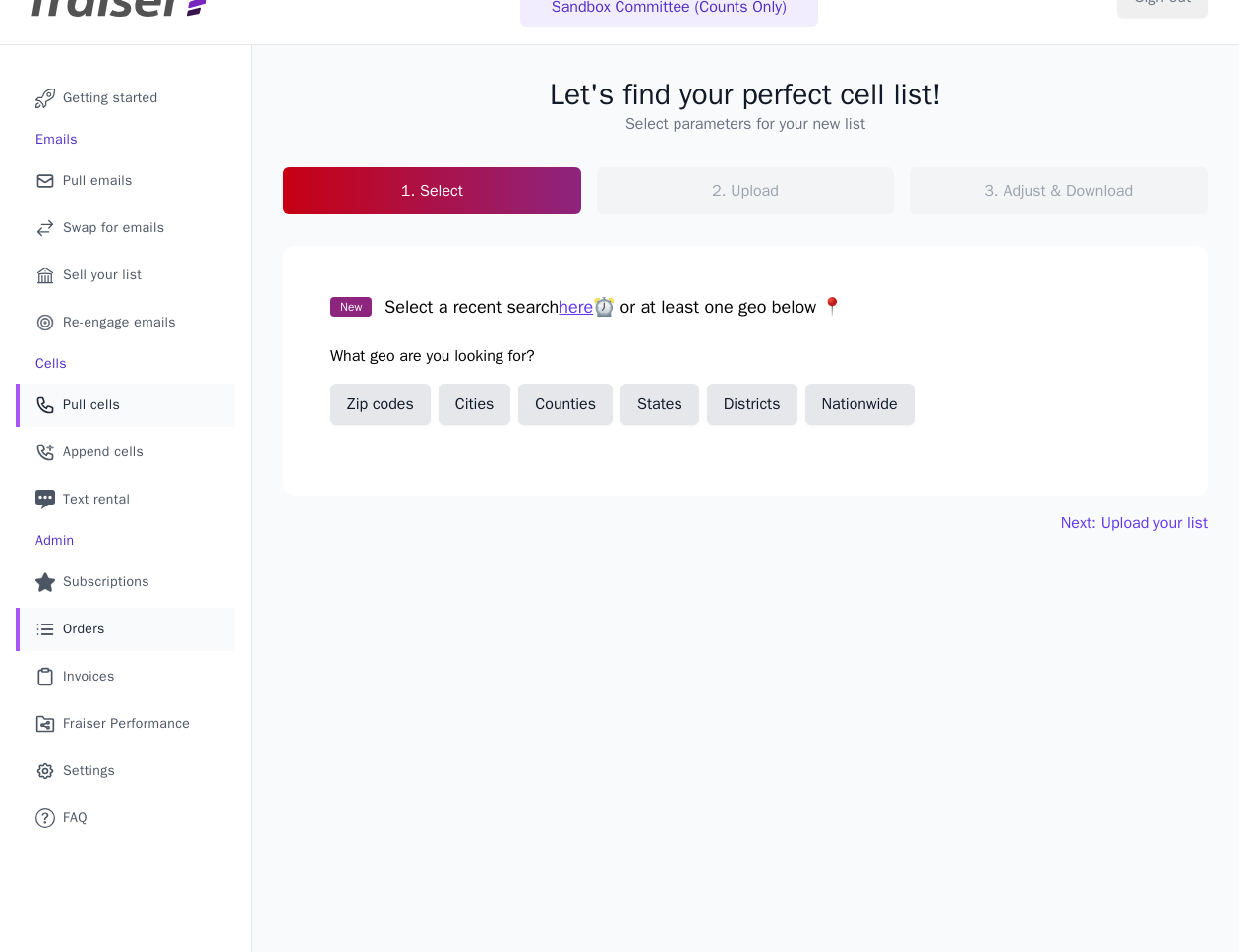 click on "List Icon Outline of bulleted list
Orders" at bounding box center (125, 629) 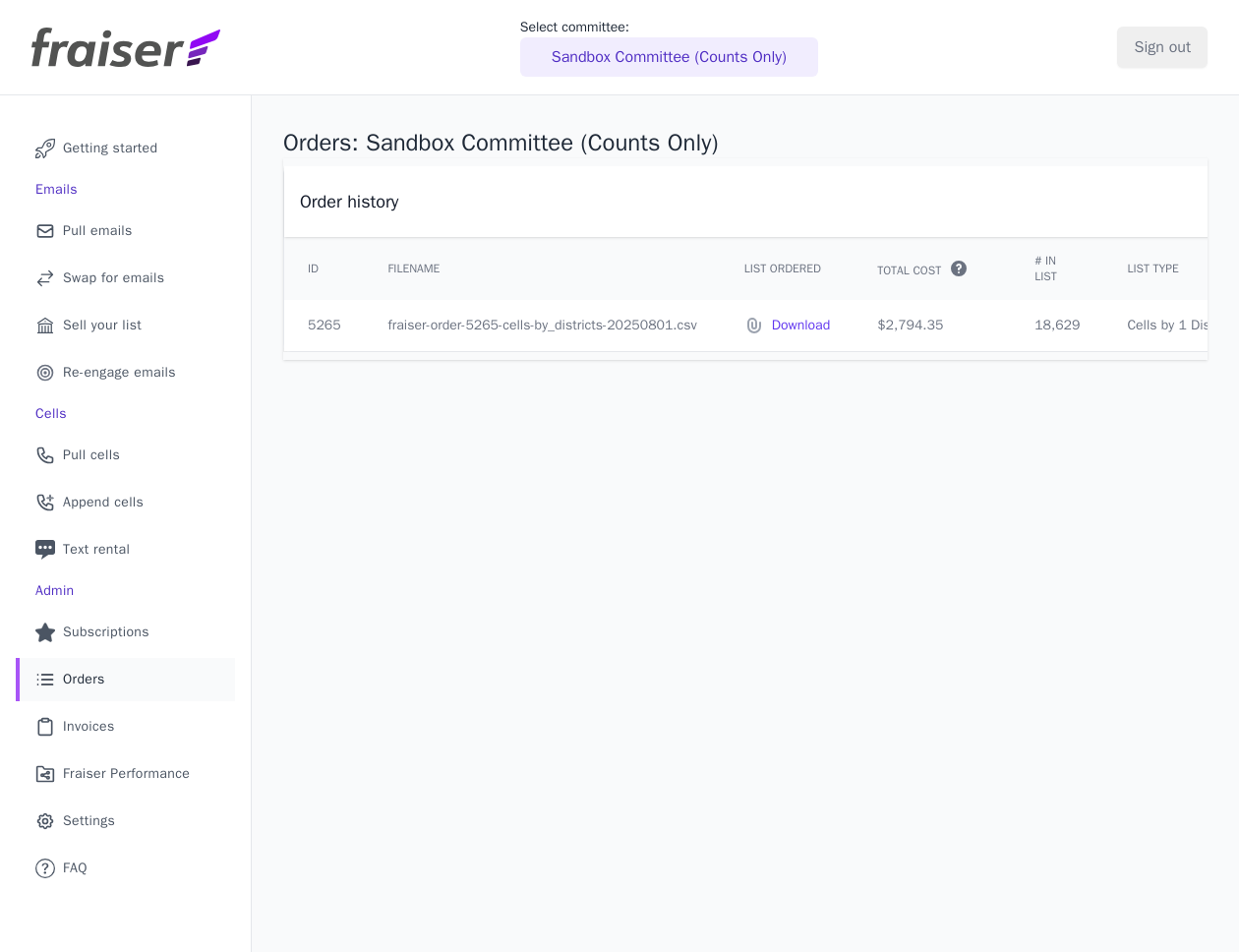 scroll, scrollTop: 0, scrollLeft: 0, axis: both 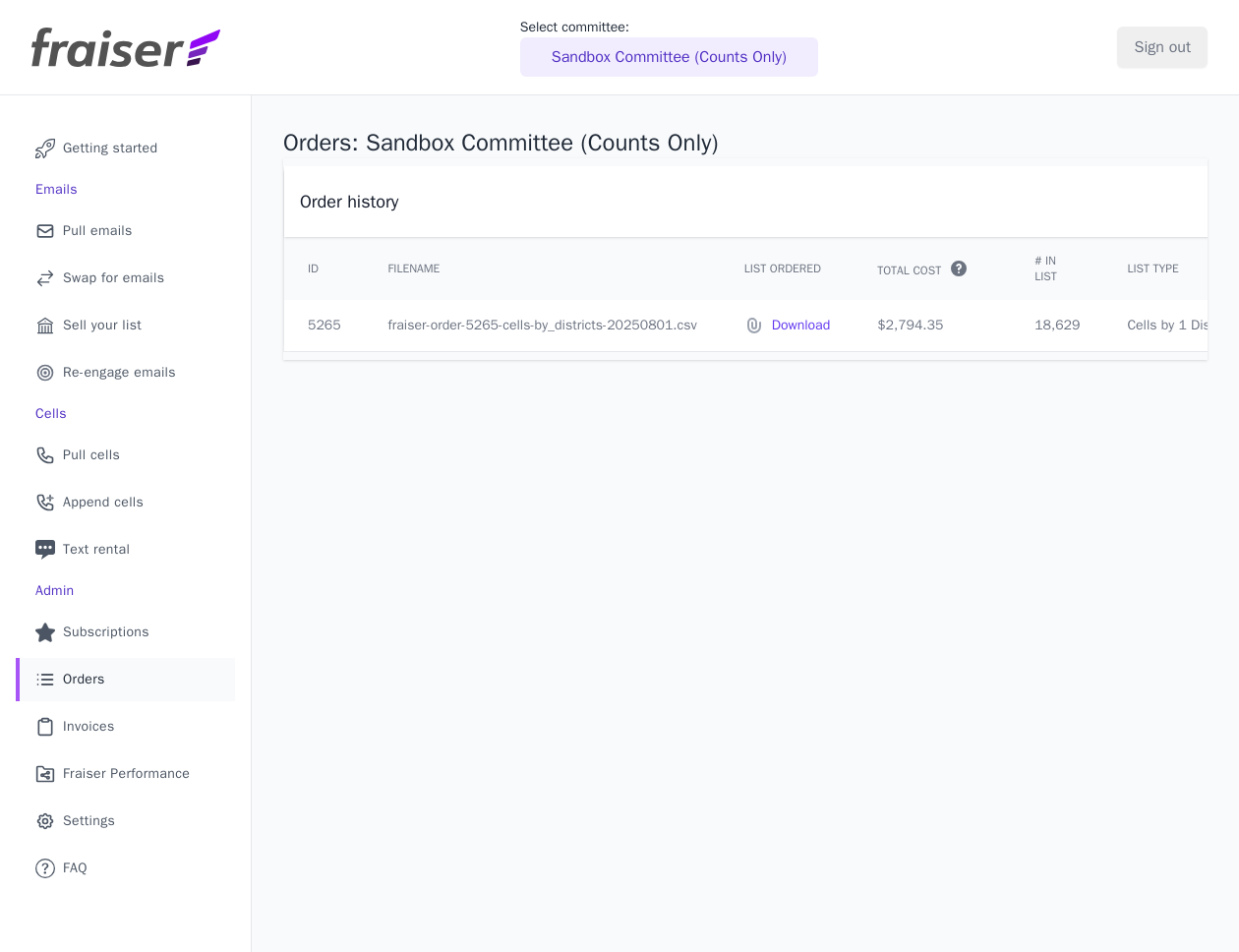 click on "fraiser-order-5265-cells-by_districts-20250801.csv" at bounding box center [543, 326] 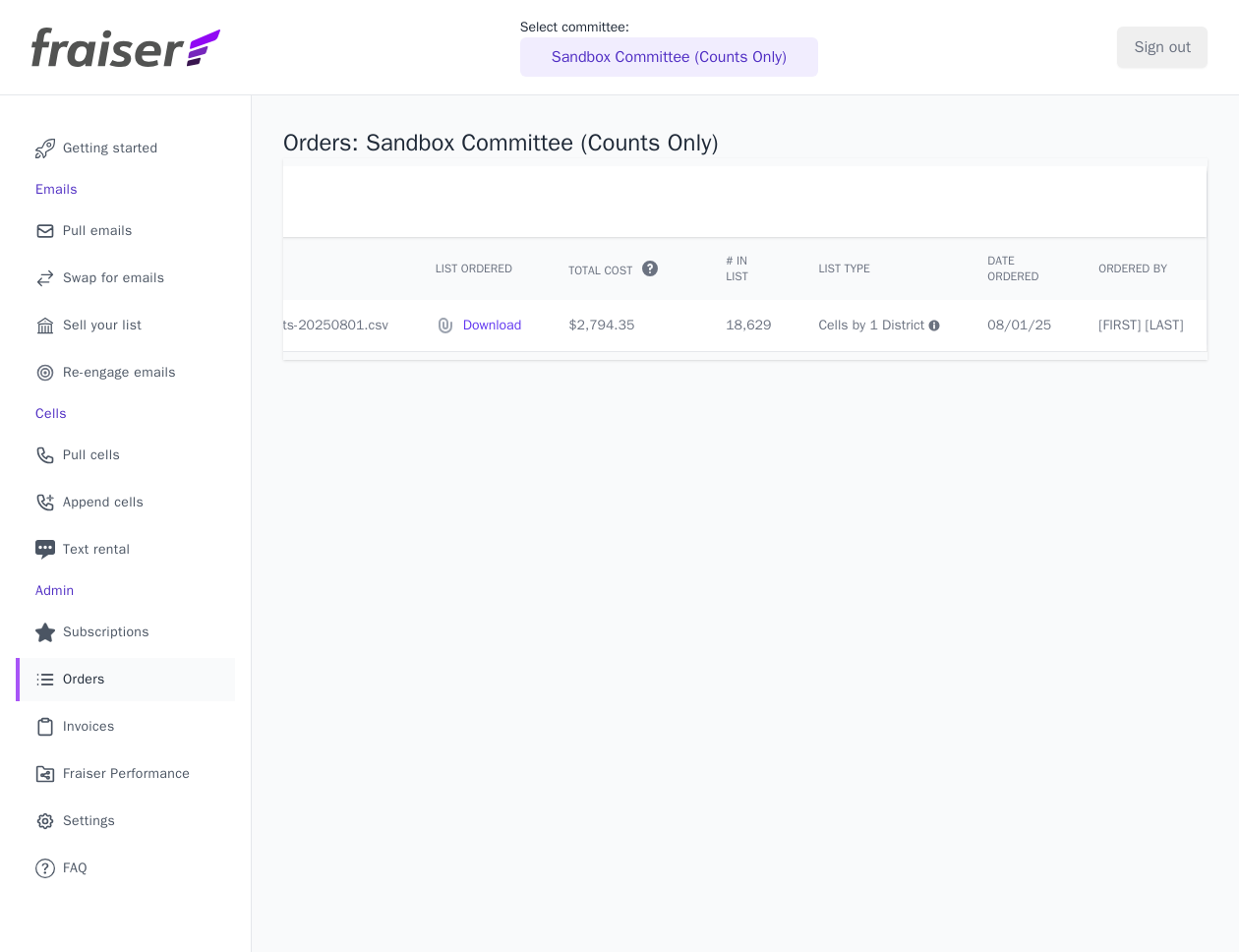 scroll, scrollTop: 0, scrollLeft: 330, axis: horizontal 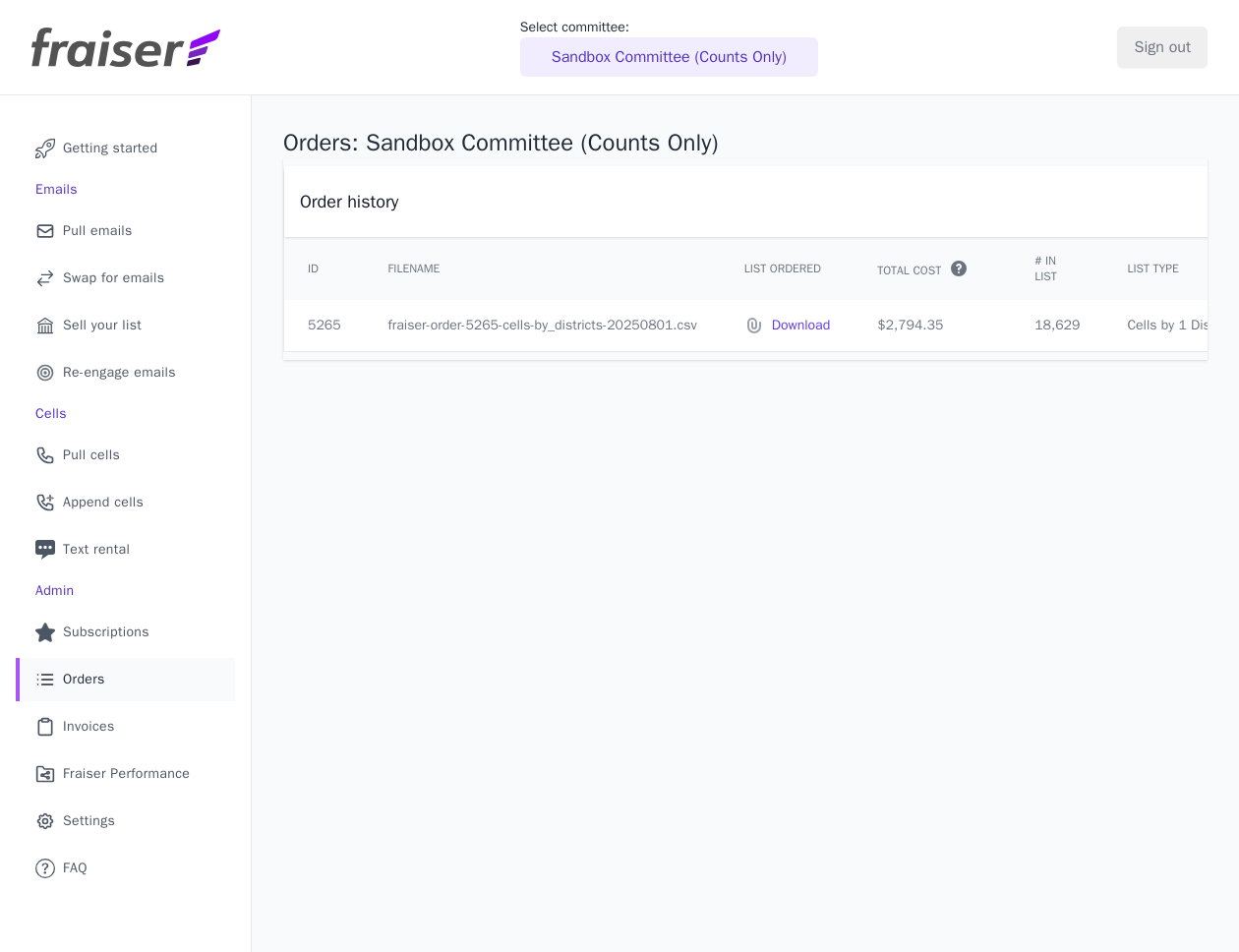 click on "fraiser-order-5265-cells-by_districts-20250801.csv" at bounding box center [543, 326] 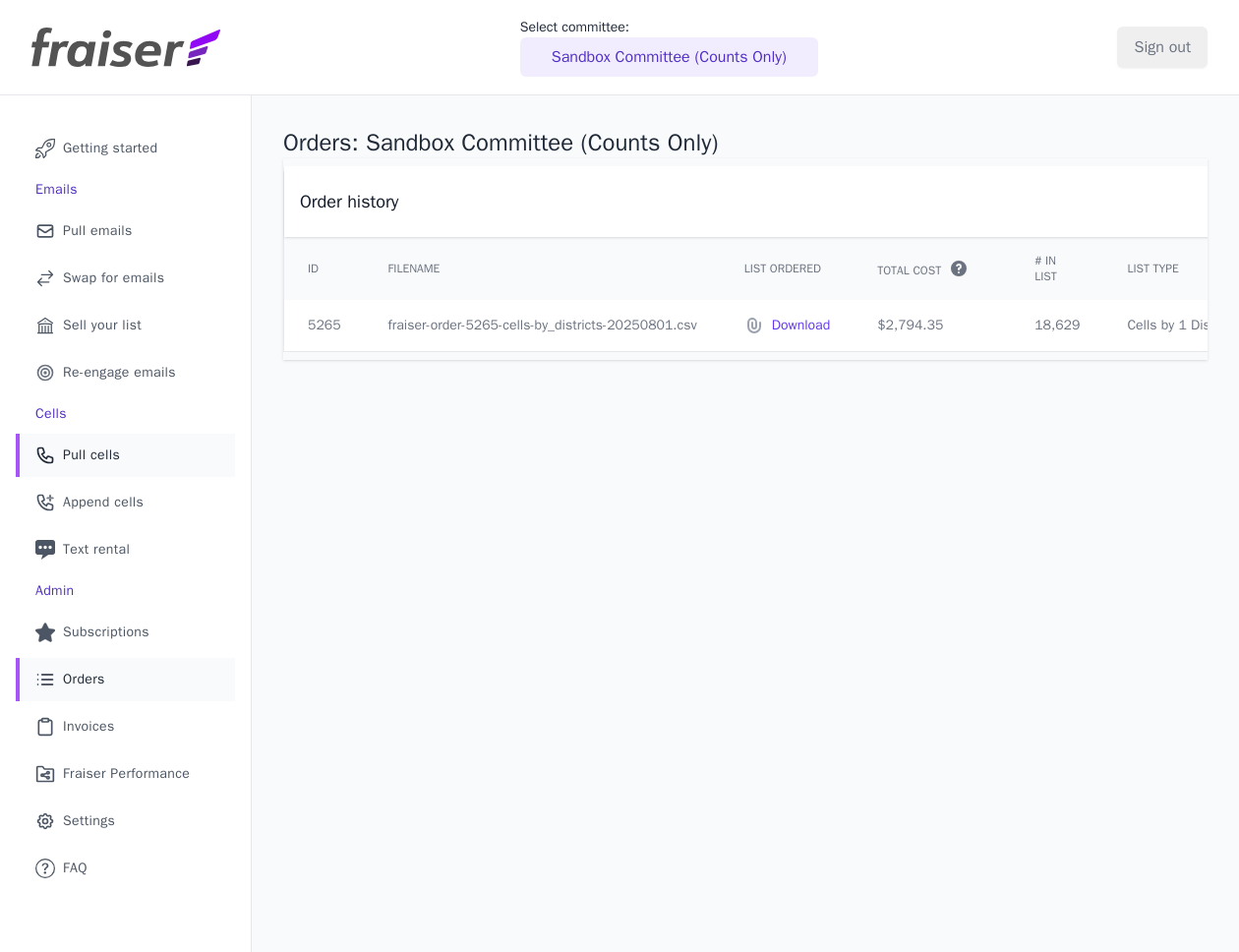 click on "Phone Icon Outline of a phone
Pull cells" at bounding box center [125, 455] 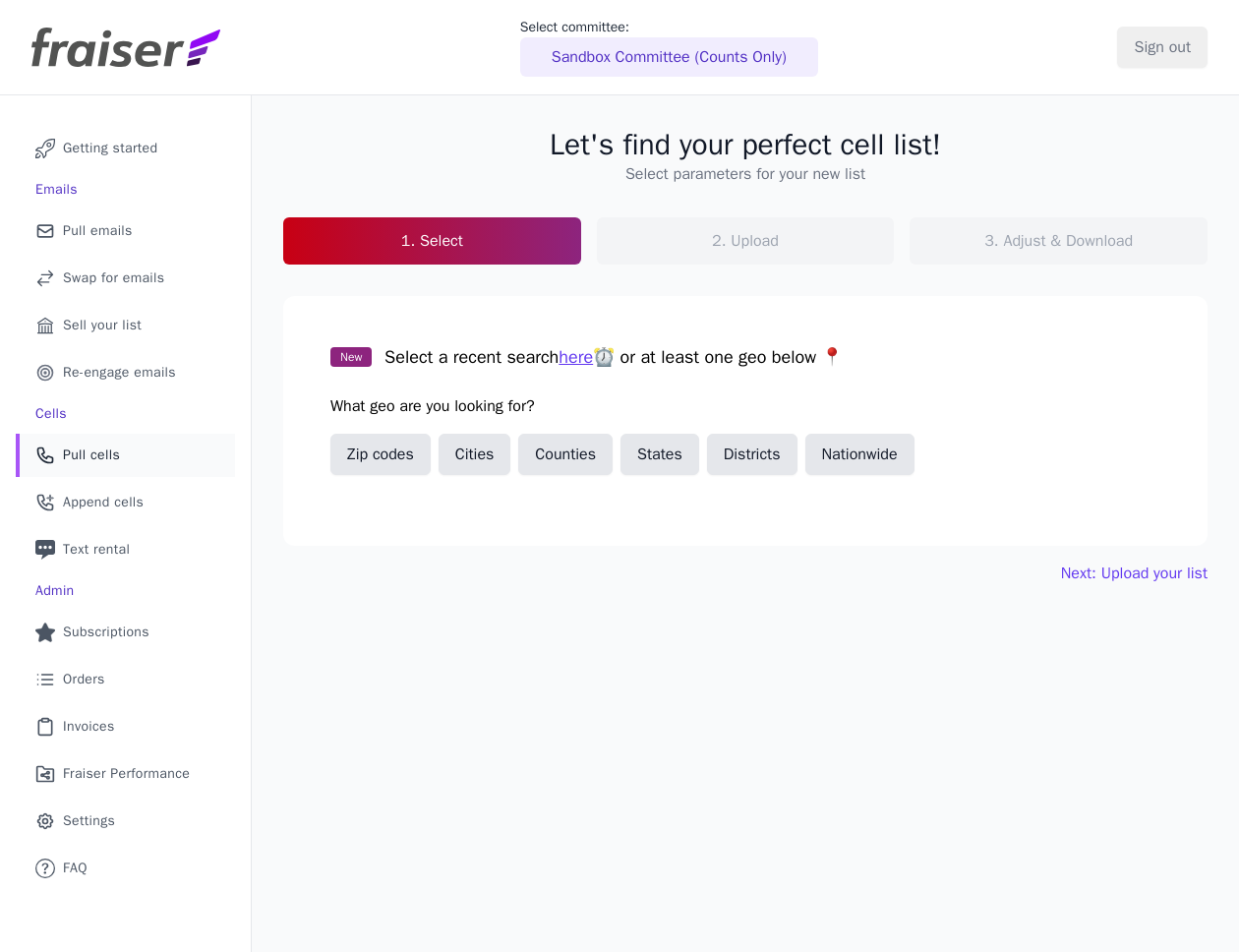 scroll, scrollTop: 0, scrollLeft: 0, axis: both 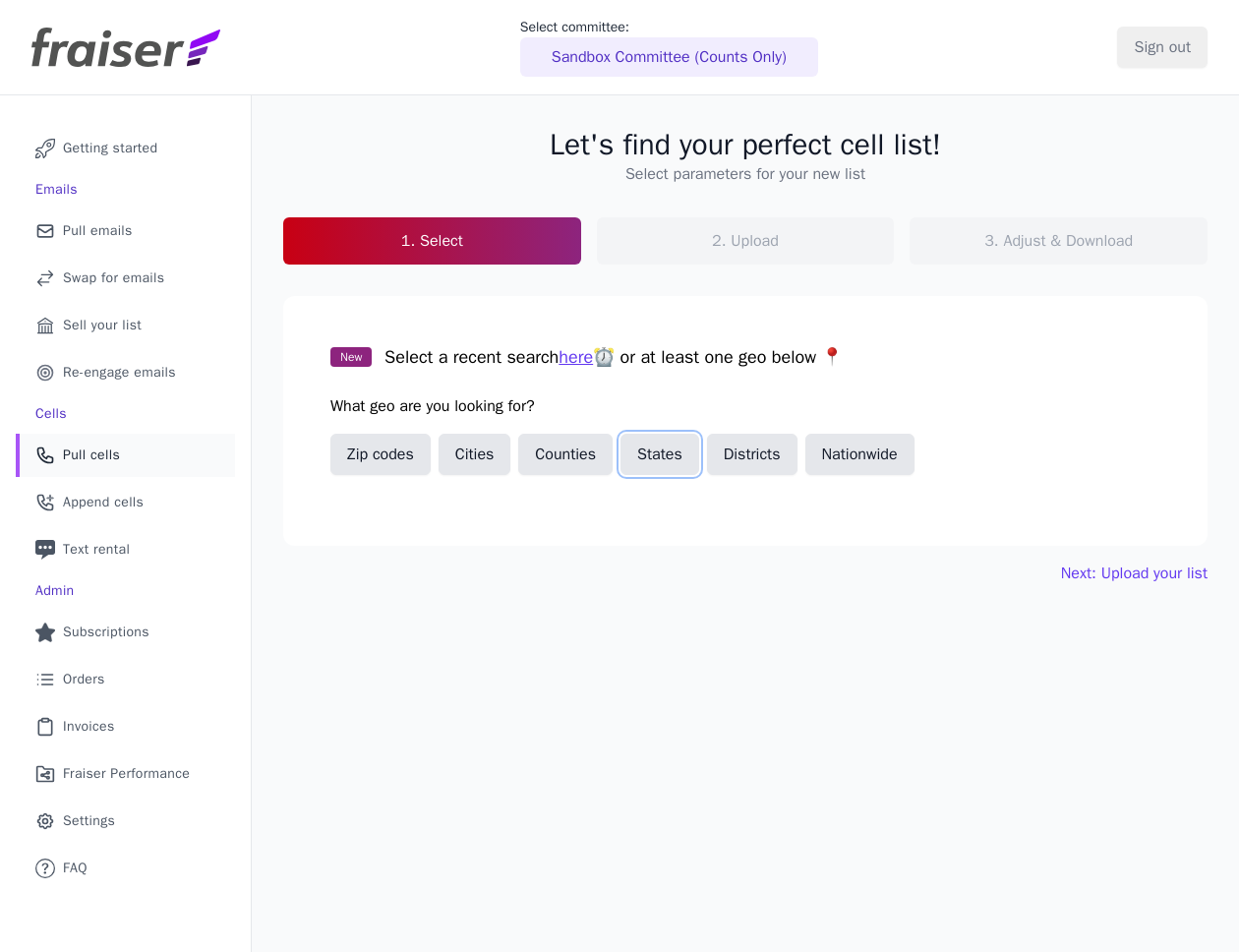 click on "States" at bounding box center [660, 454] 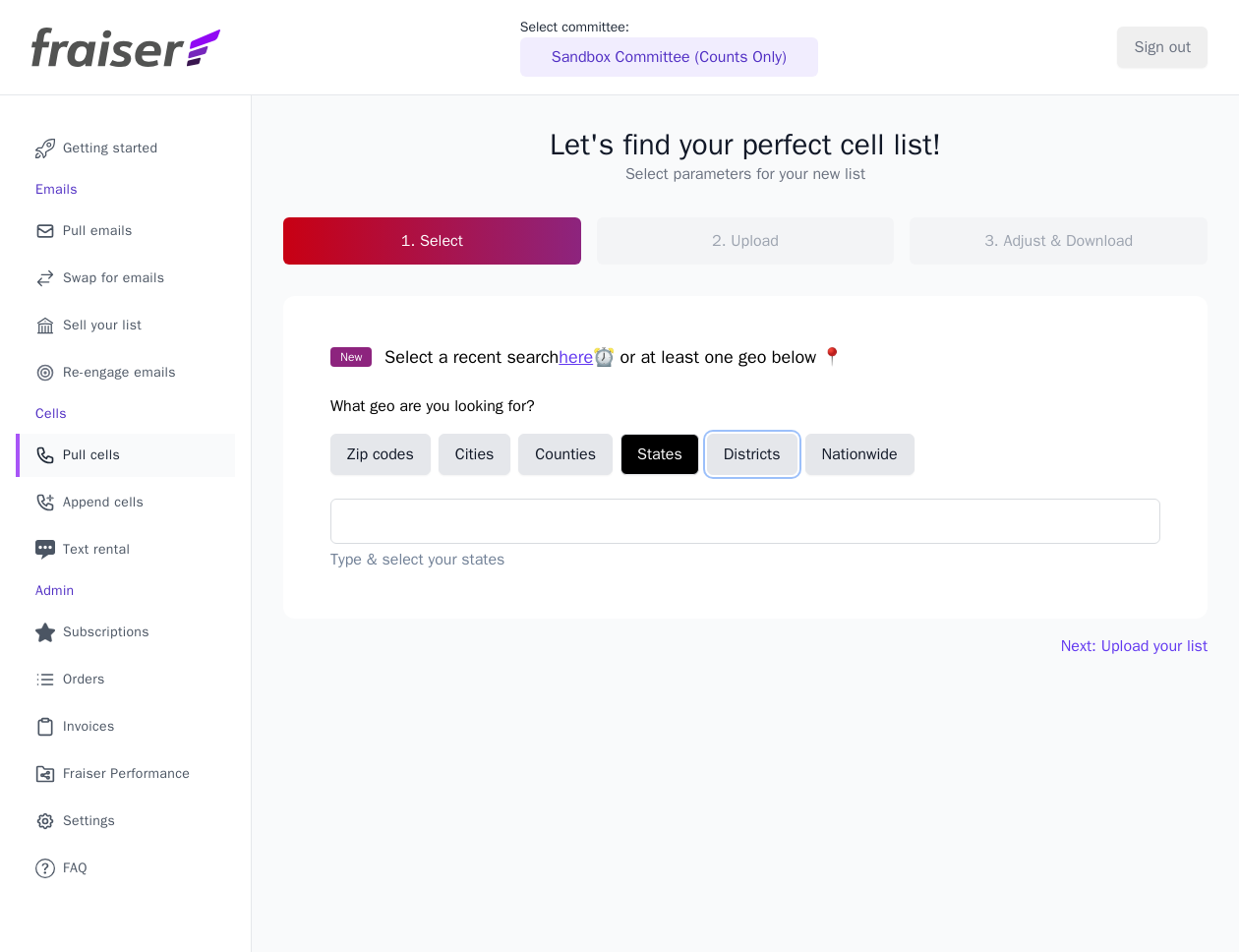 click on "Districts" at bounding box center [752, 454] 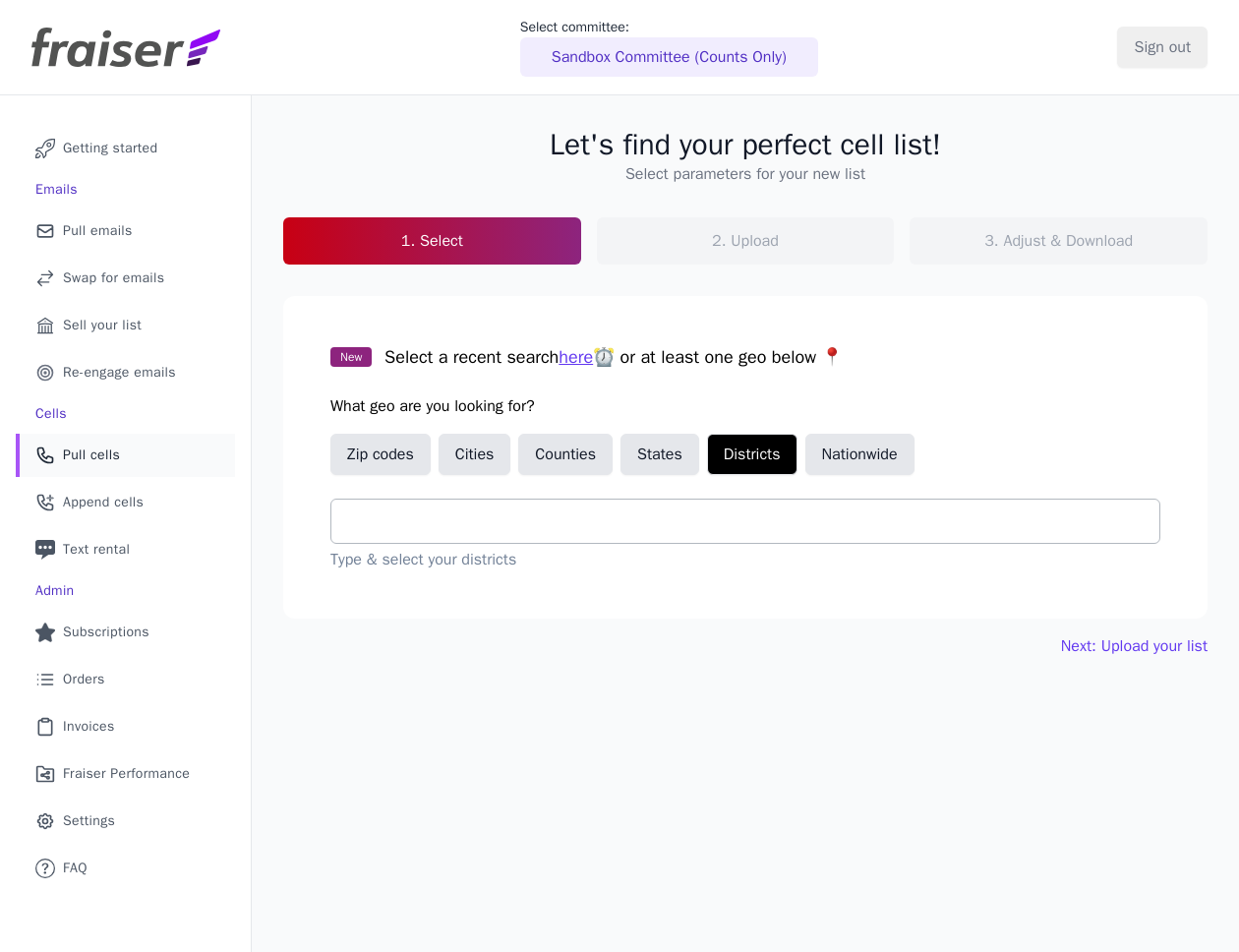 click at bounding box center [753, 521] 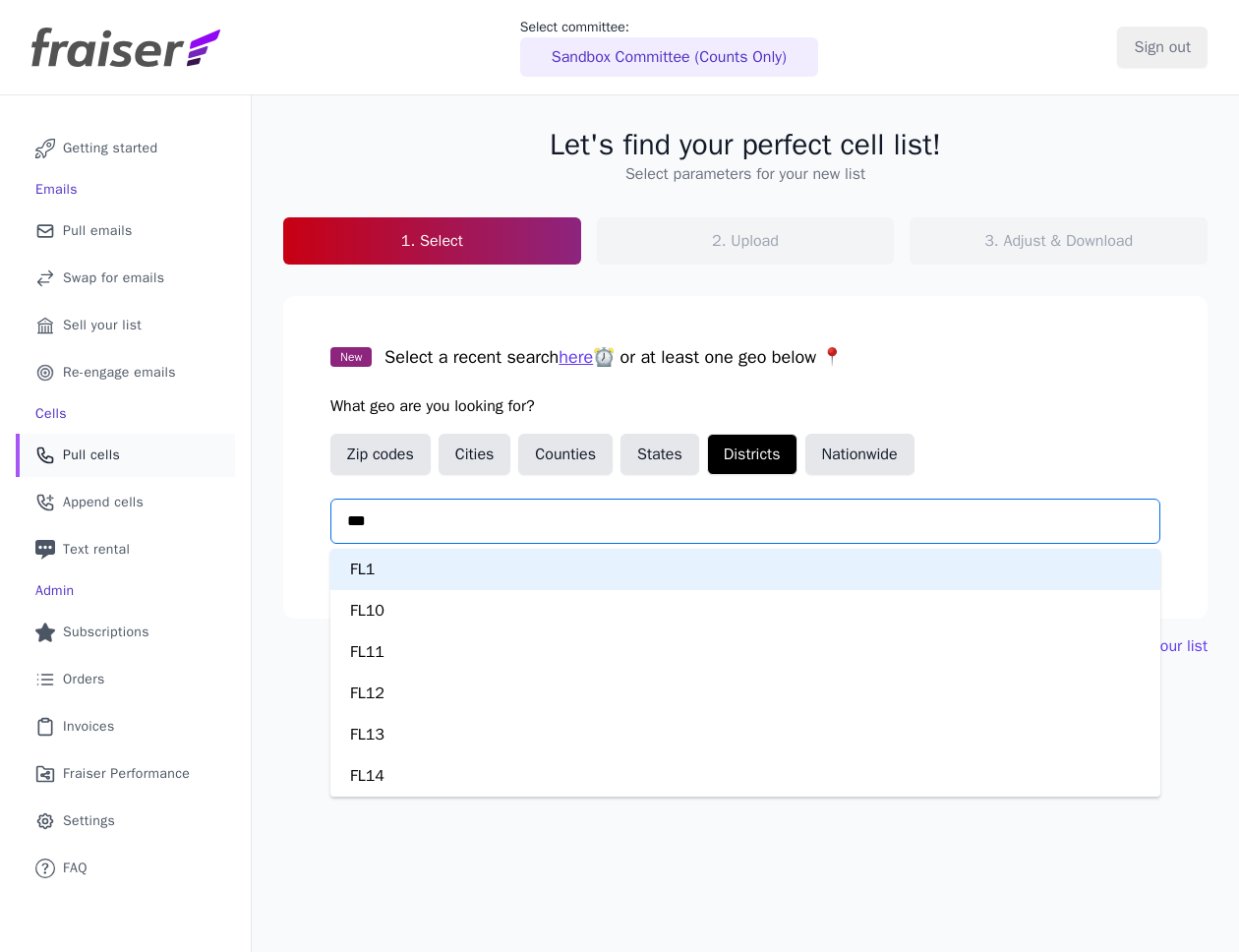 type on "****" 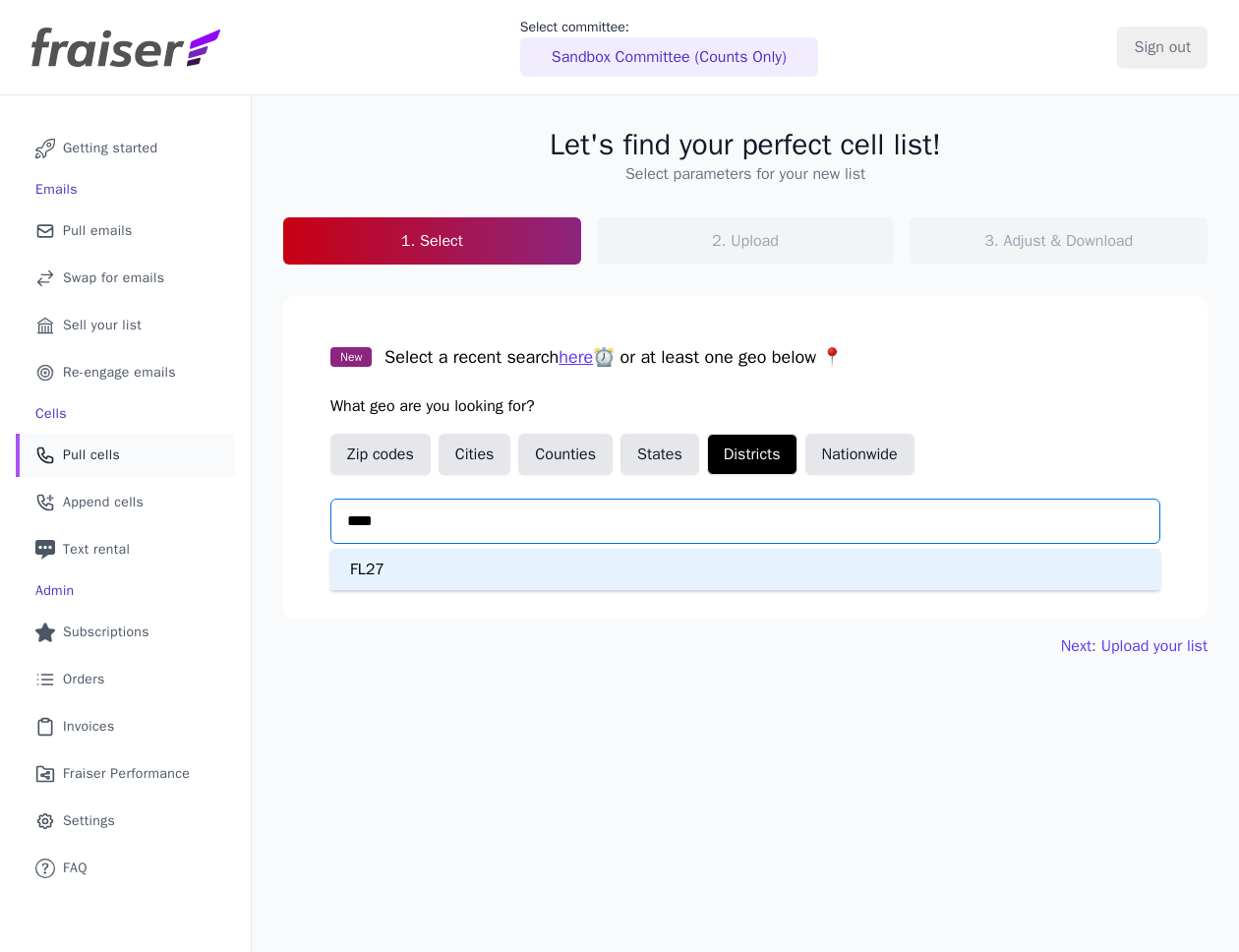 click on "FL27" at bounding box center [745, 569] 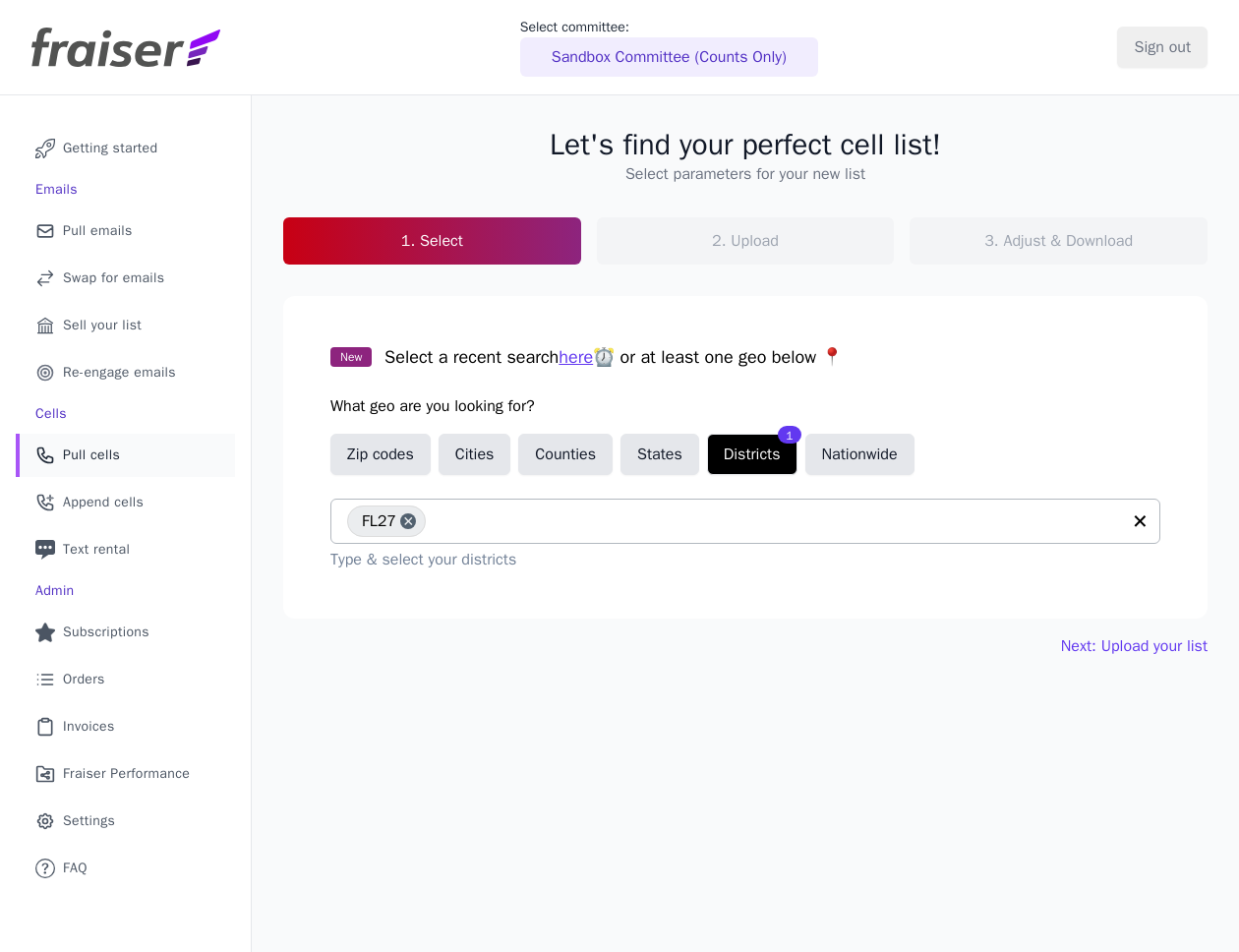 click on "Let's find your perfect cell list!   Select parameters for your new list   1. Select   2. Upload   3. Adjust & Download     New   Select a recent search  here  ⏰ or at least one geo below 📍   What geo are you looking for?   Zip codes   Cities   Counties   States   Districts   1   Nationwide           FL27                   Type & select your districts     Next: Upload your list" 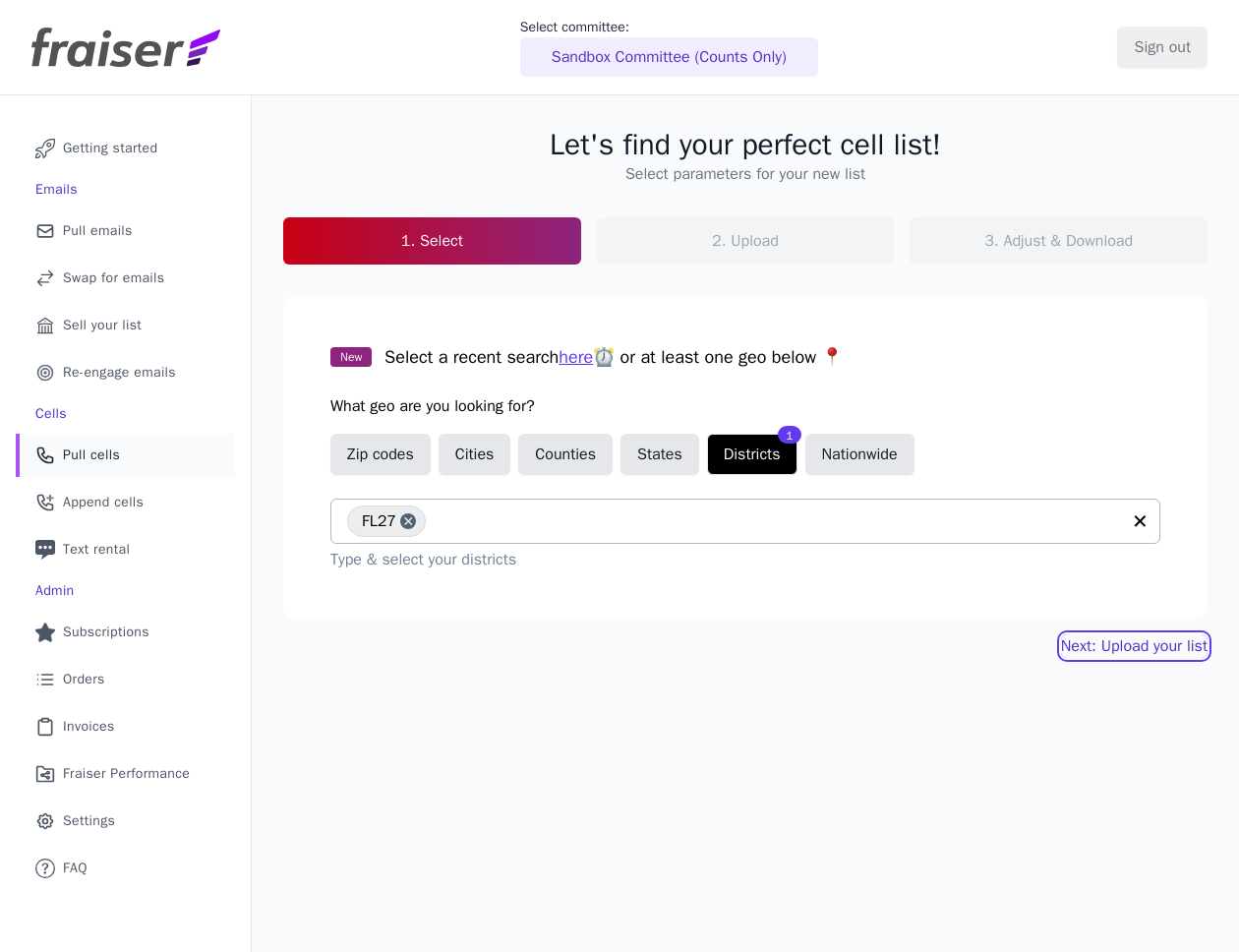 click on "Next: Upload your list" at bounding box center (1134, 646) 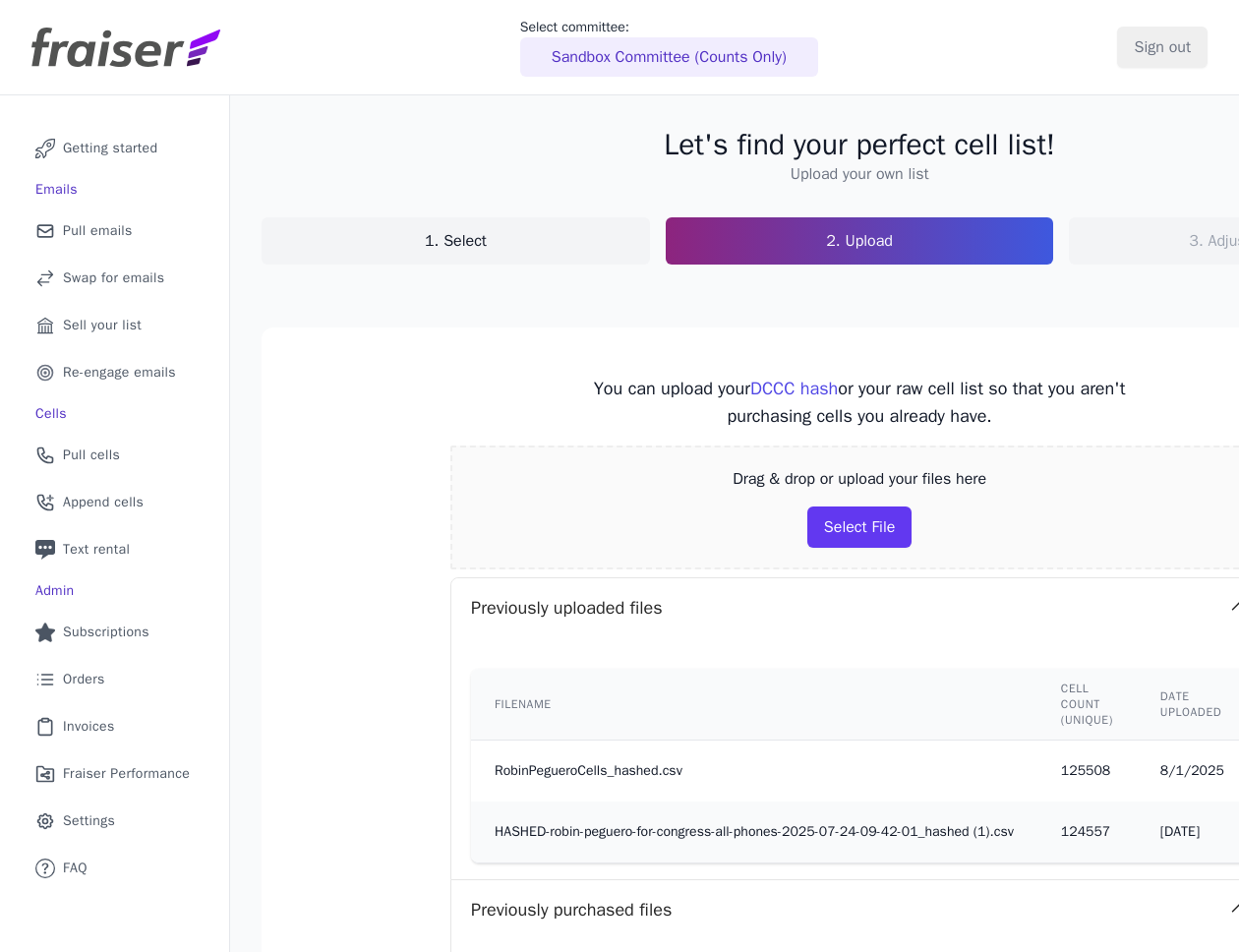 scroll, scrollTop: 0, scrollLeft: 0, axis: both 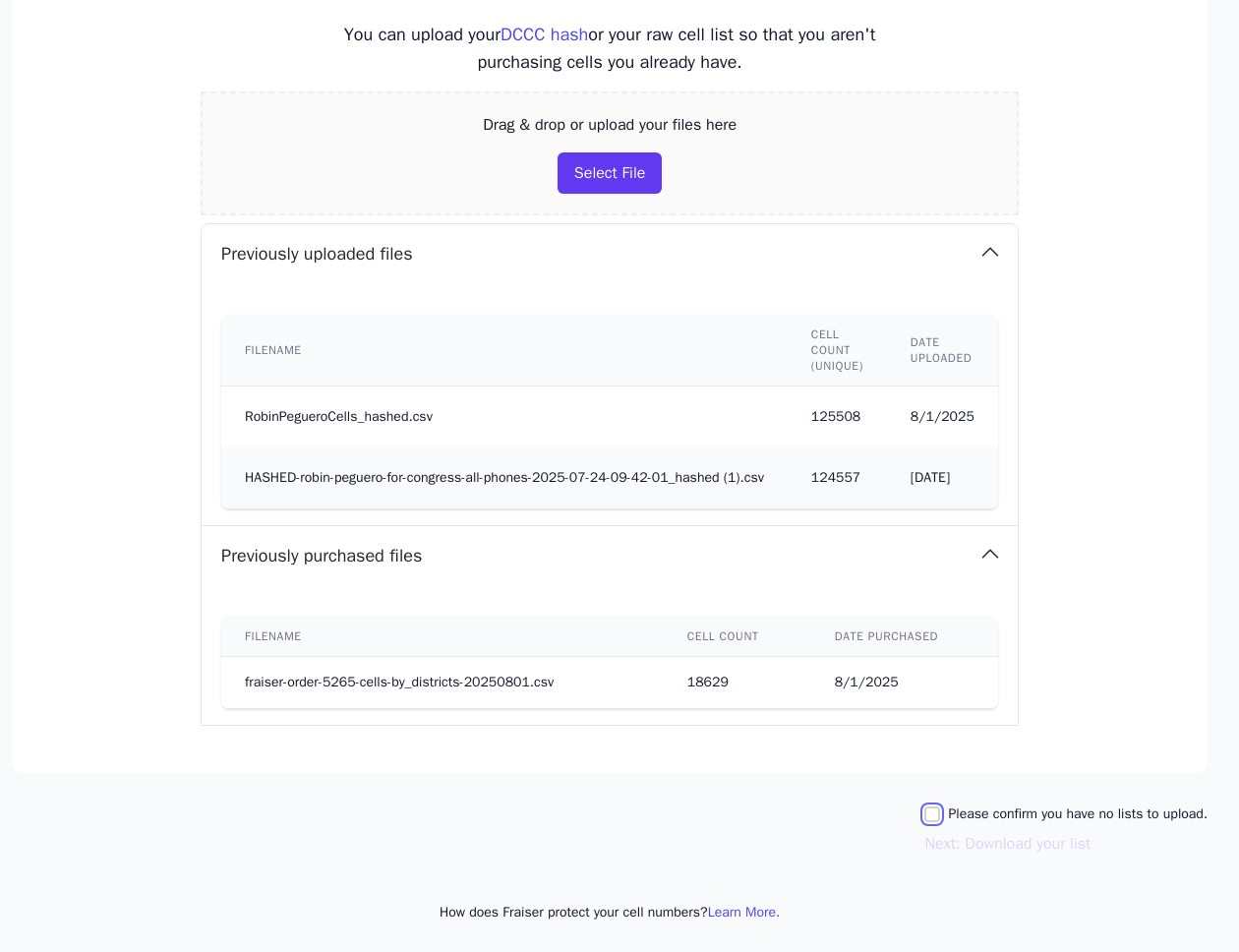 click on "Please confirm you have no lists to upload." at bounding box center [932, 814] 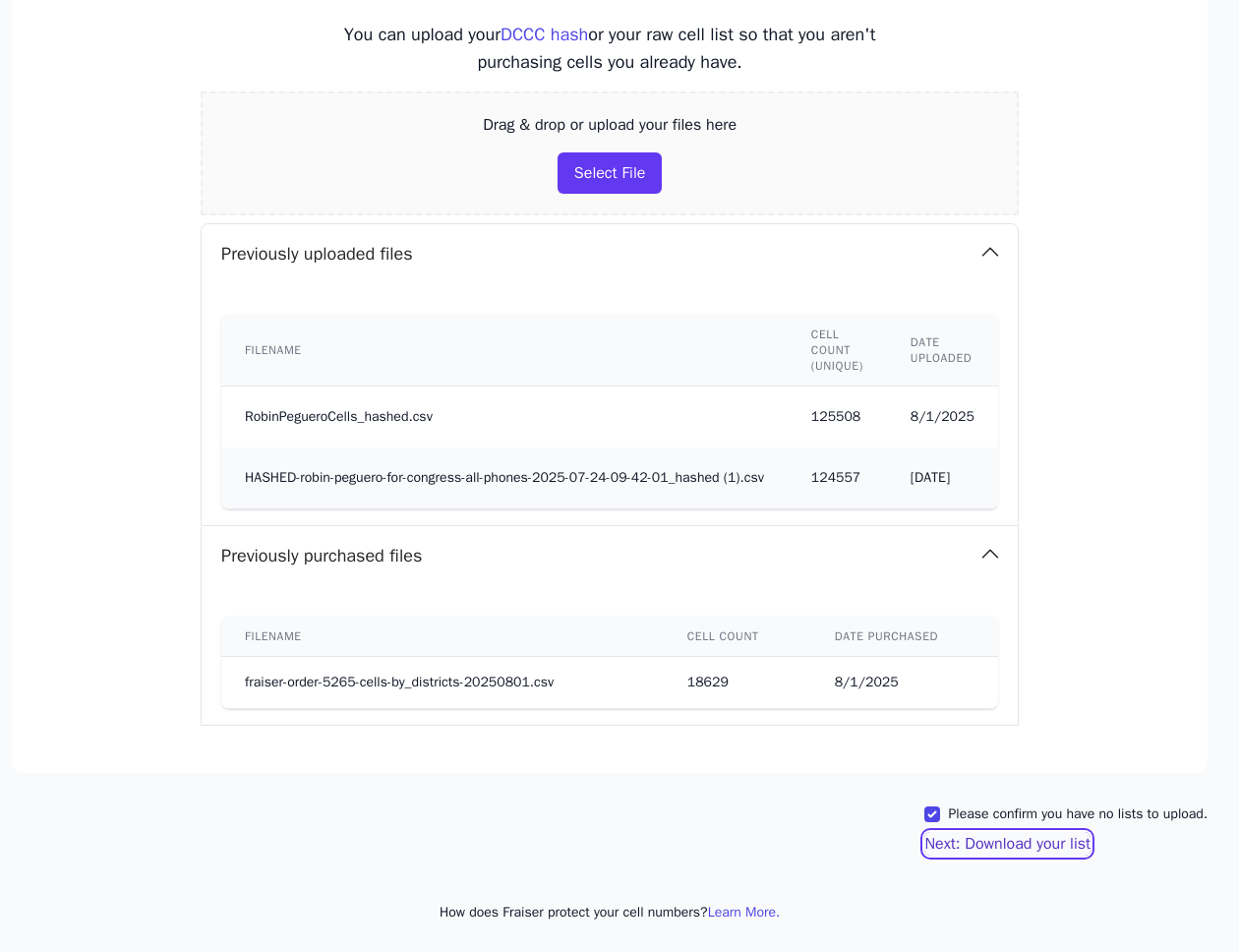 click on "Next: Download your list" at bounding box center [1007, 844] 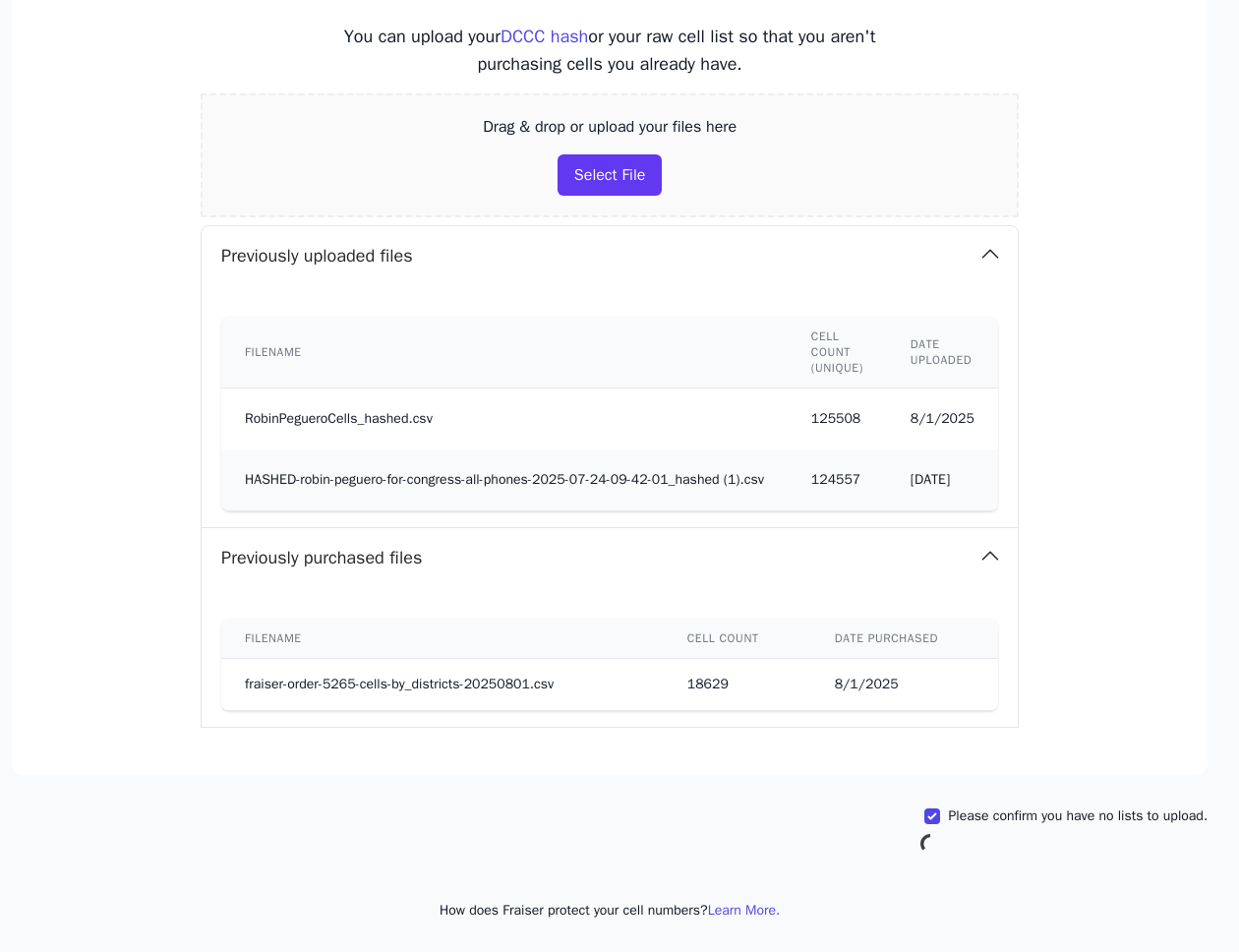 scroll, scrollTop: 350, scrollLeft: 259, axis: both 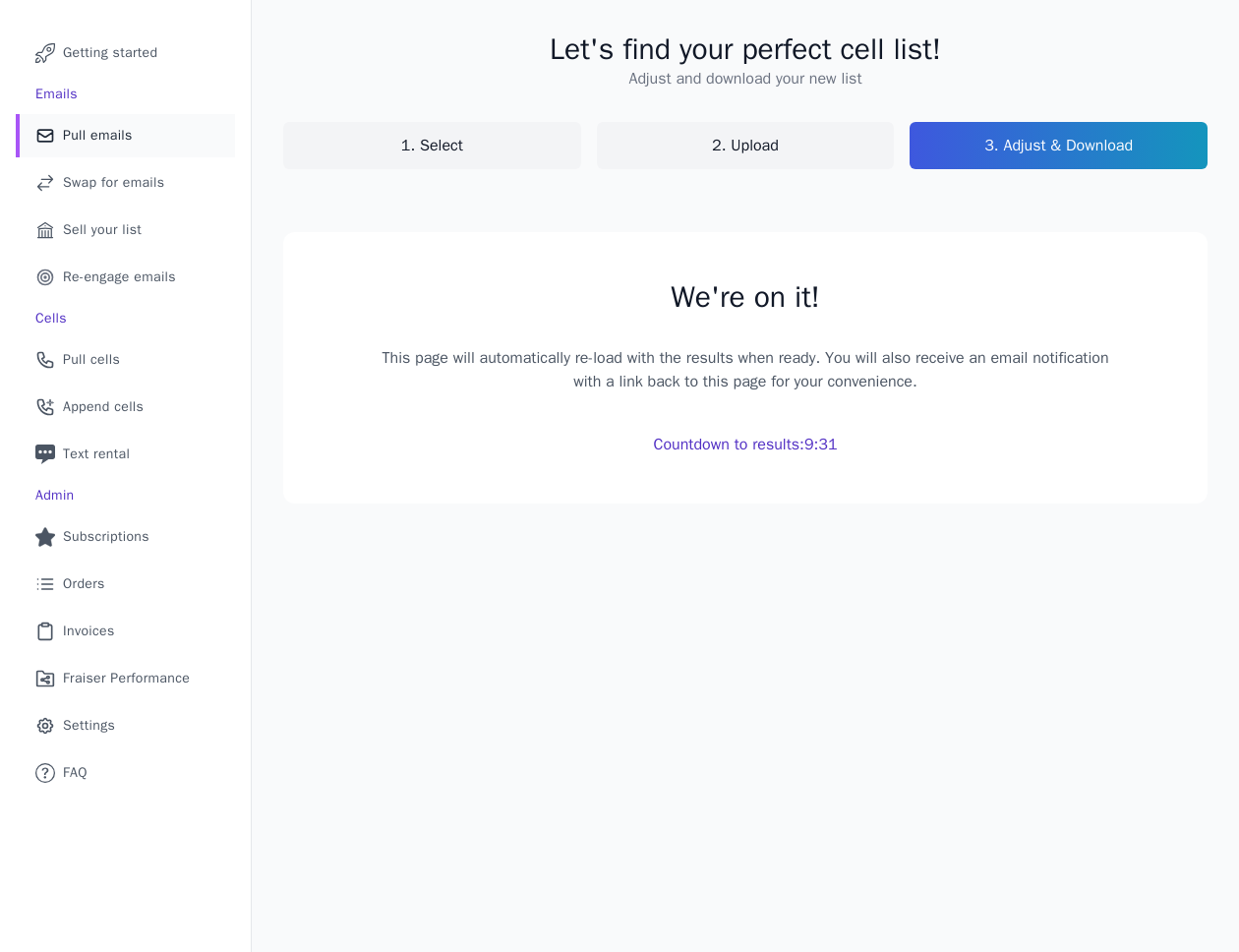 click on "Mail Icon Outline of a mail envelope
Pull emails" at bounding box center [125, 136] 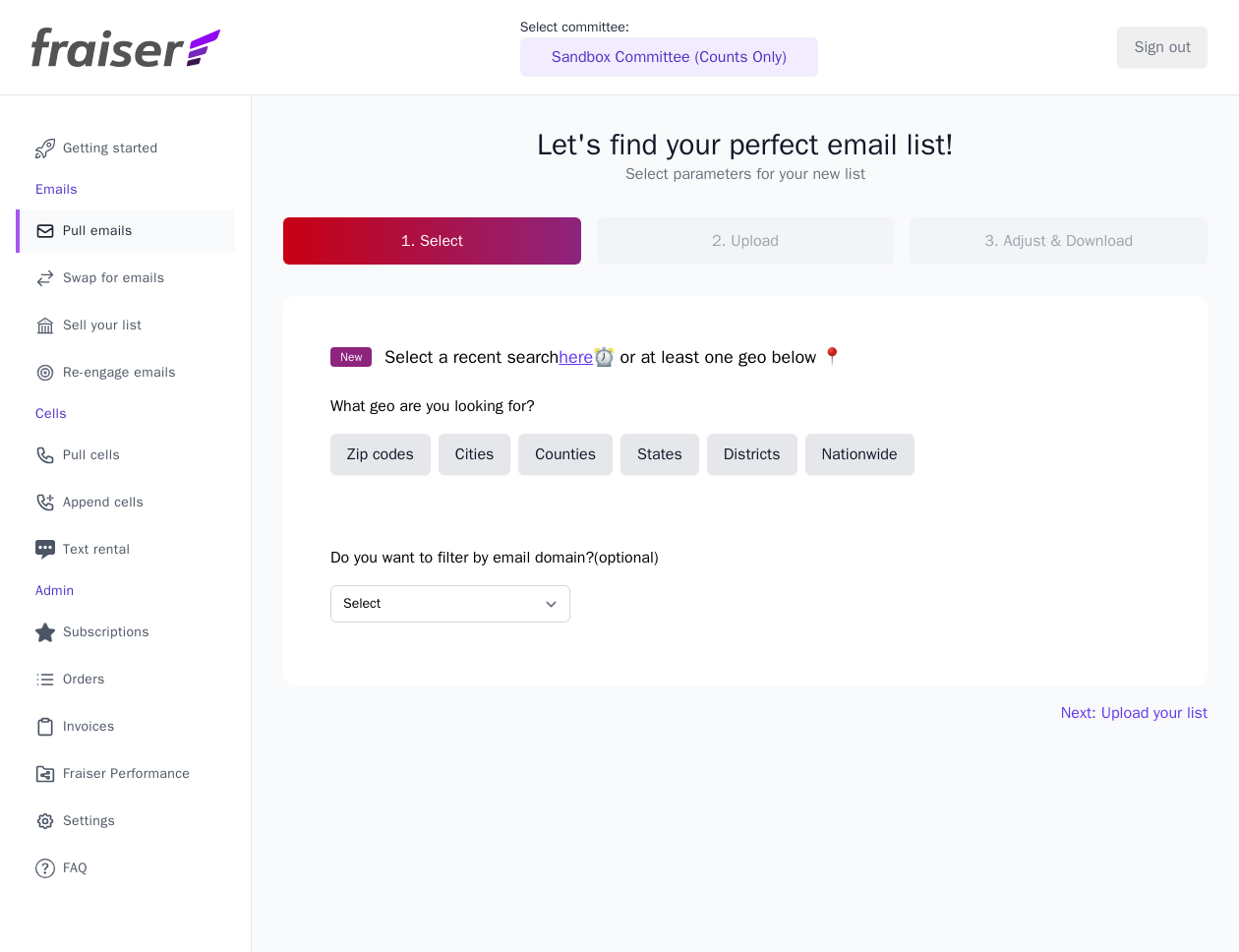 scroll, scrollTop: 0, scrollLeft: 0, axis: both 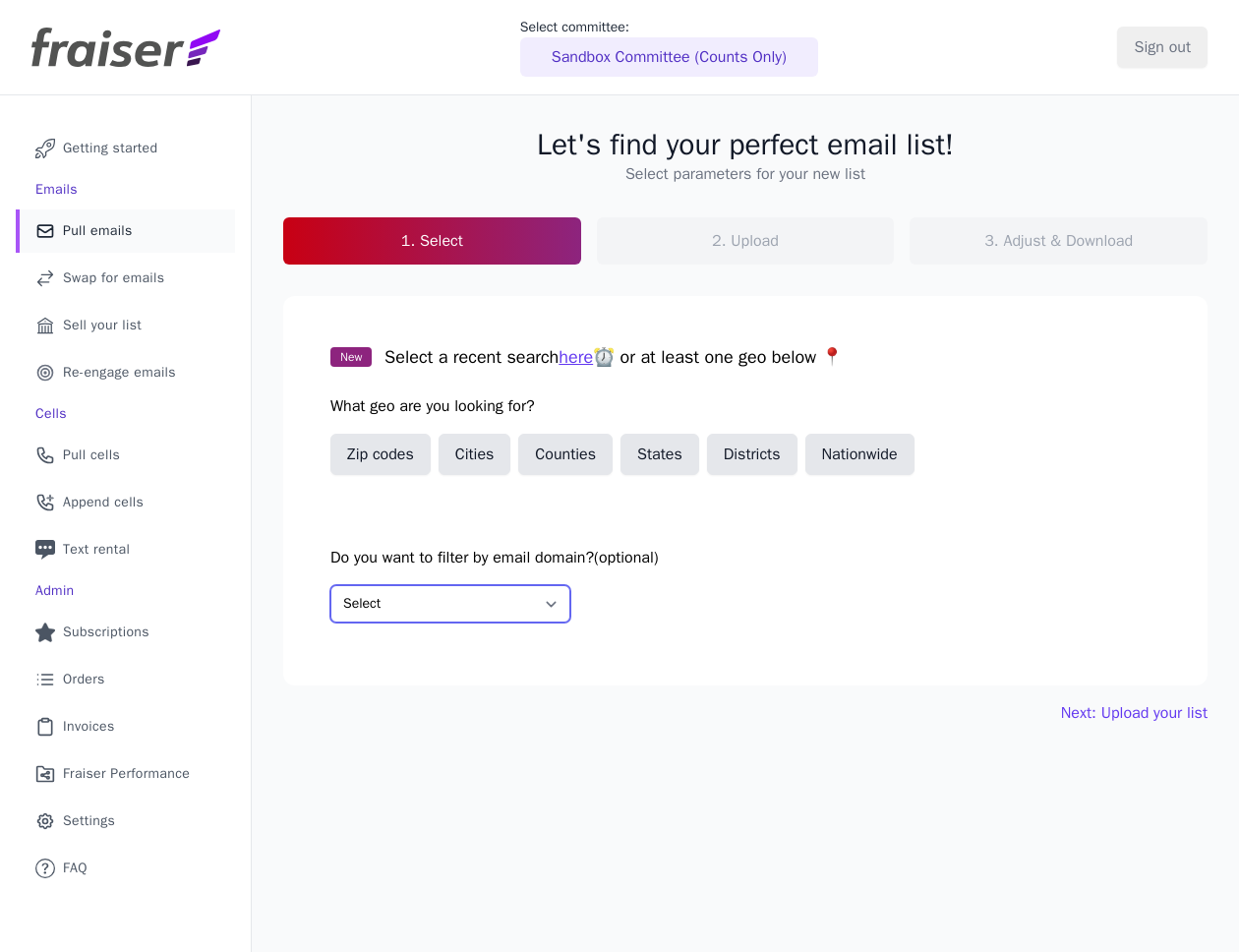 click on "Select Include only these domains Include none of these domains" at bounding box center (450, 604) 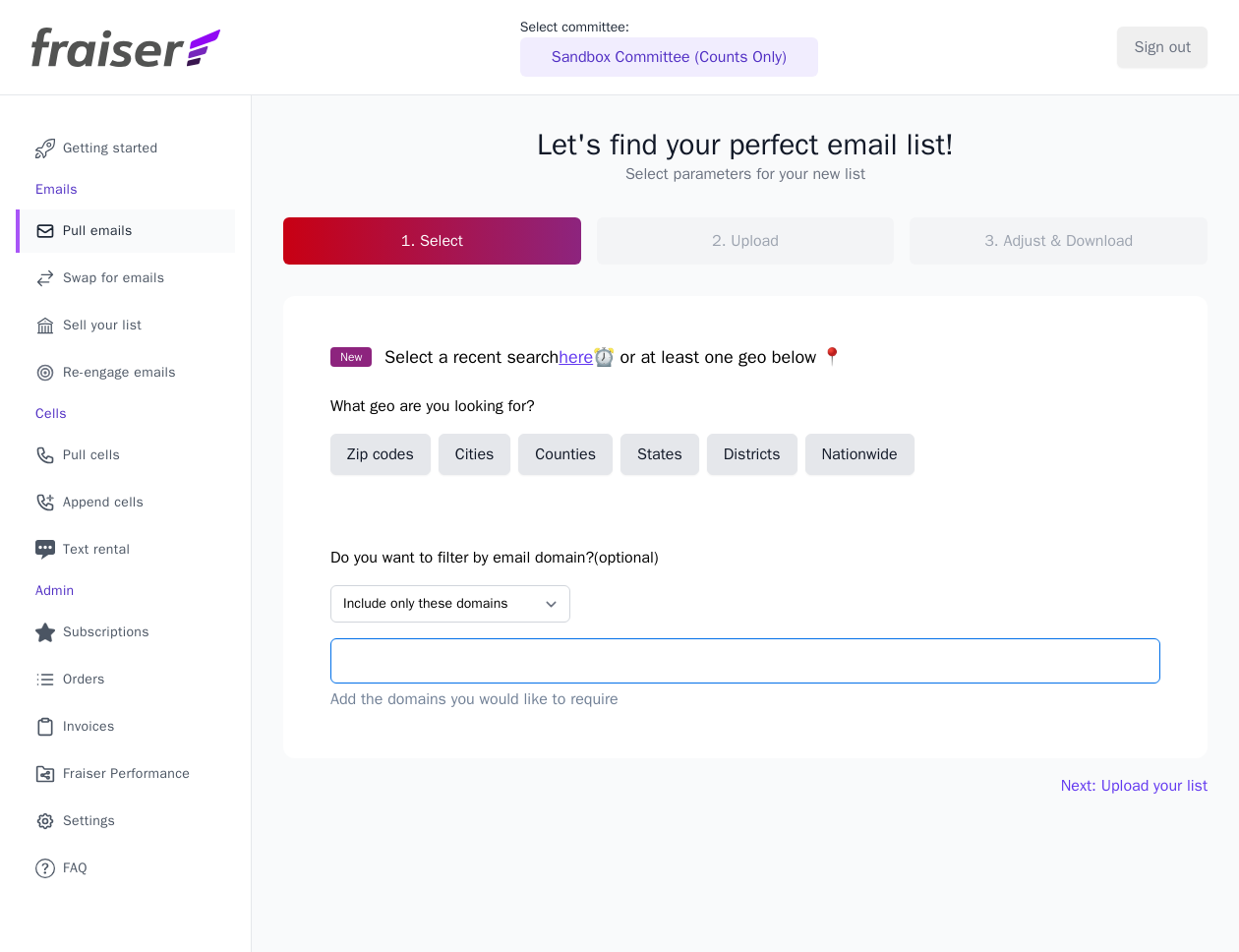 click at bounding box center [753, 661] 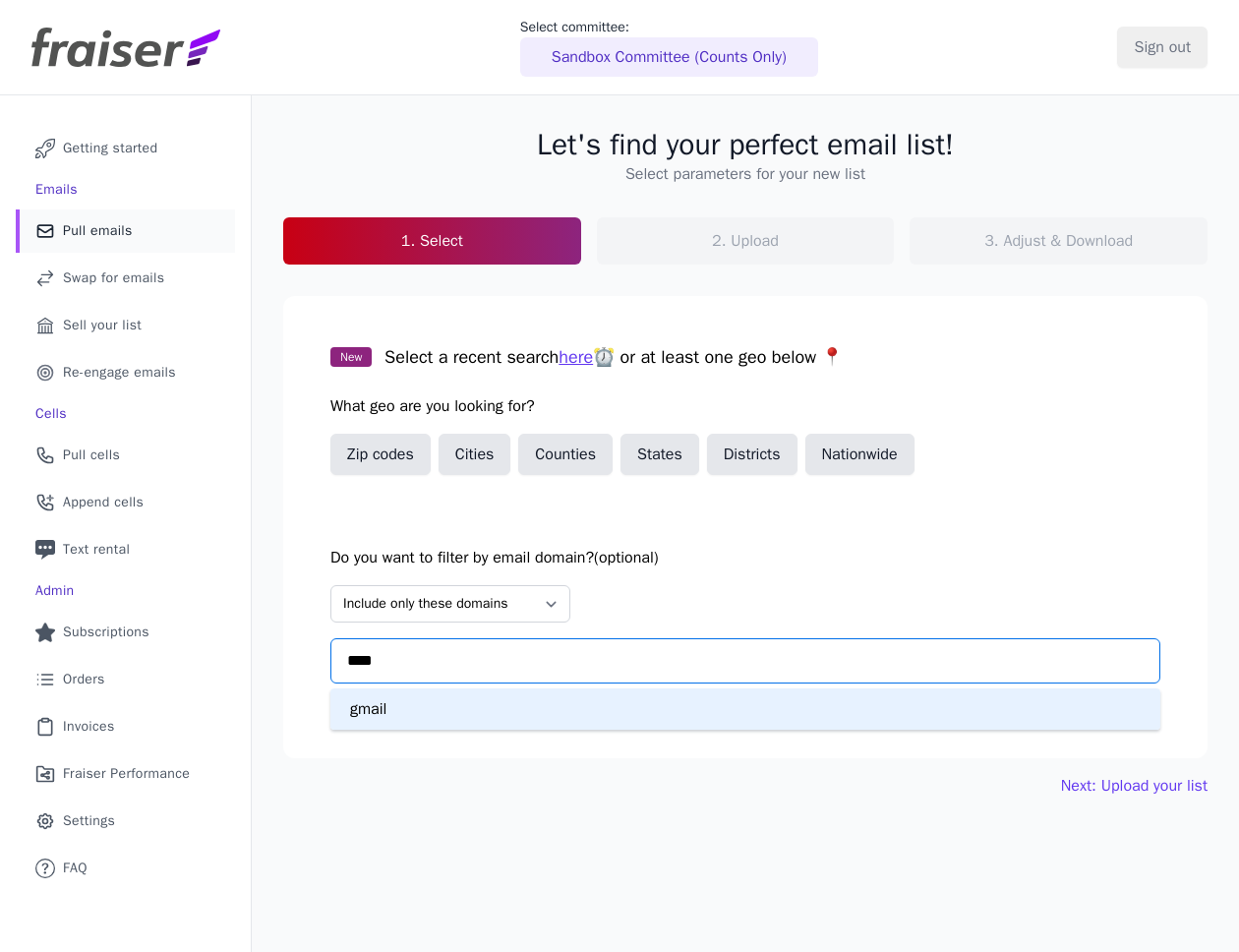 type on "*****" 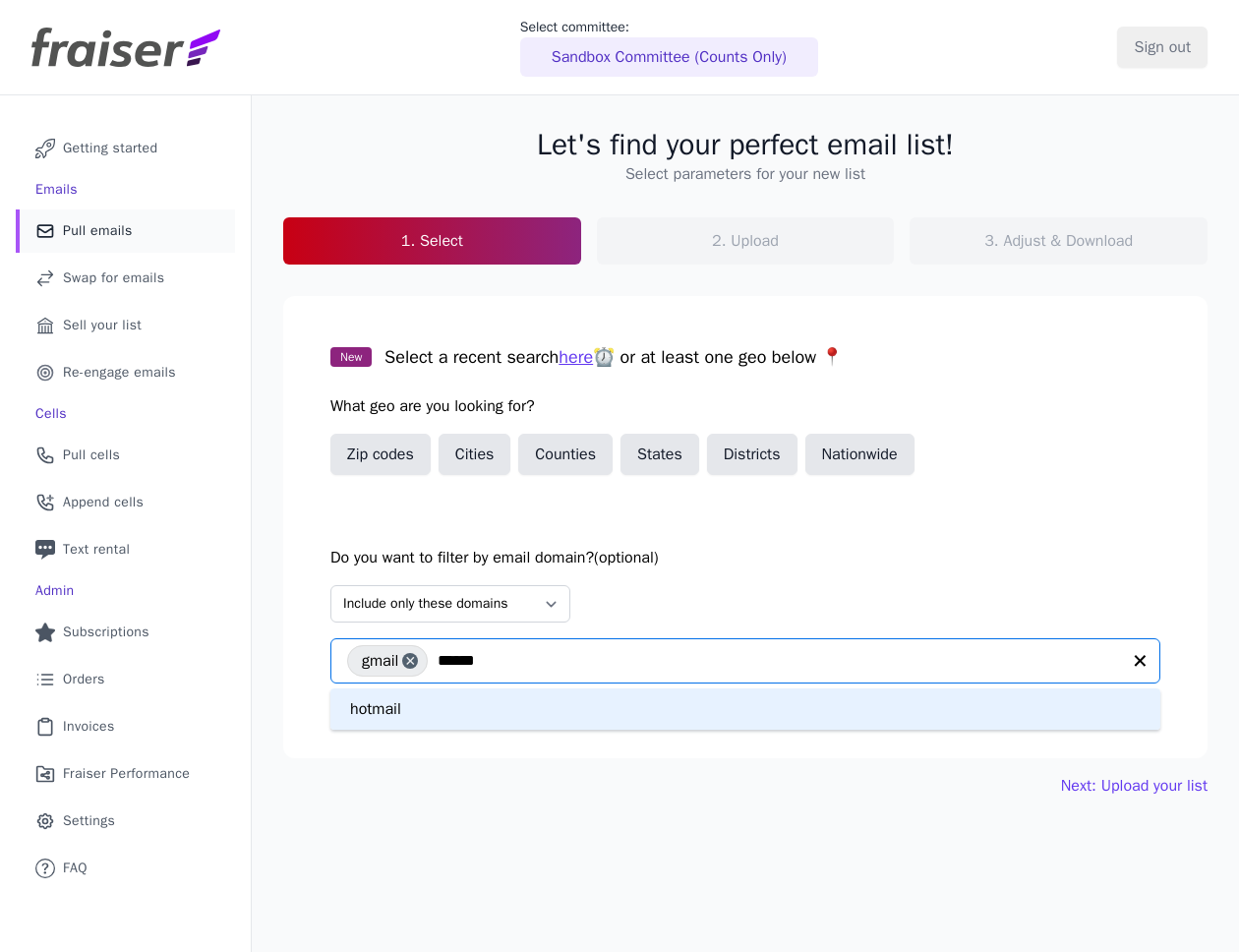 type on "*******" 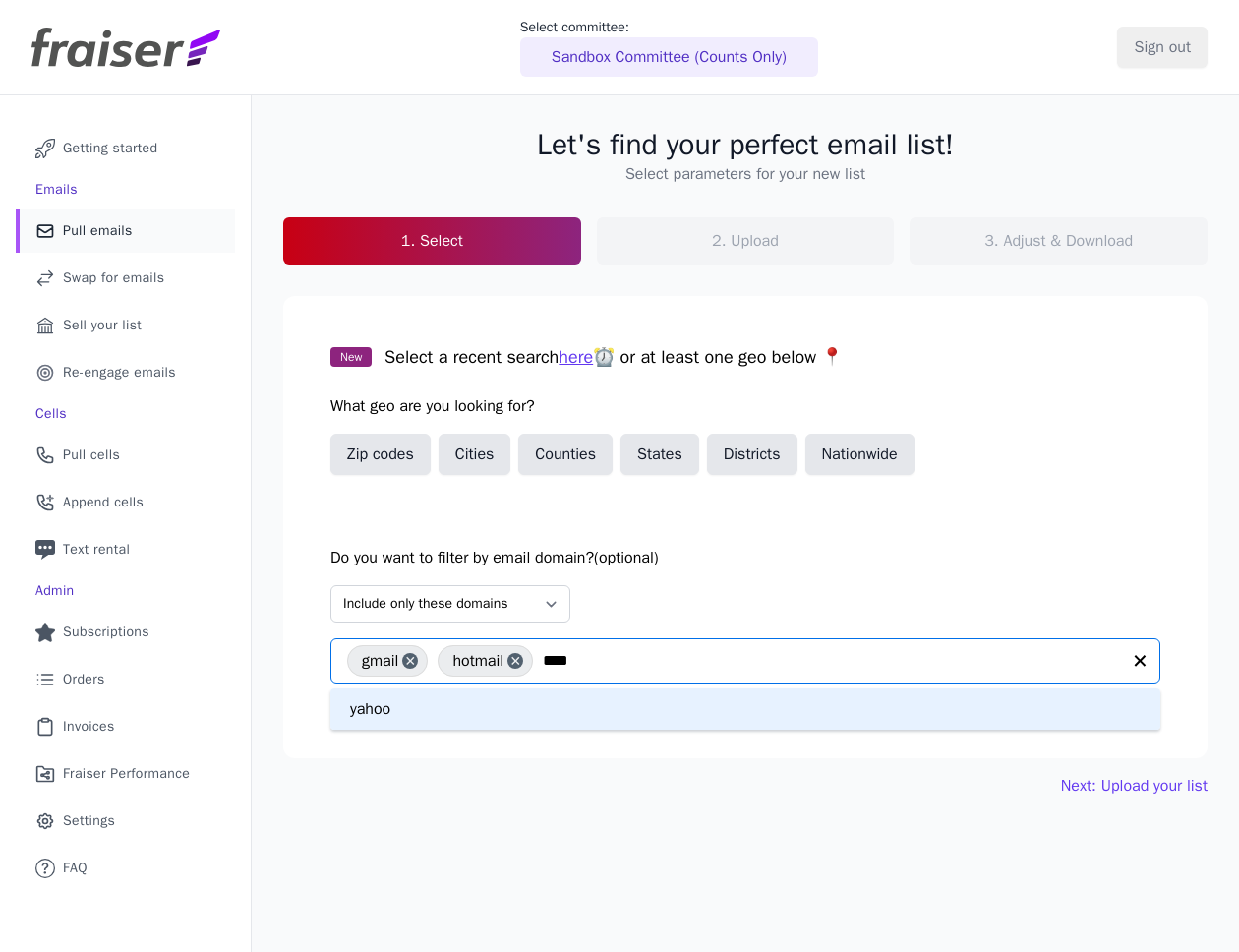 type on "*****" 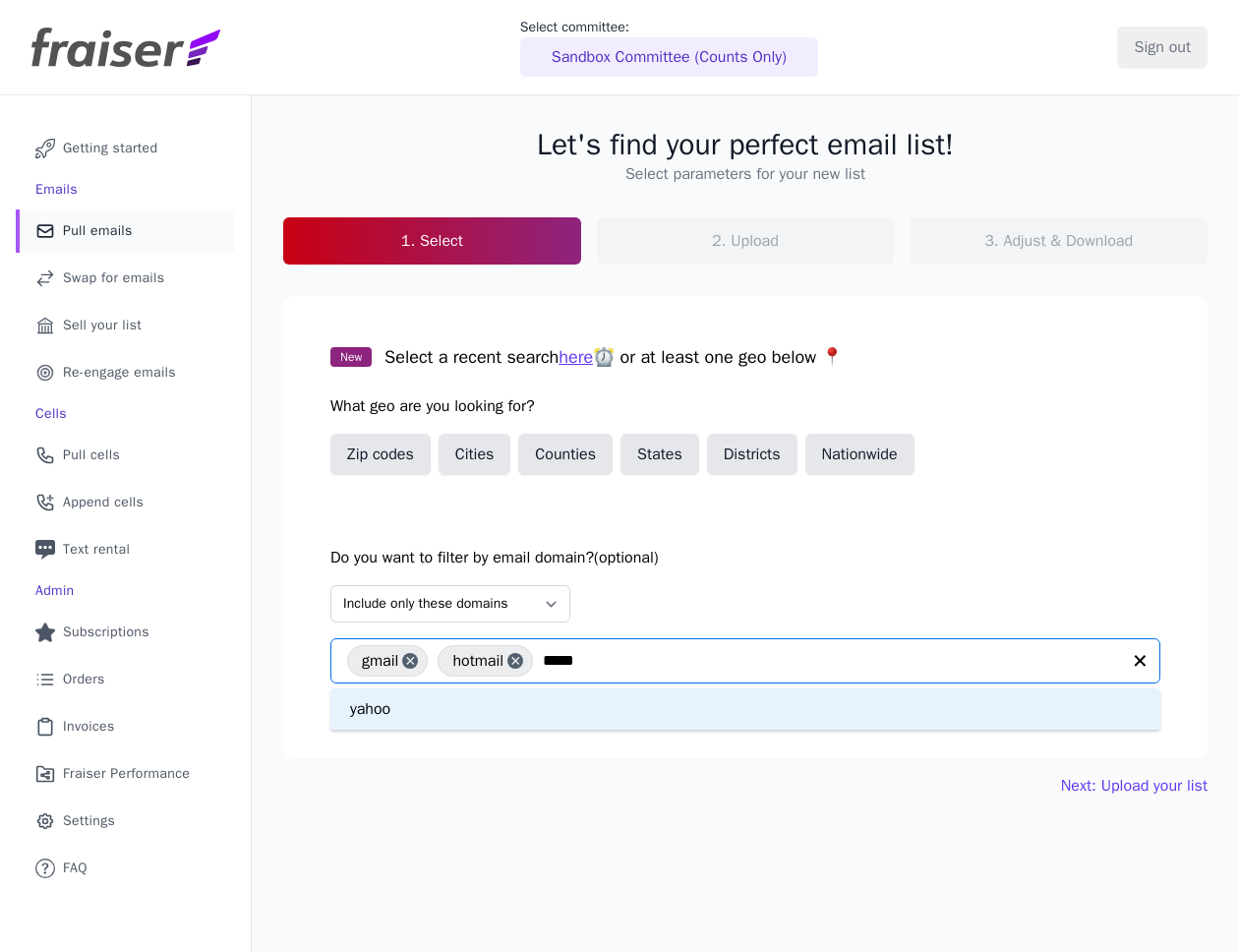 type 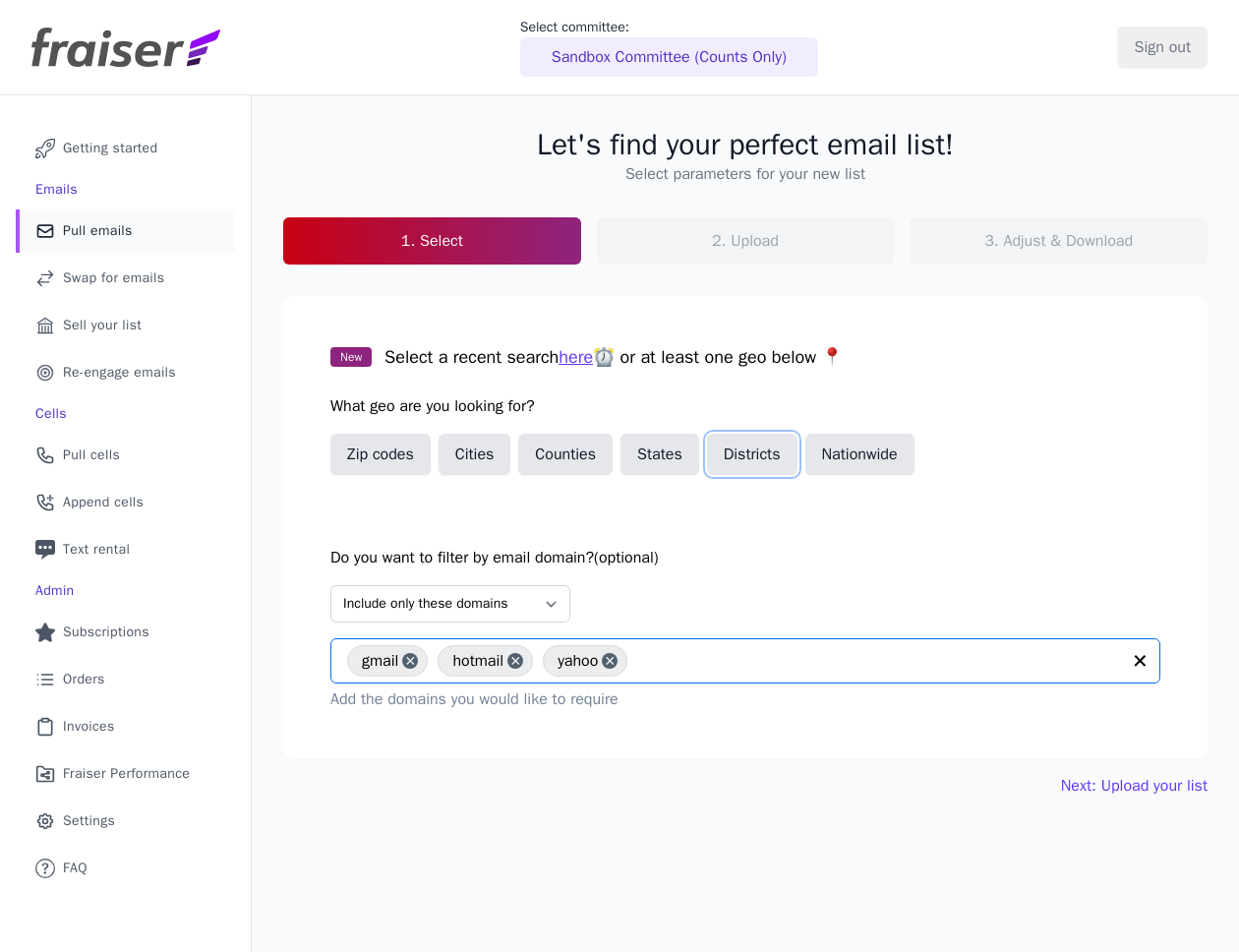 click on "Districts" at bounding box center [752, 454] 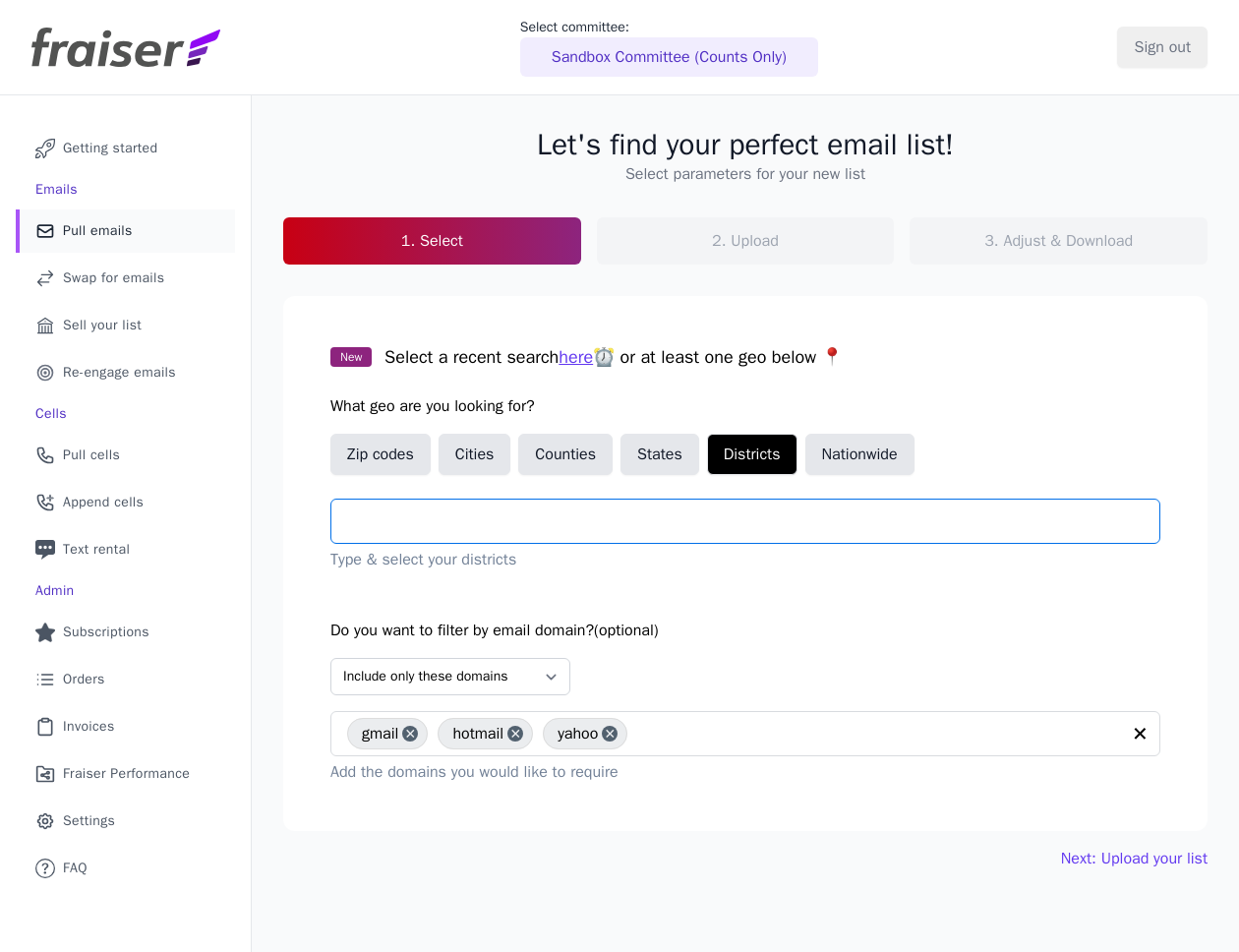 click at bounding box center [753, 521] 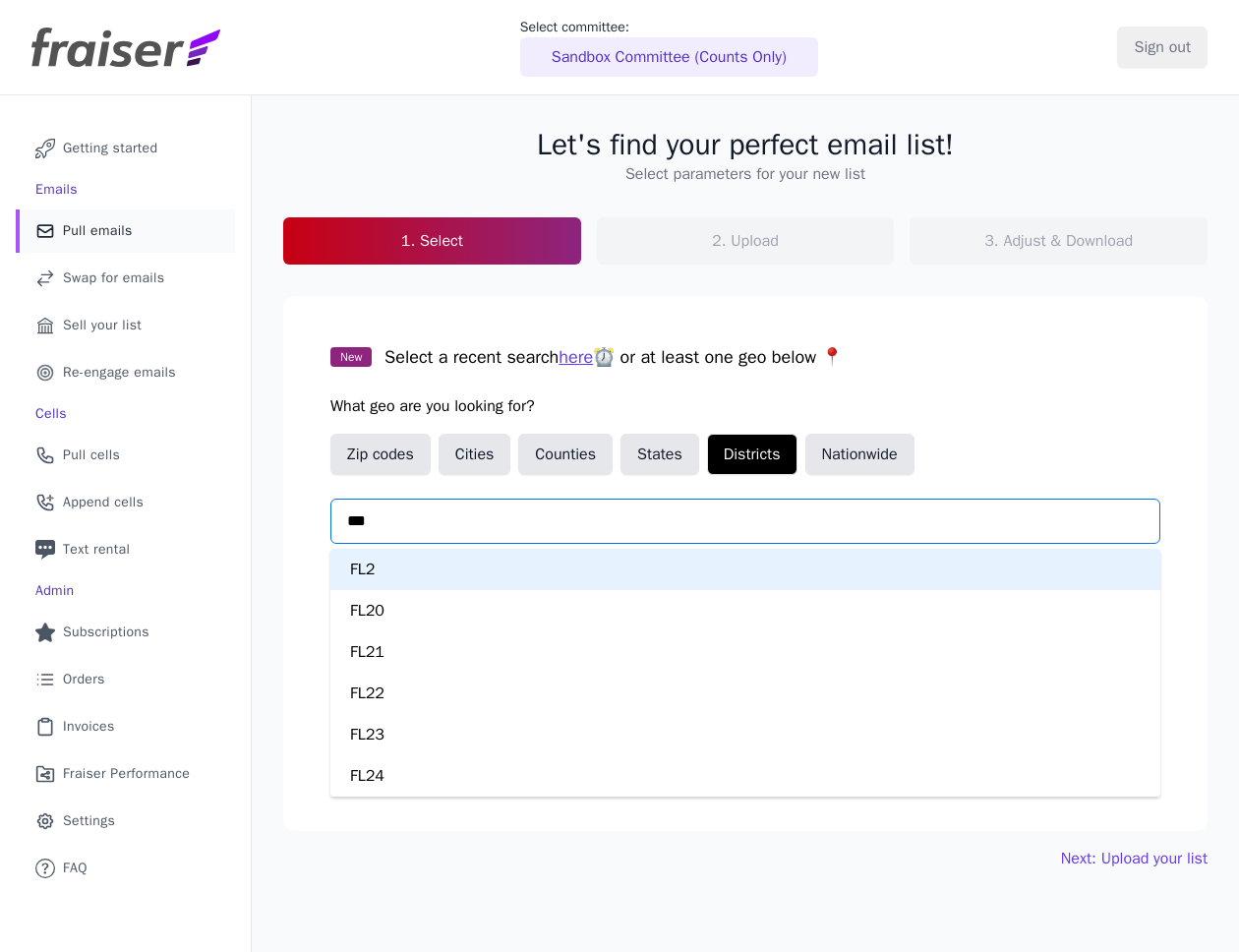 type on "****" 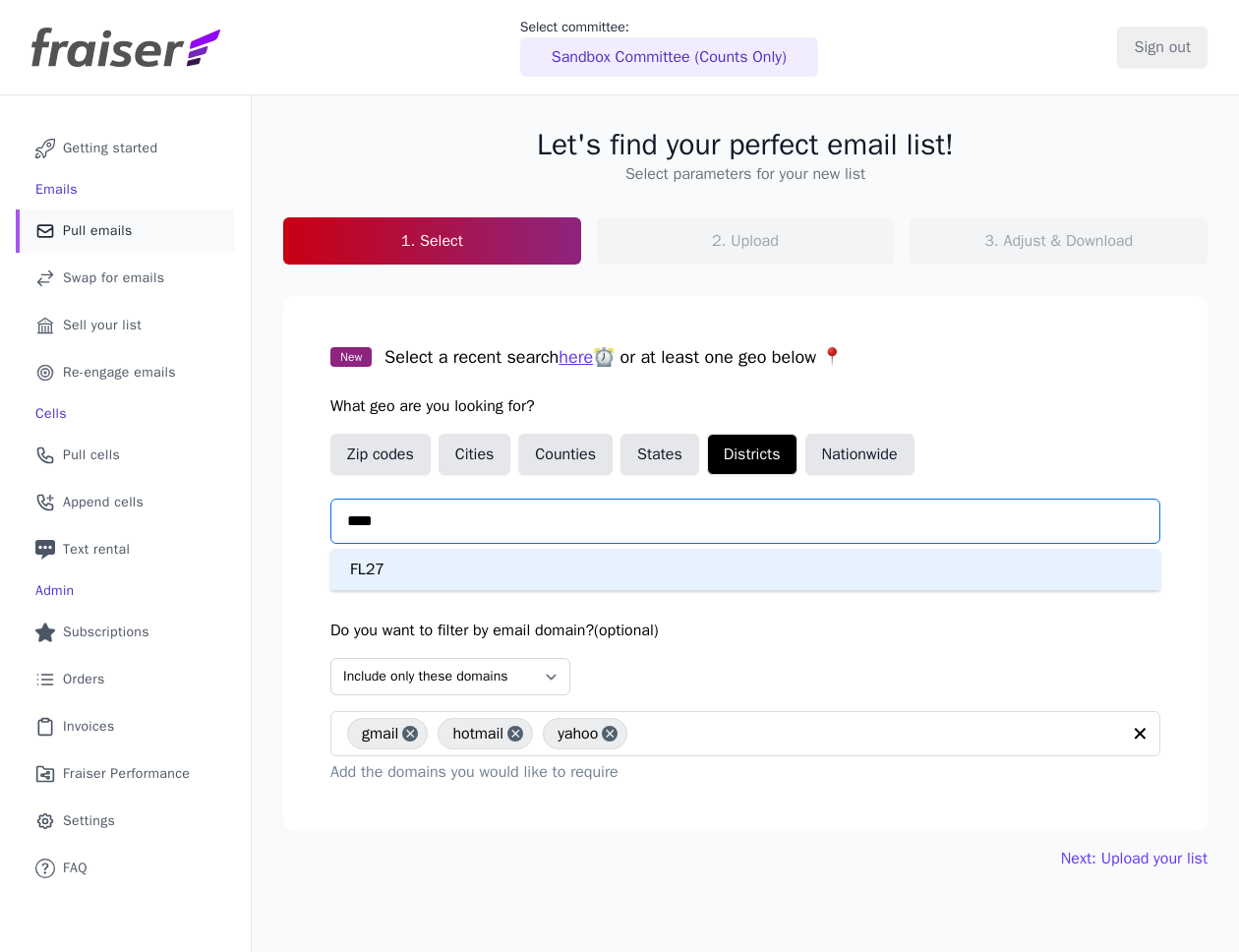 click on "FL27" at bounding box center [745, 569] 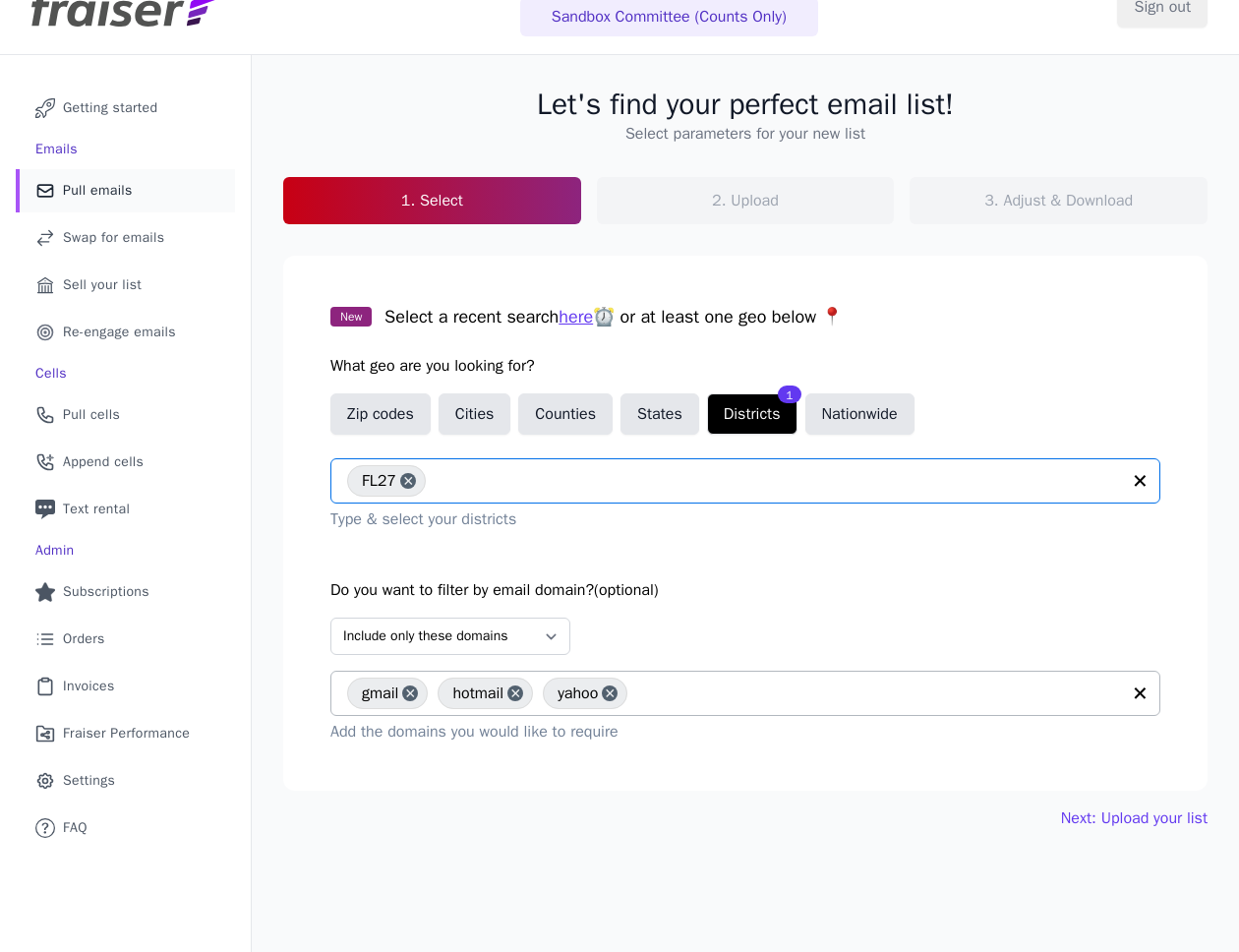 scroll, scrollTop: 80, scrollLeft: 0, axis: vertical 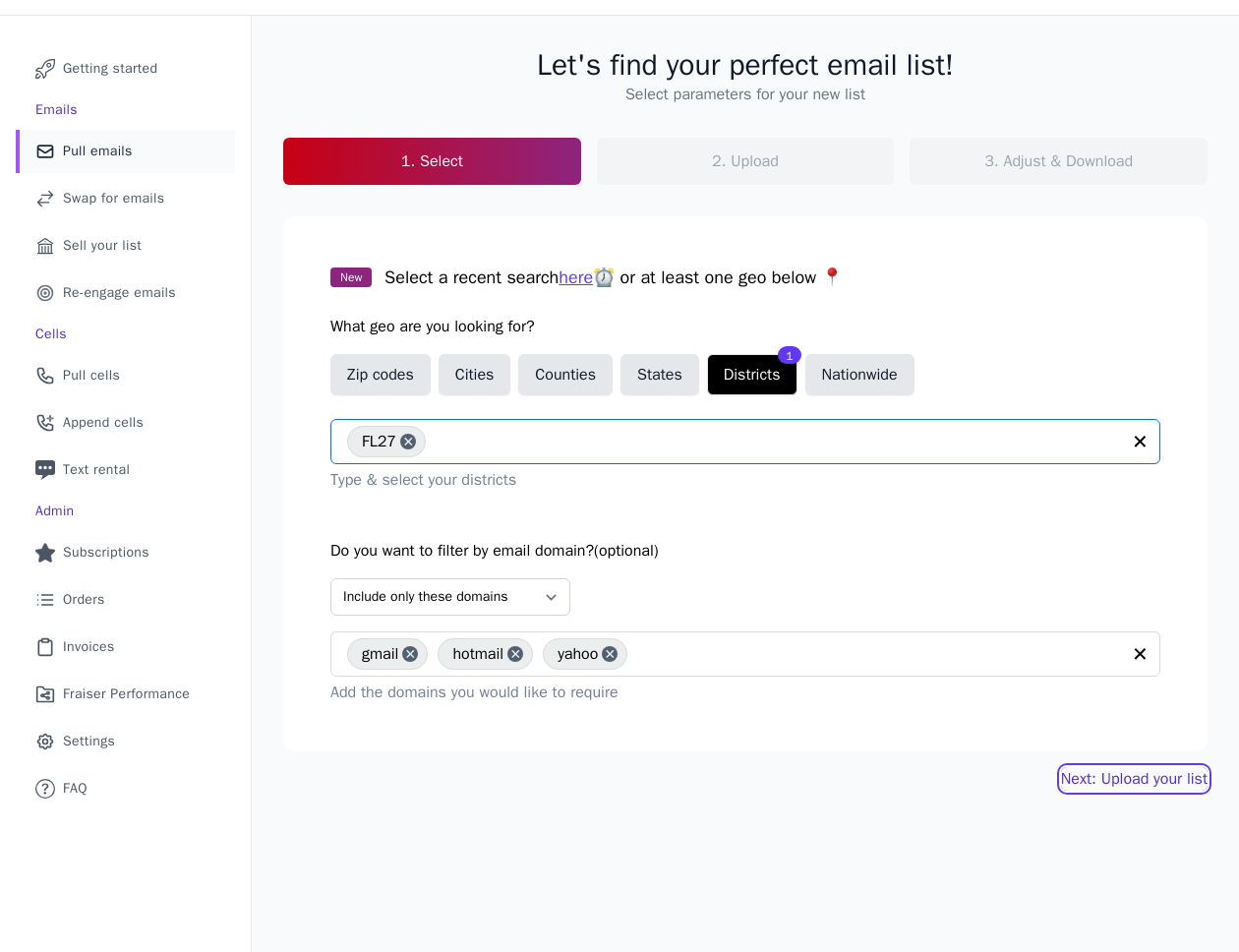 click on "Next: Upload your list" at bounding box center [1134, 779] 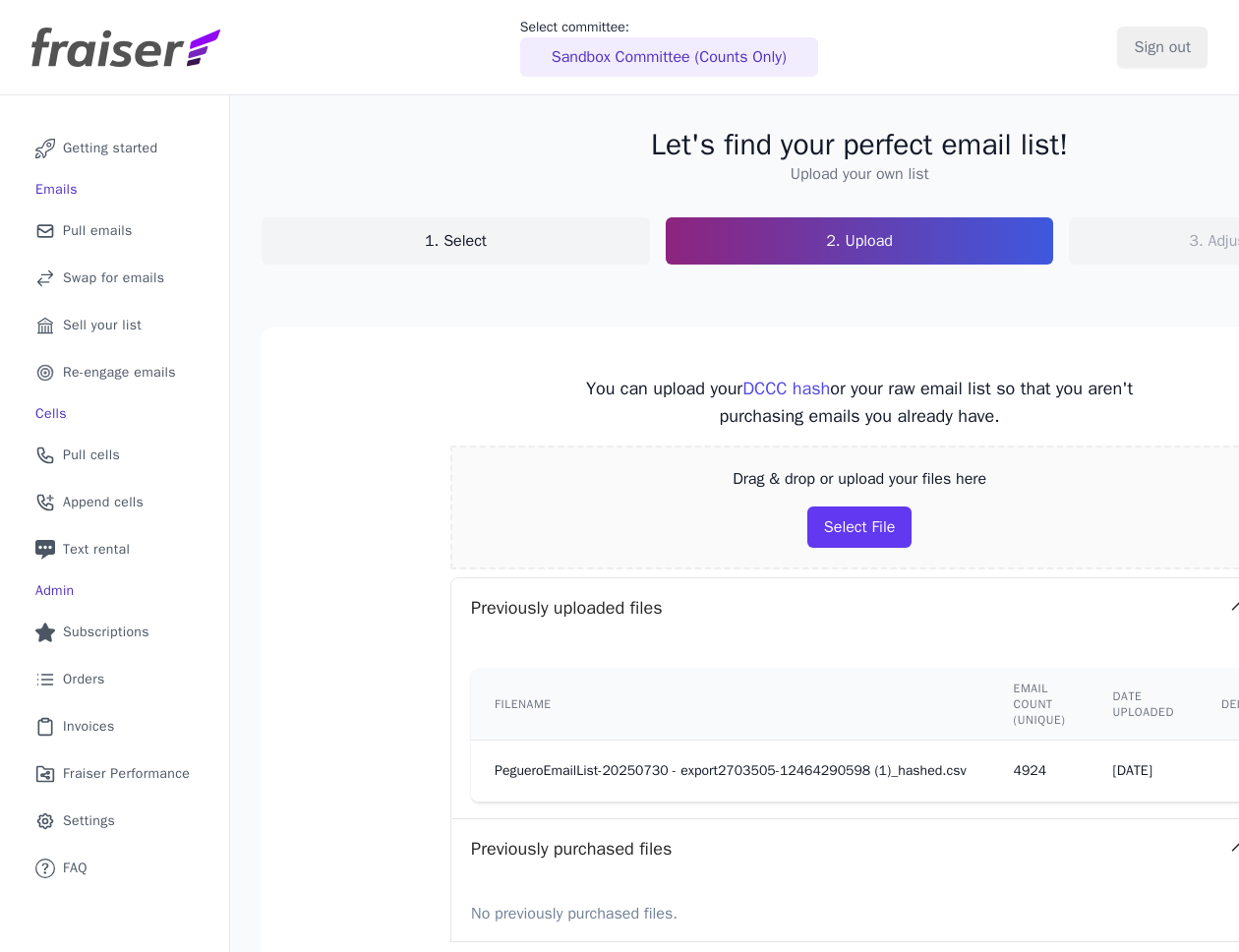 scroll, scrollTop: 0, scrollLeft: 0, axis: both 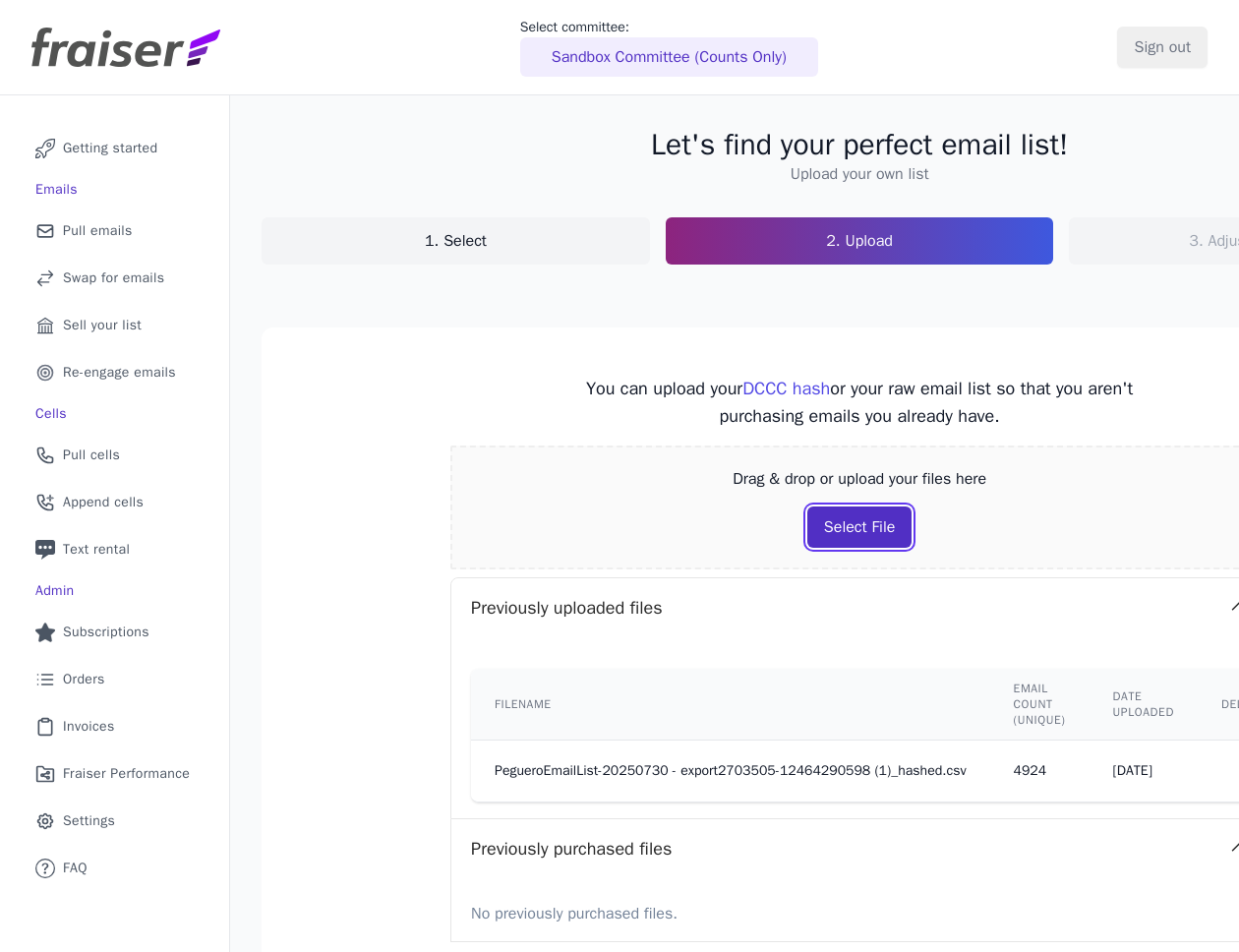 click on "Select File" at bounding box center [859, 527] 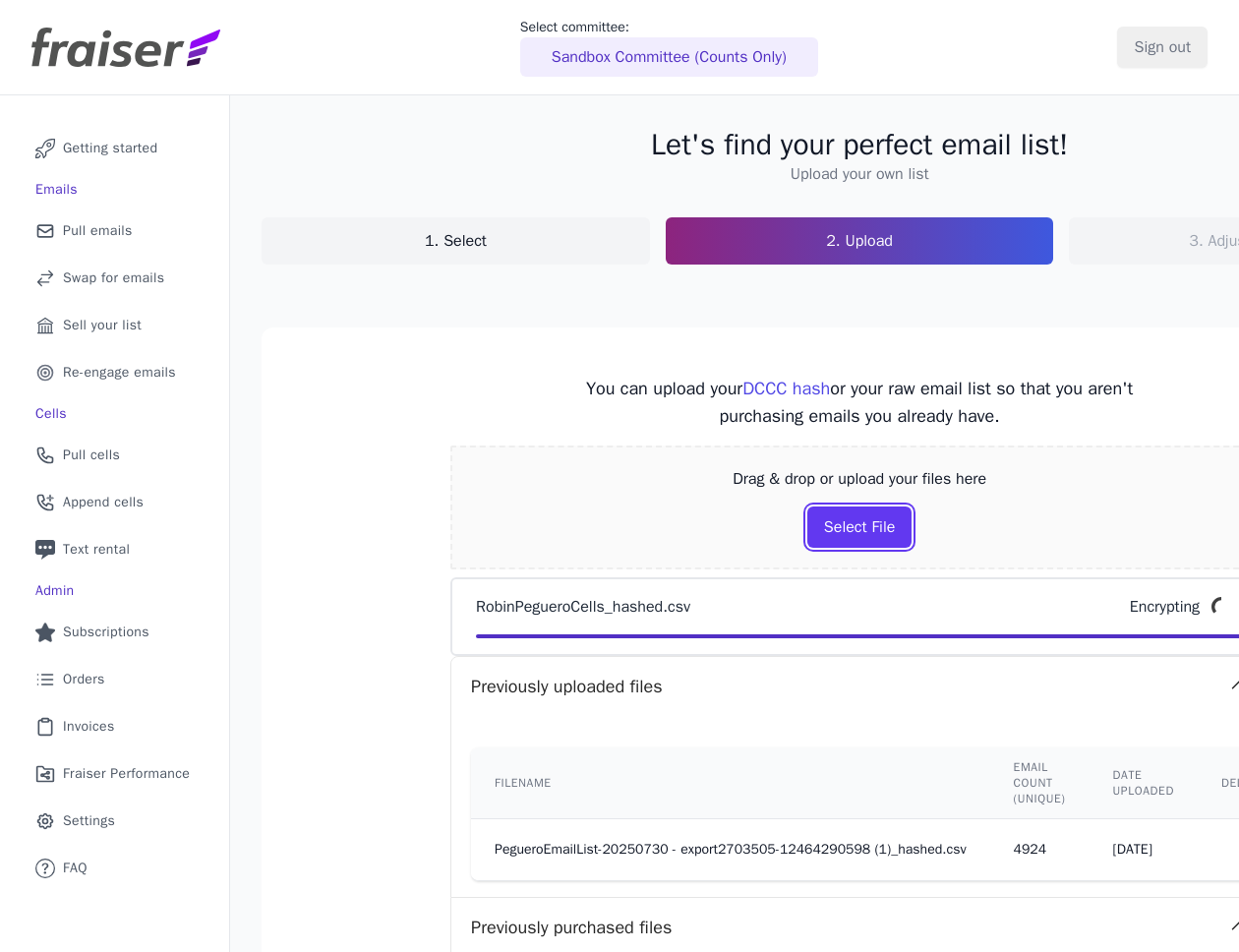 scroll, scrollTop: 0, scrollLeft: 68, axis: horizontal 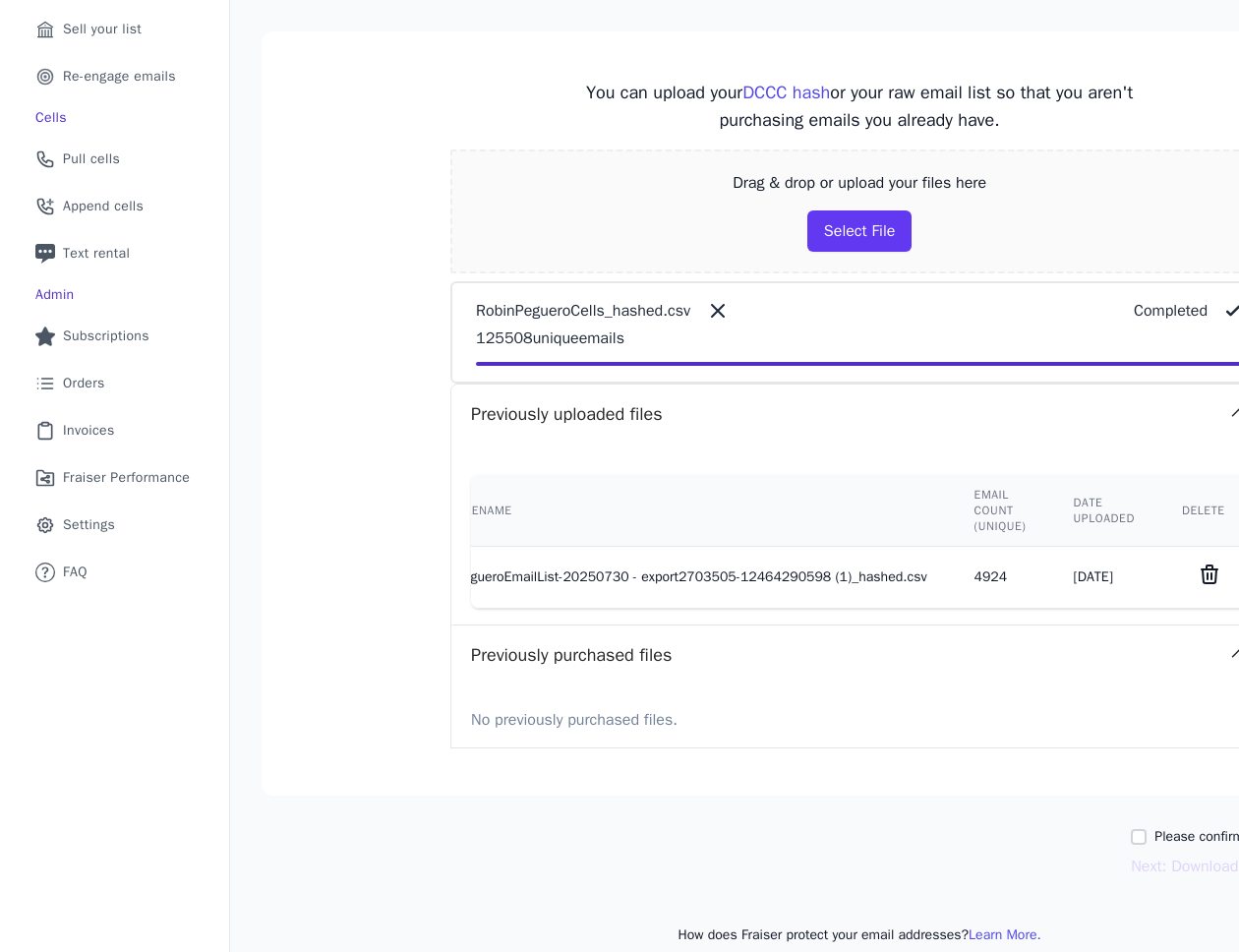 click on "Filename" at bounding box center (690, 510) 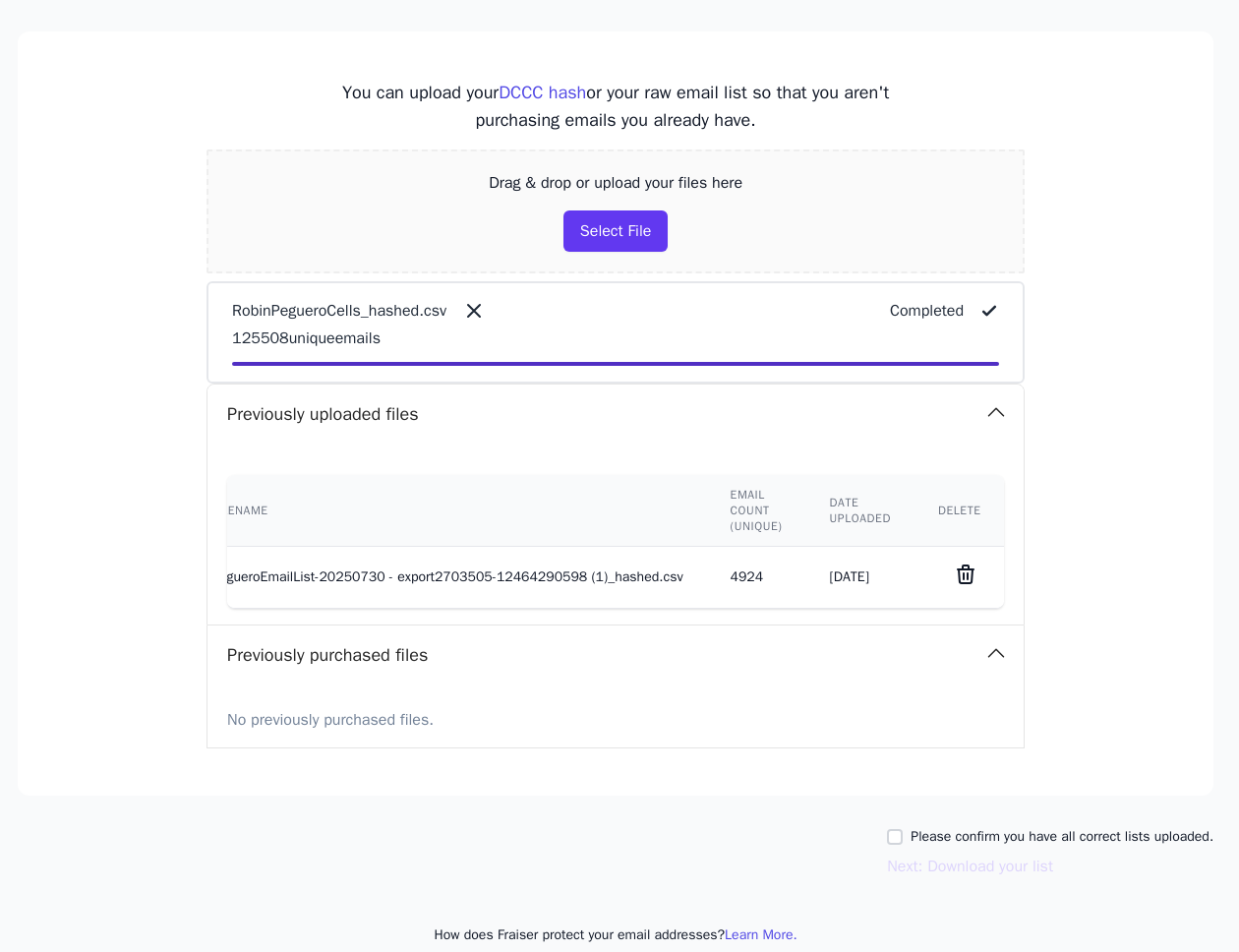 scroll, scrollTop: 320, scrollLeft: 244, axis: both 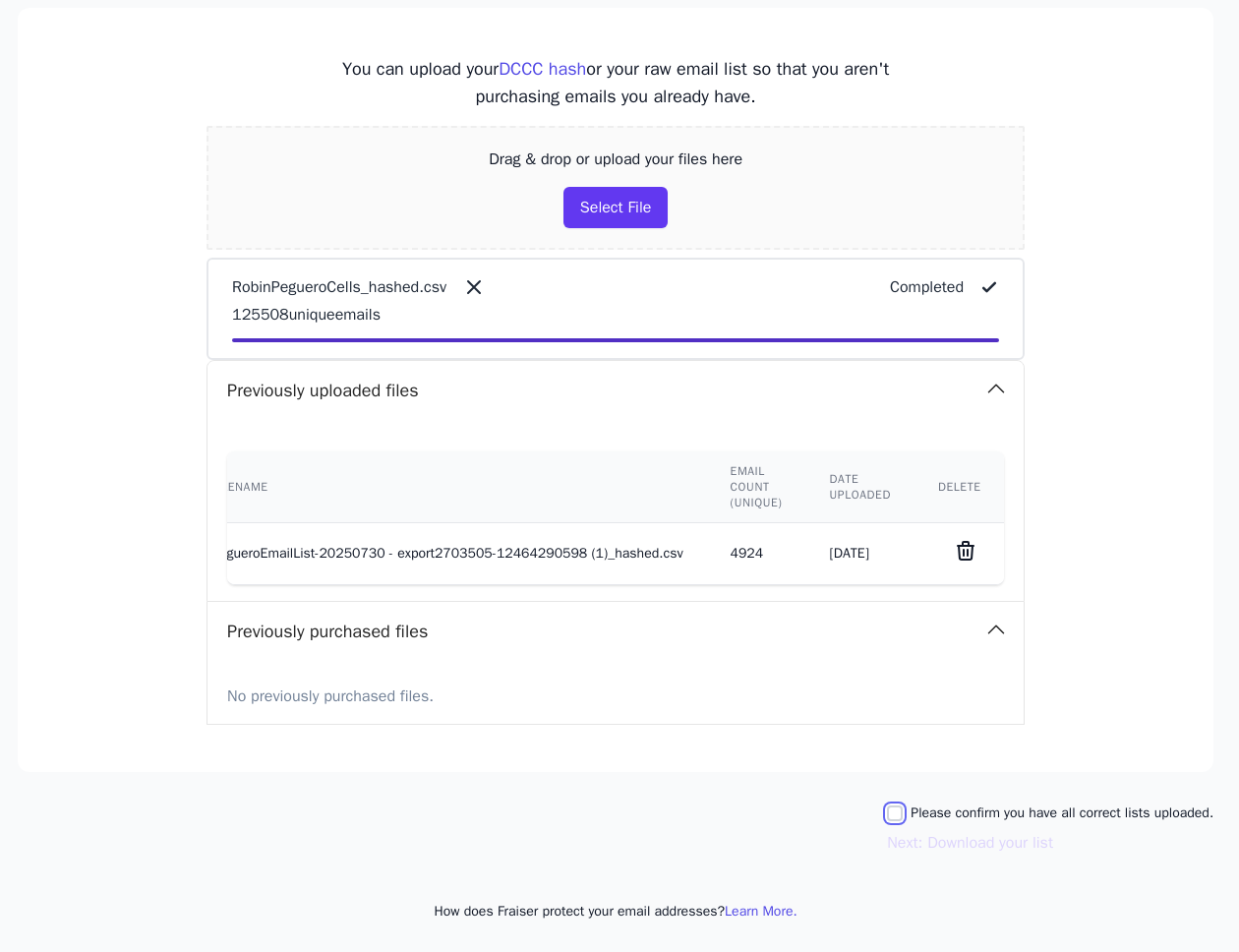 click on "Please confirm you have all correct lists uploaded." at bounding box center [895, 813] 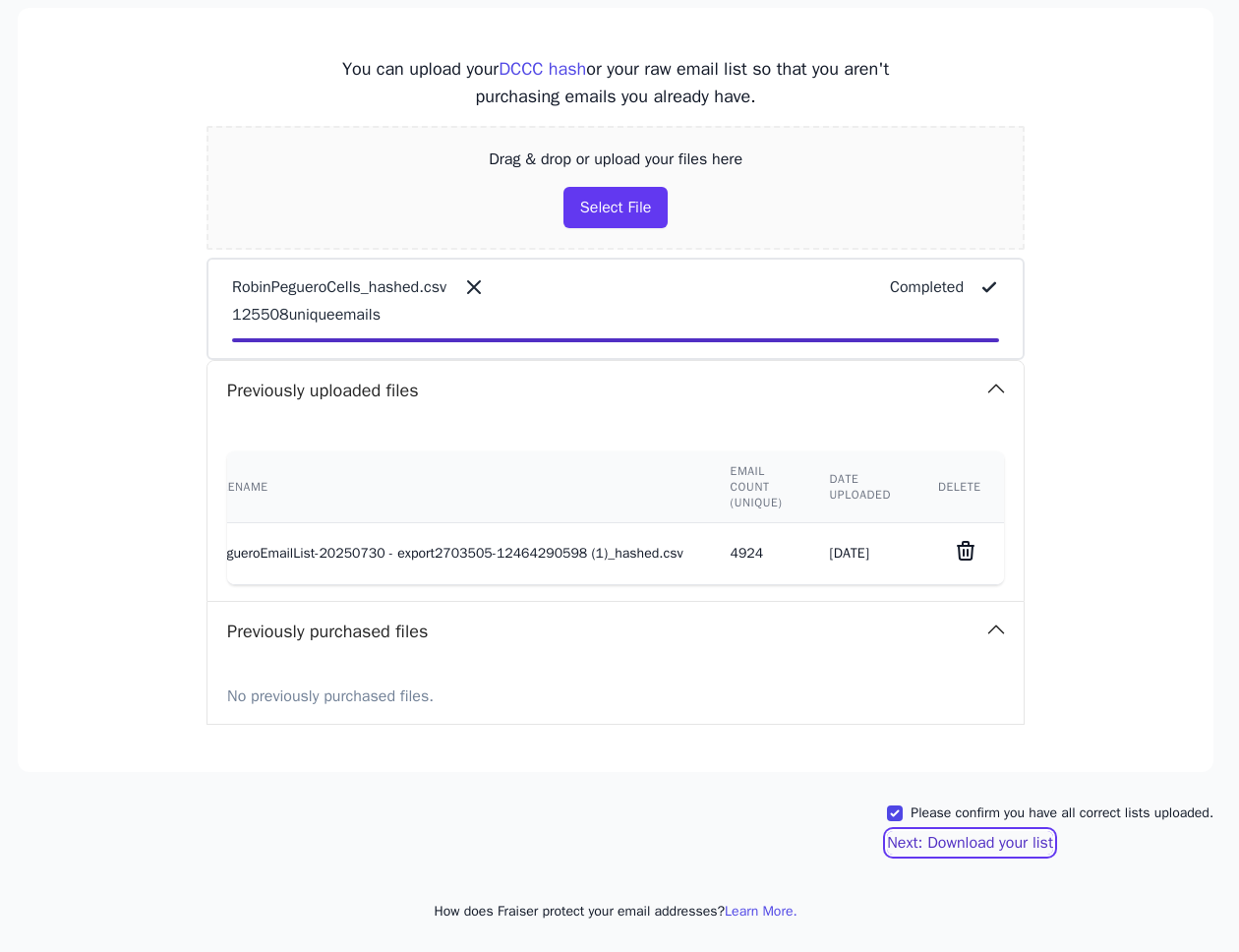 click on "Next: Download your list" at bounding box center (970, 843) 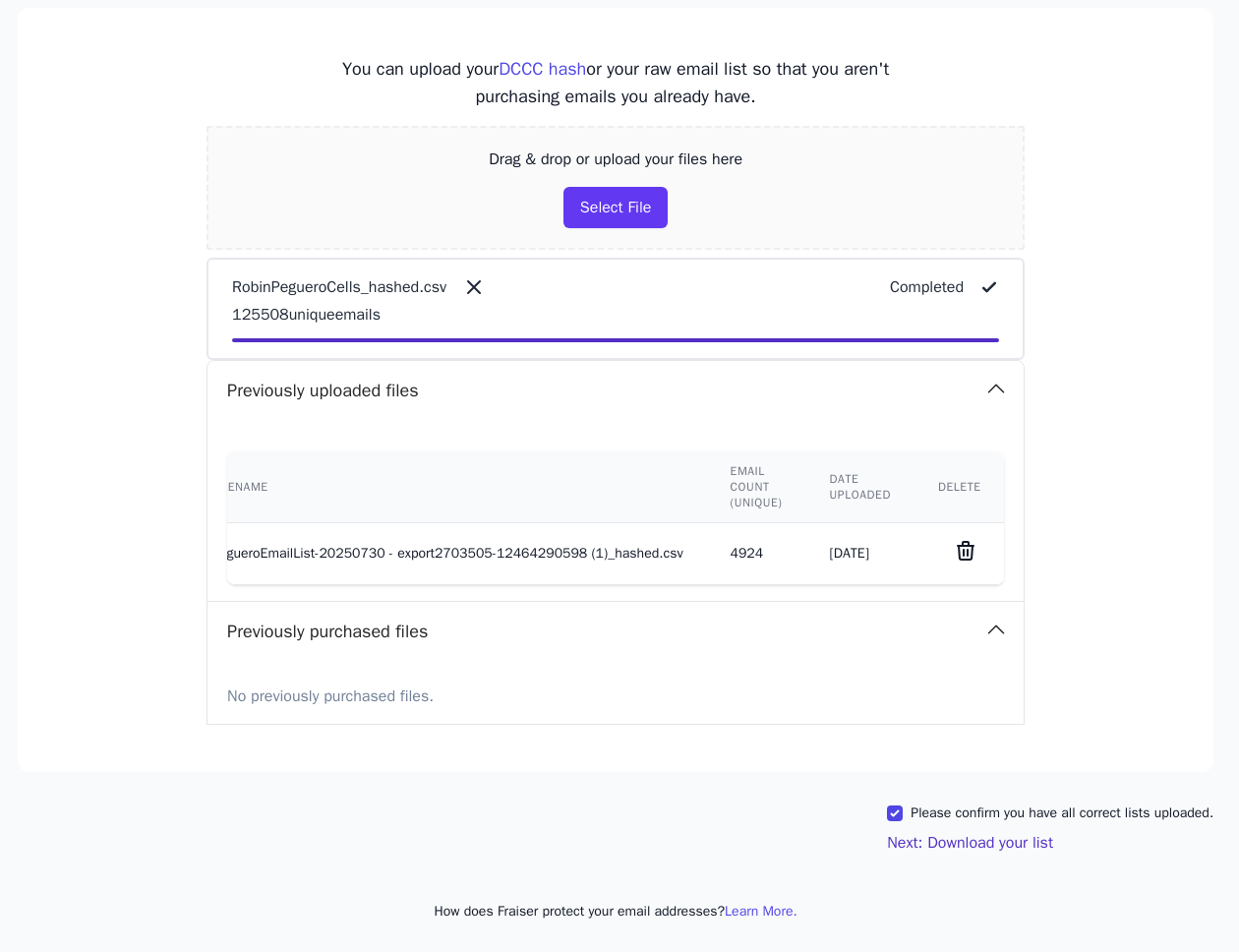 scroll, scrollTop: 316, scrollLeft: 244, axis: both 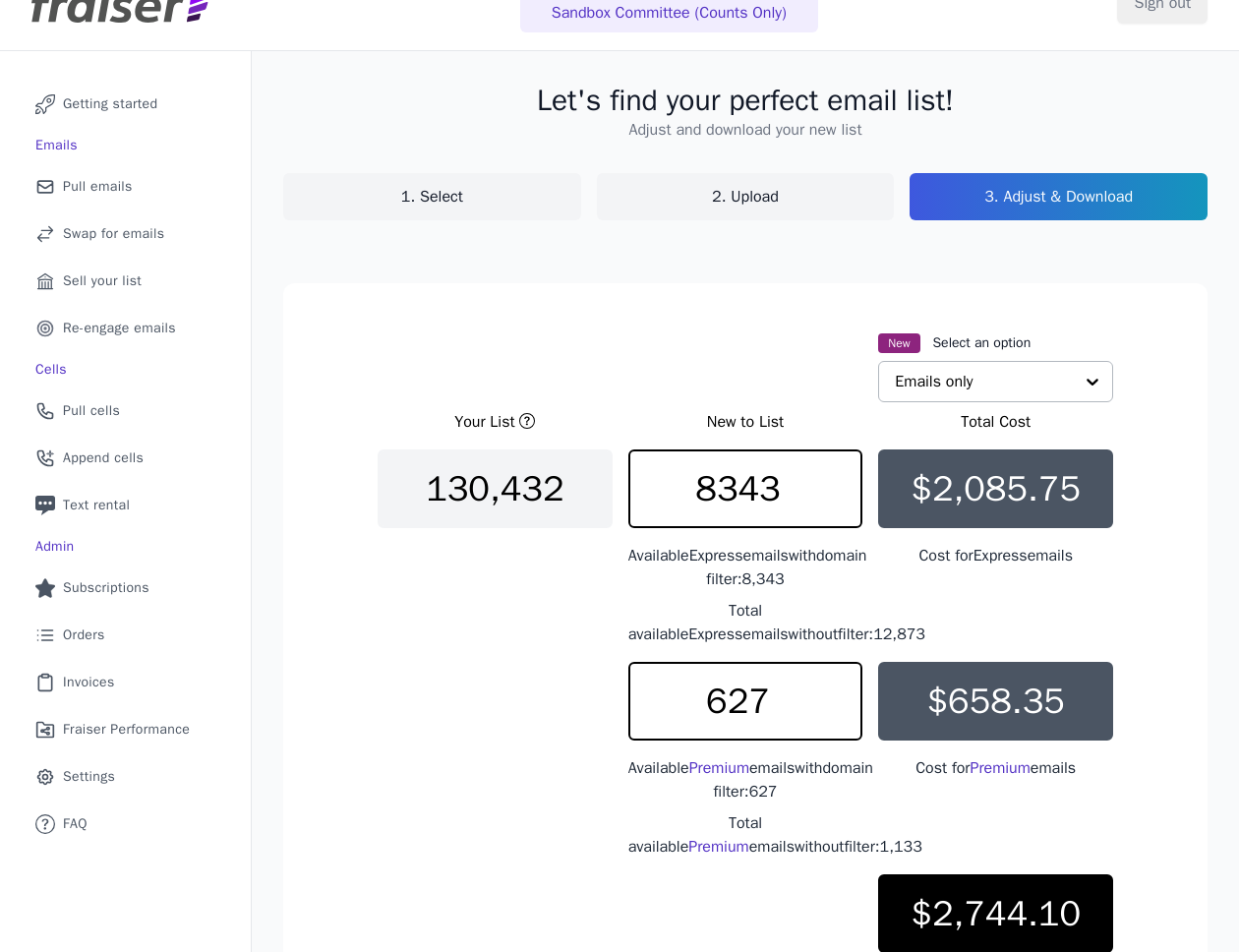 click 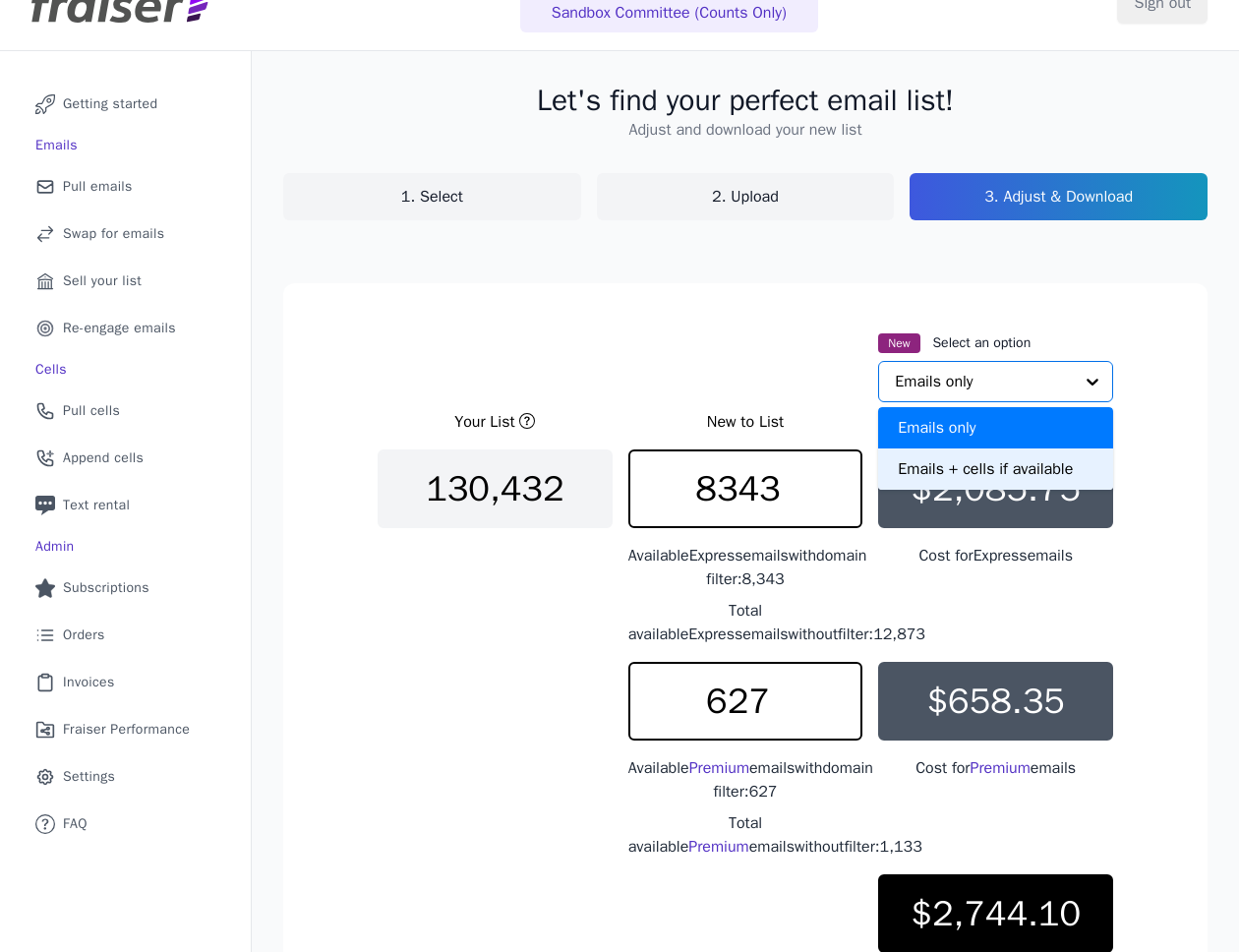 click on "Emails + cells if available" at bounding box center (995, 469) 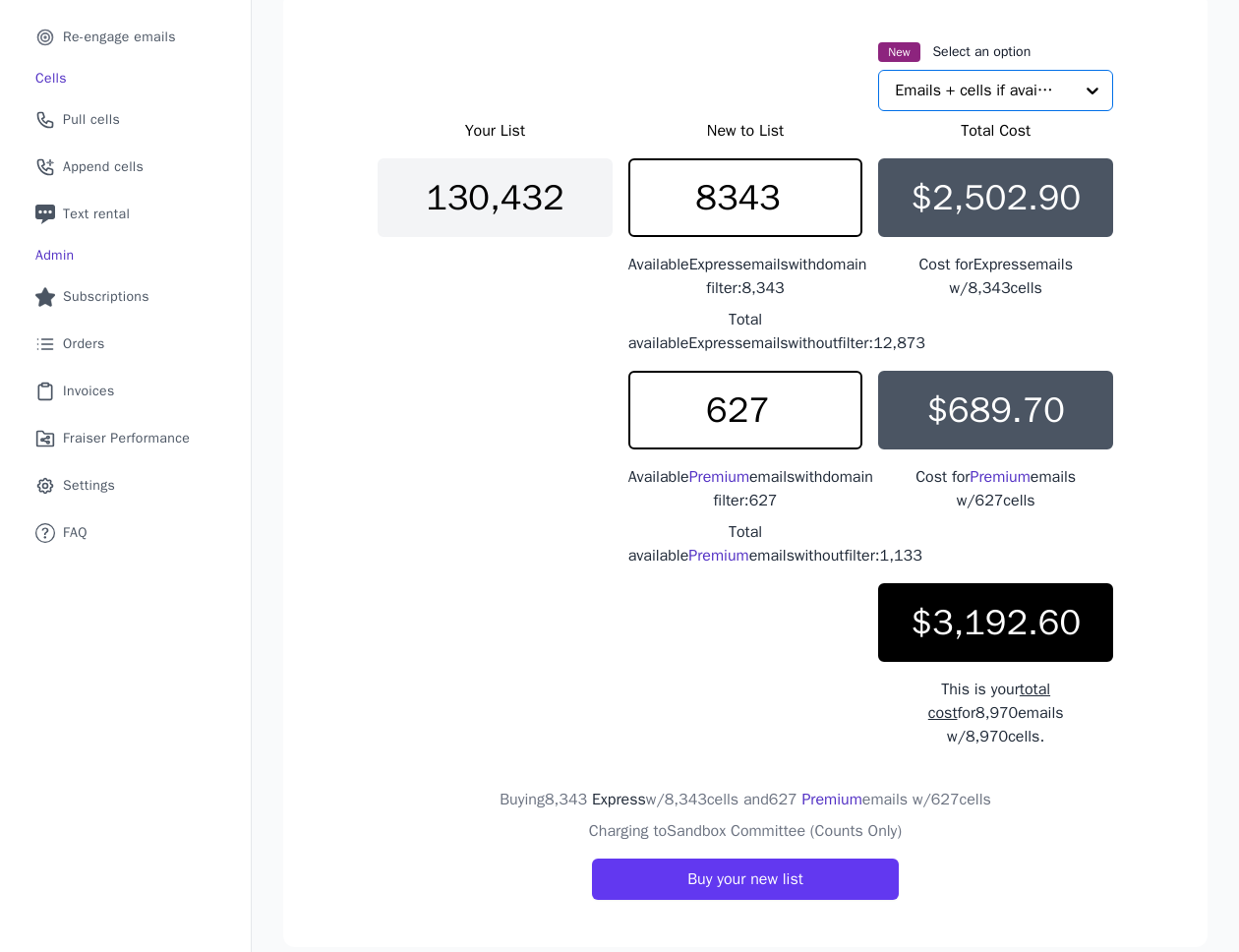 scroll, scrollTop: 338, scrollLeft: 0, axis: vertical 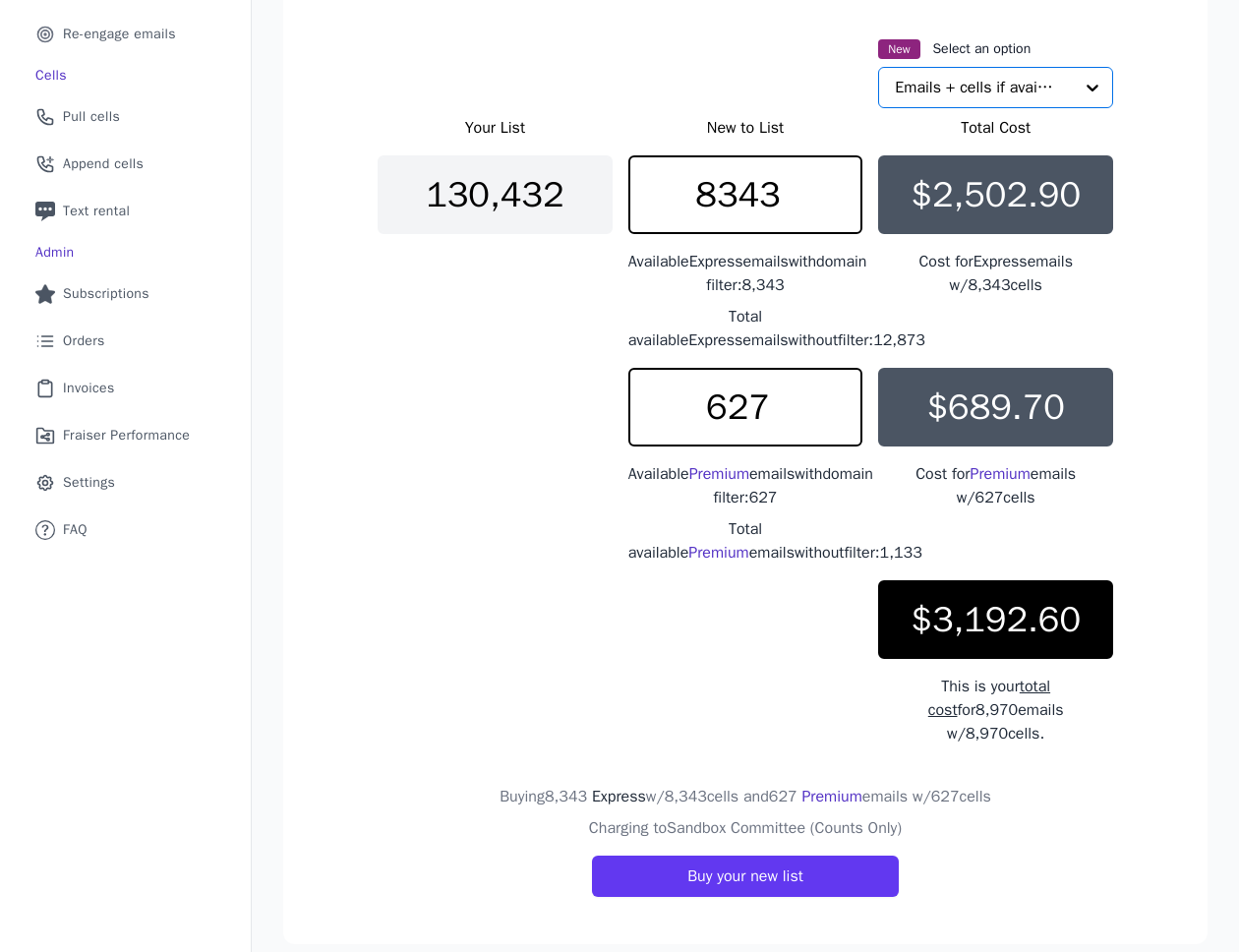click on "$3,192.60" at bounding box center (995, 620) 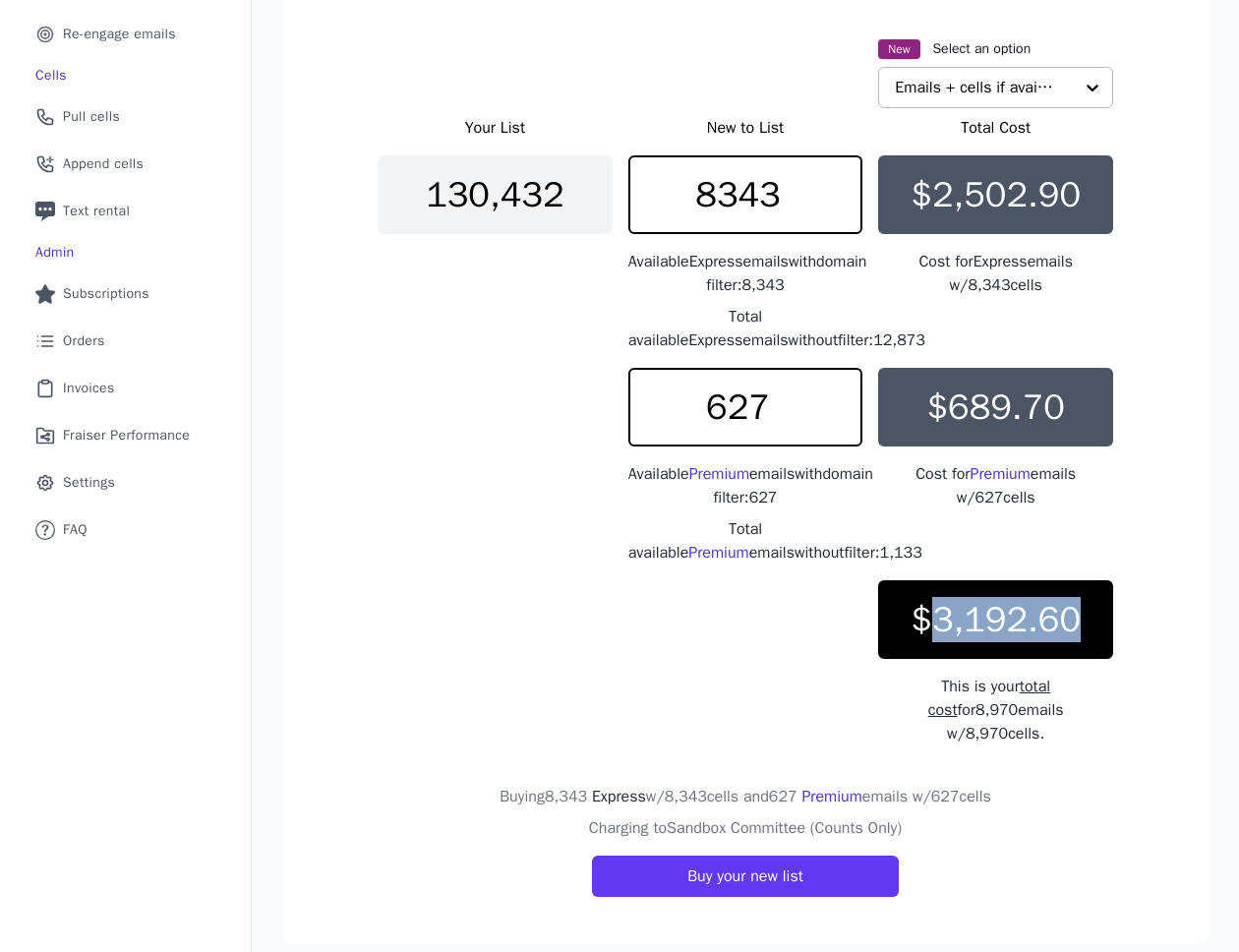 click on "$3,192.60" at bounding box center (995, 620) 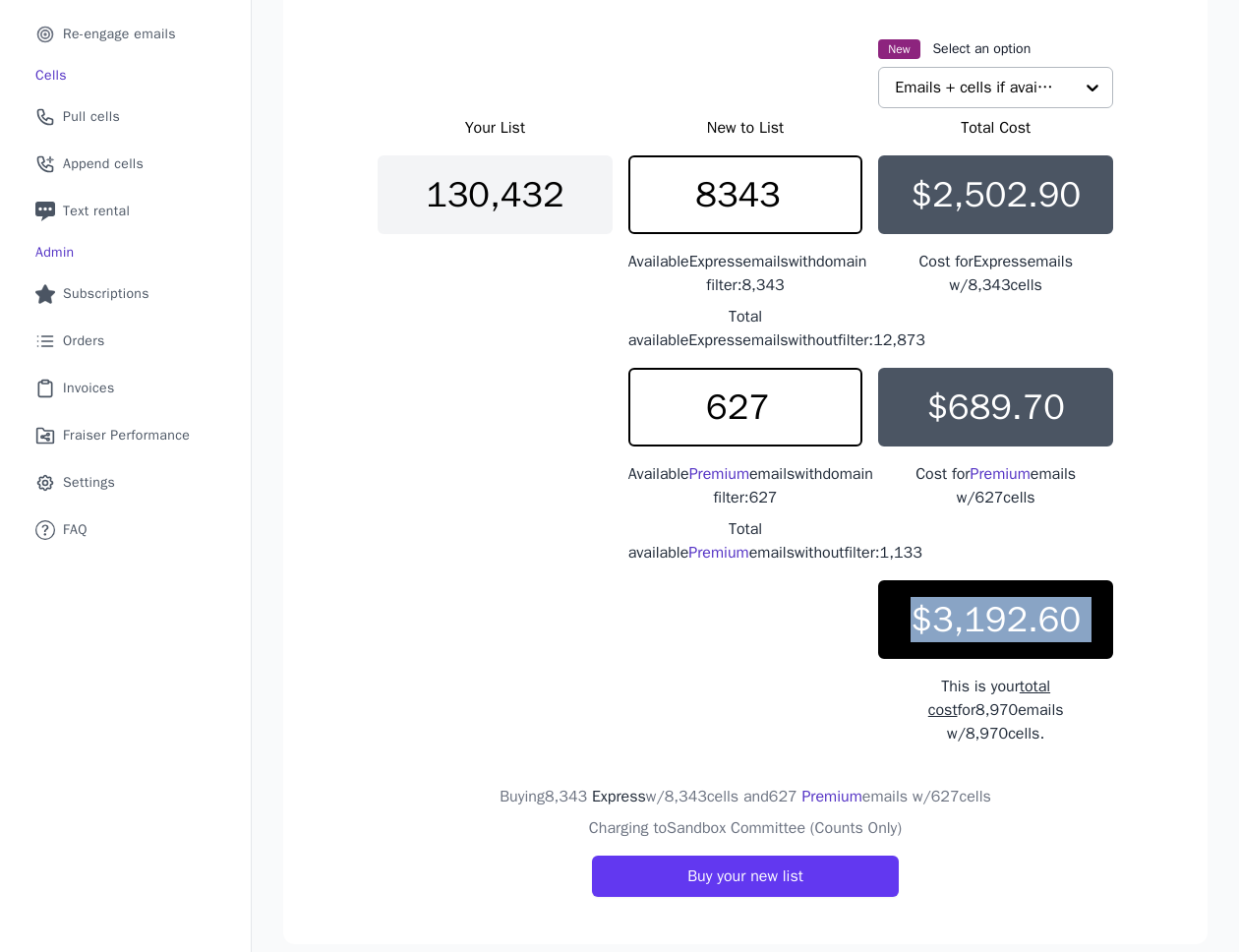 click on "$3,192.60" at bounding box center [995, 620] 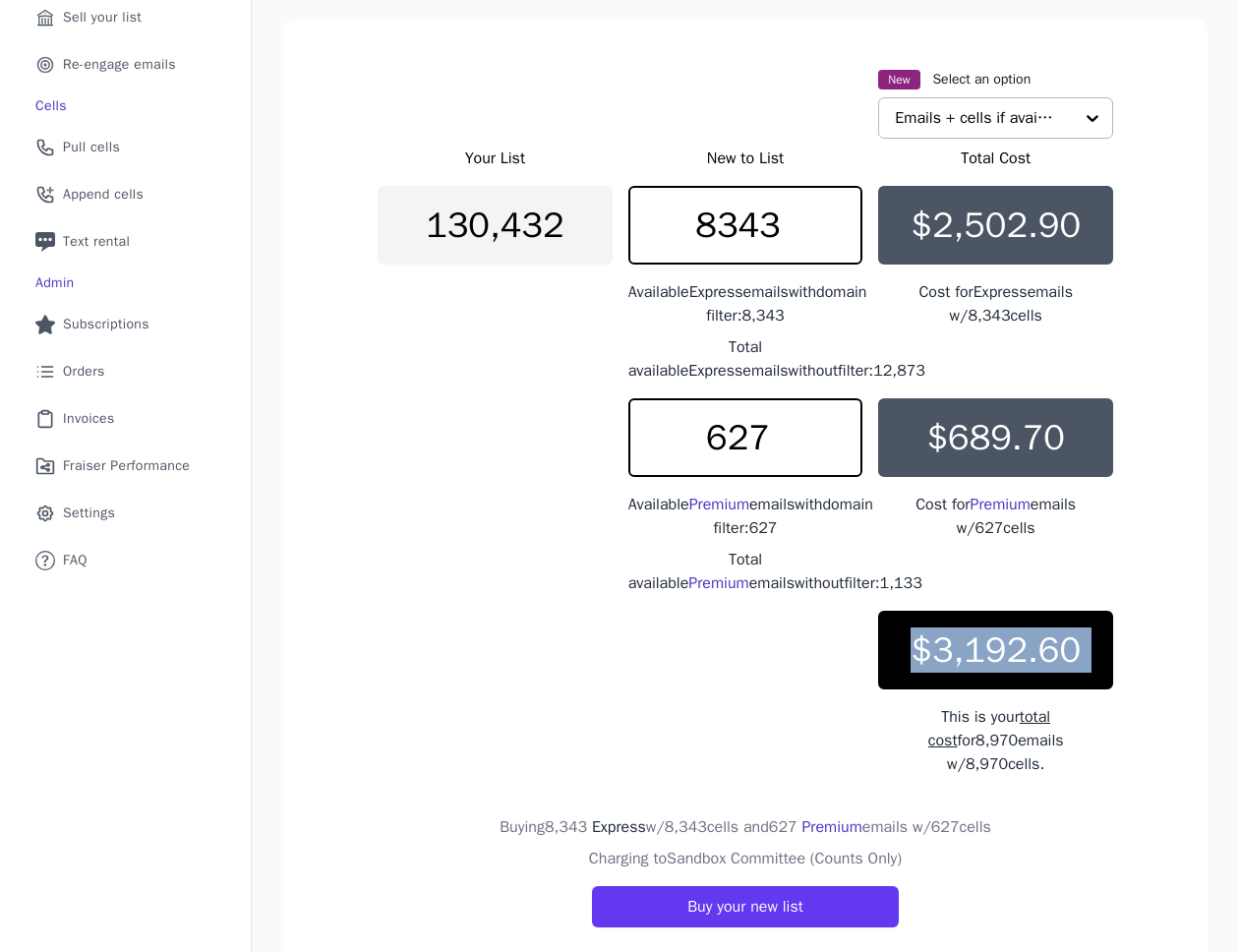 scroll, scrollTop: 317, scrollLeft: 0, axis: vertical 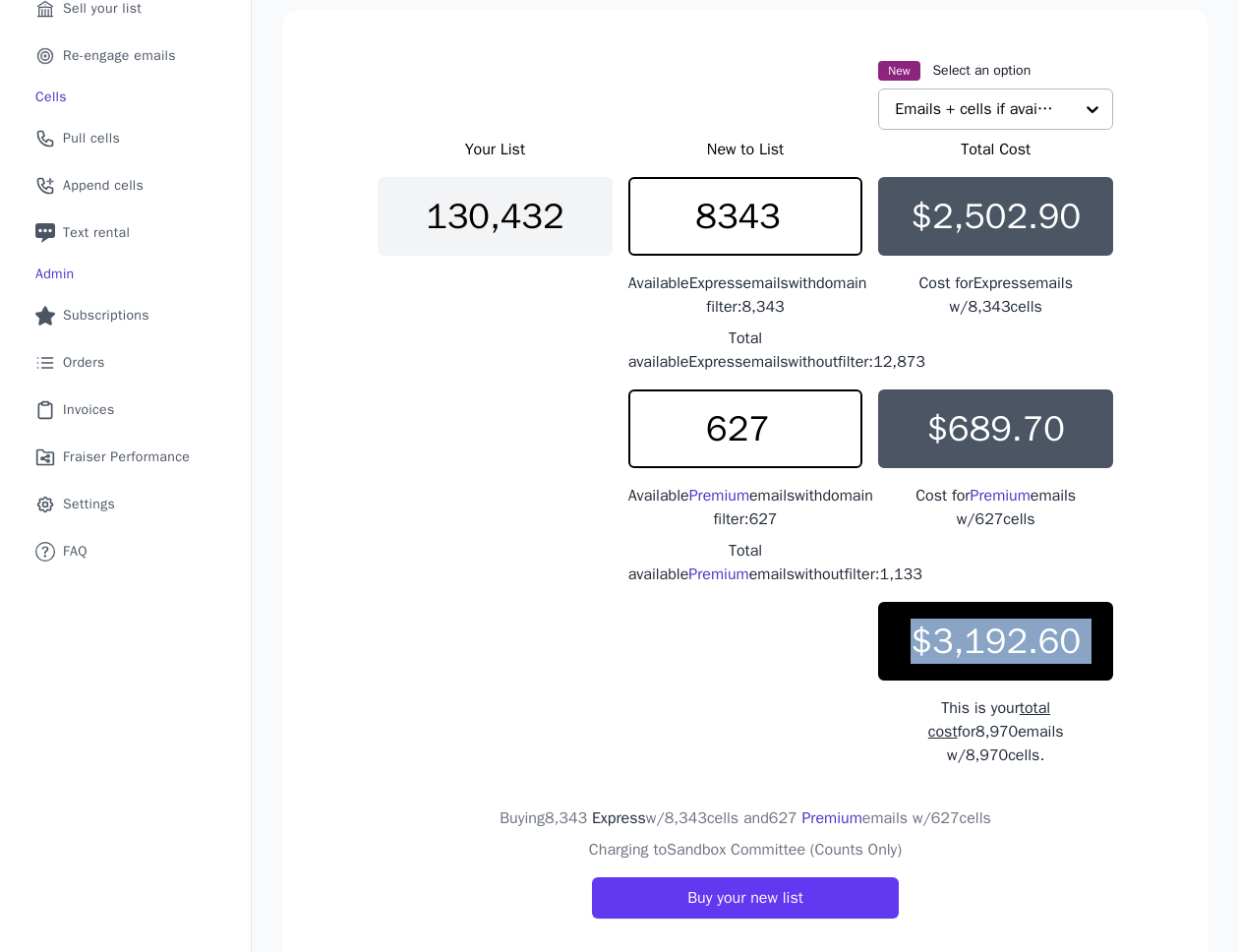copy on "$3,192.60" 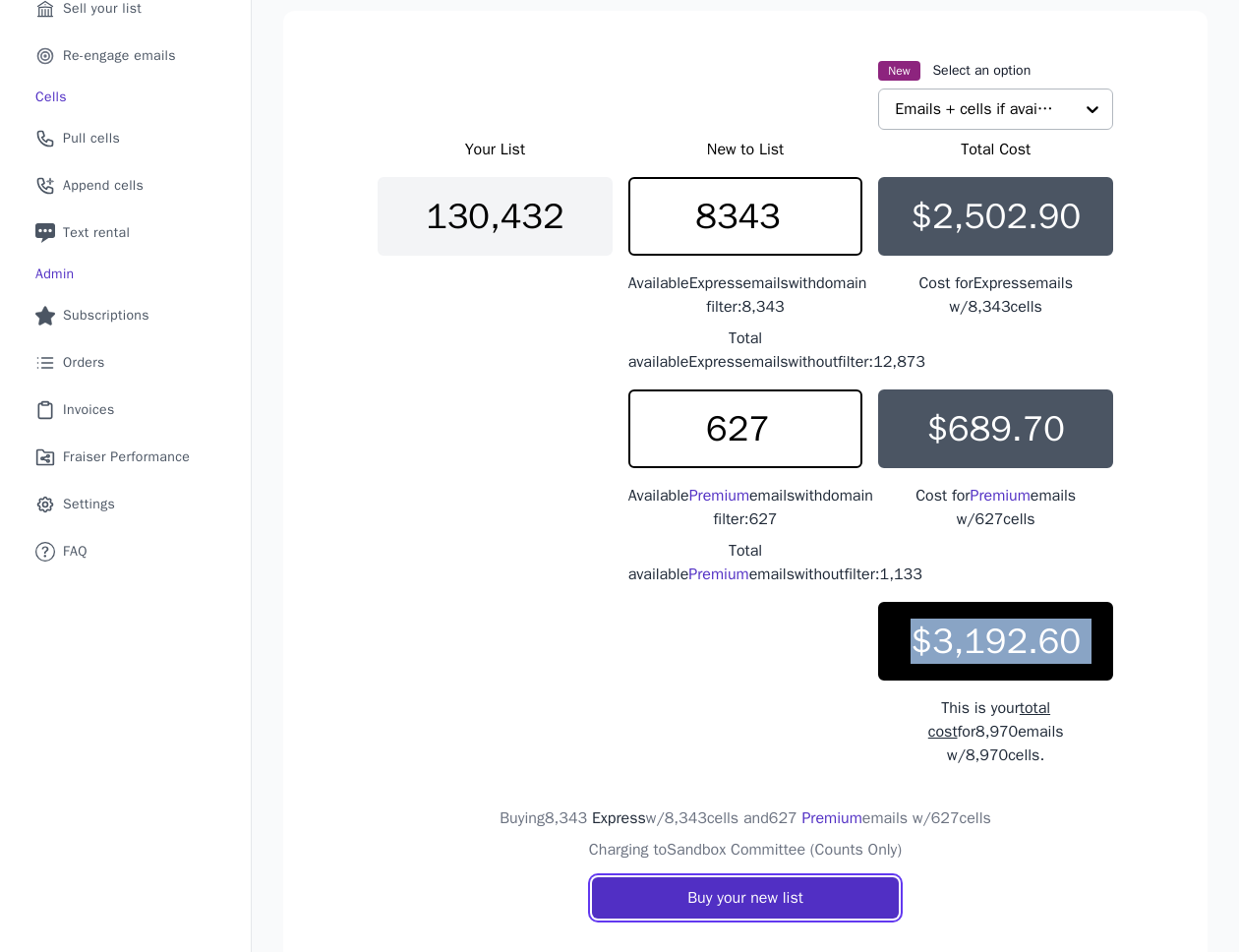 click on "Buy your new list" at bounding box center (745, 898) 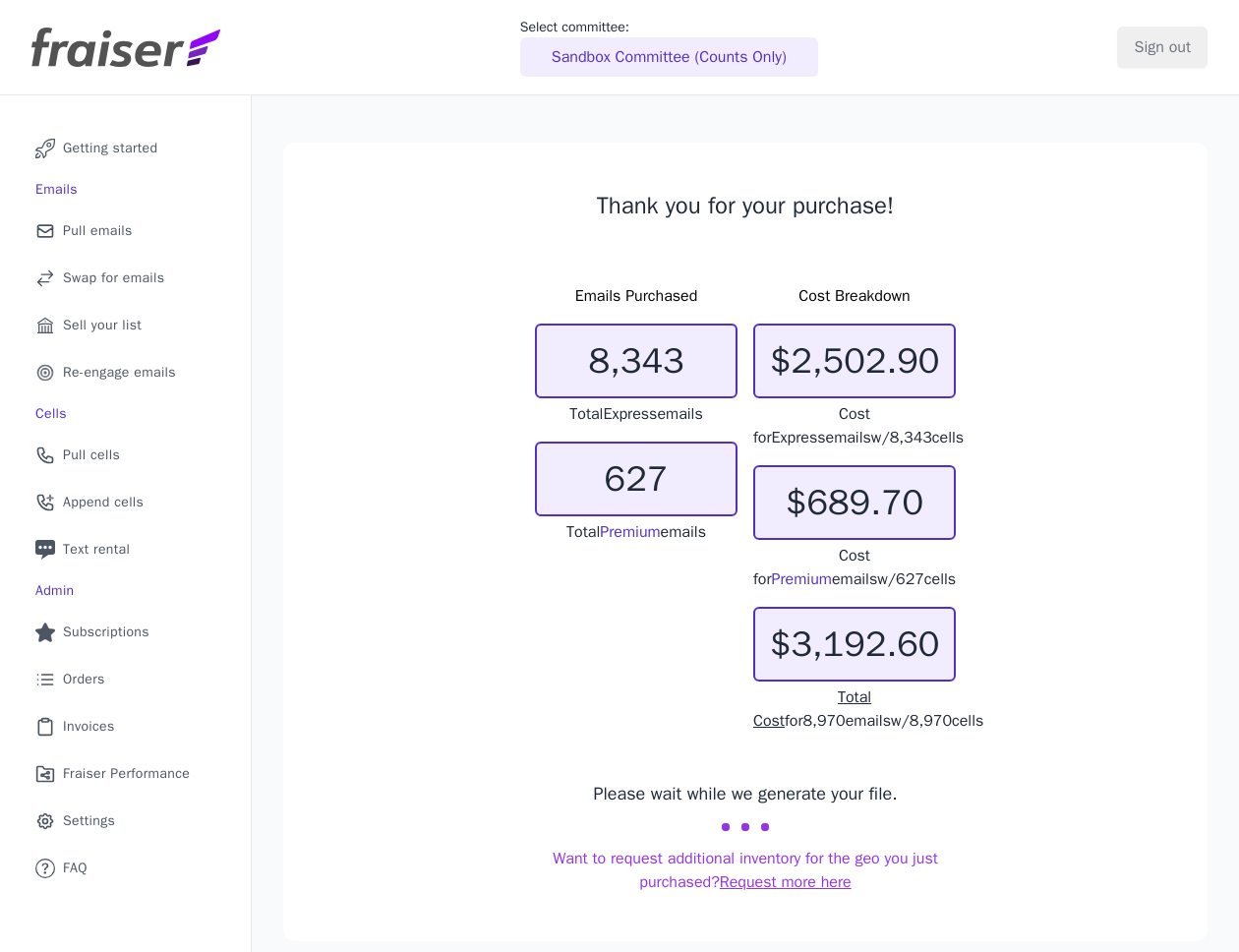 scroll, scrollTop: 0, scrollLeft: 0, axis: both 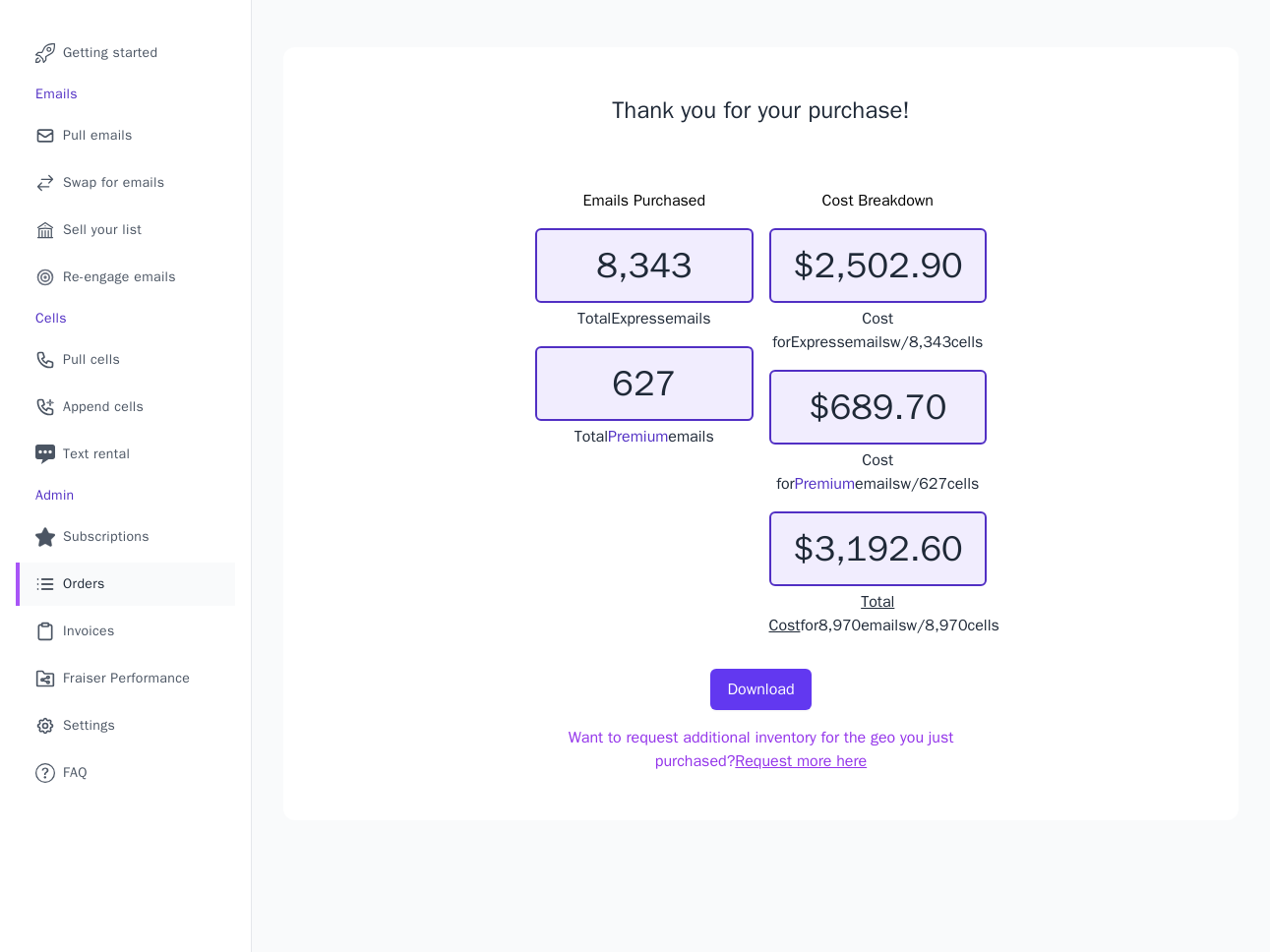 click on "List Icon Outline of bulleted list
Orders" at bounding box center (125, 584) 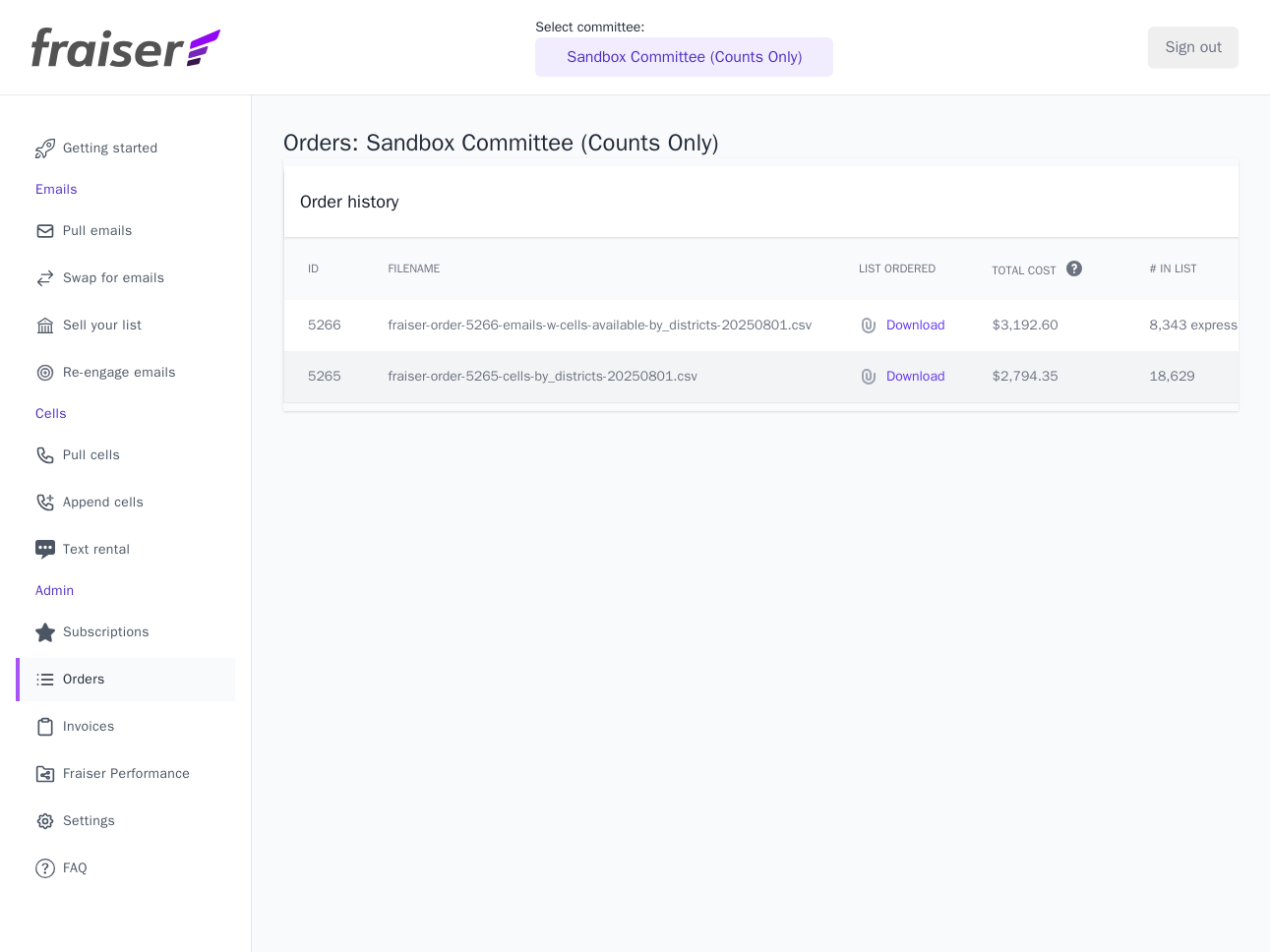 scroll, scrollTop: 0, scrollLeft: 0, axis: both 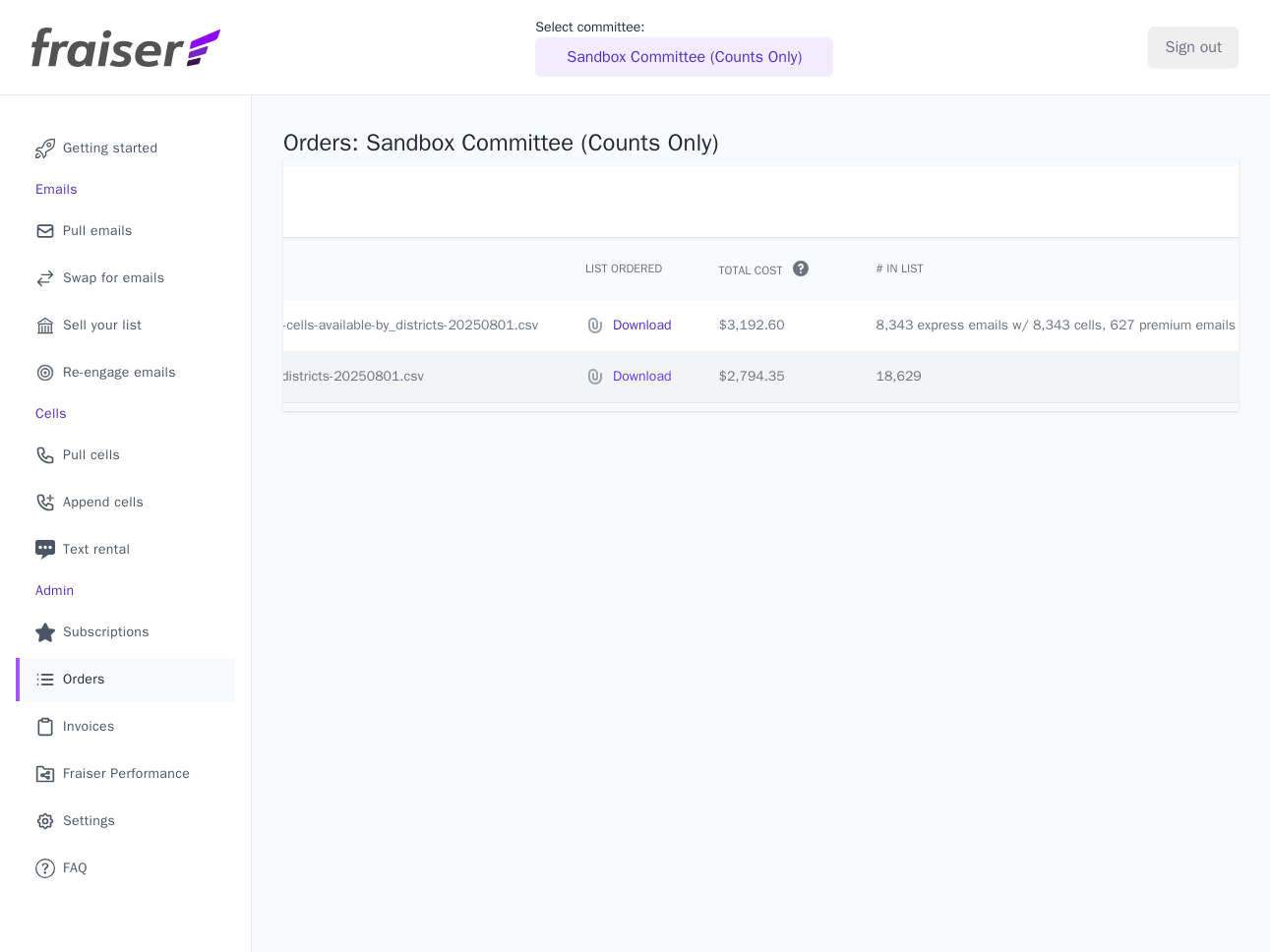 click on "Download" at bounding box center (642, 326) 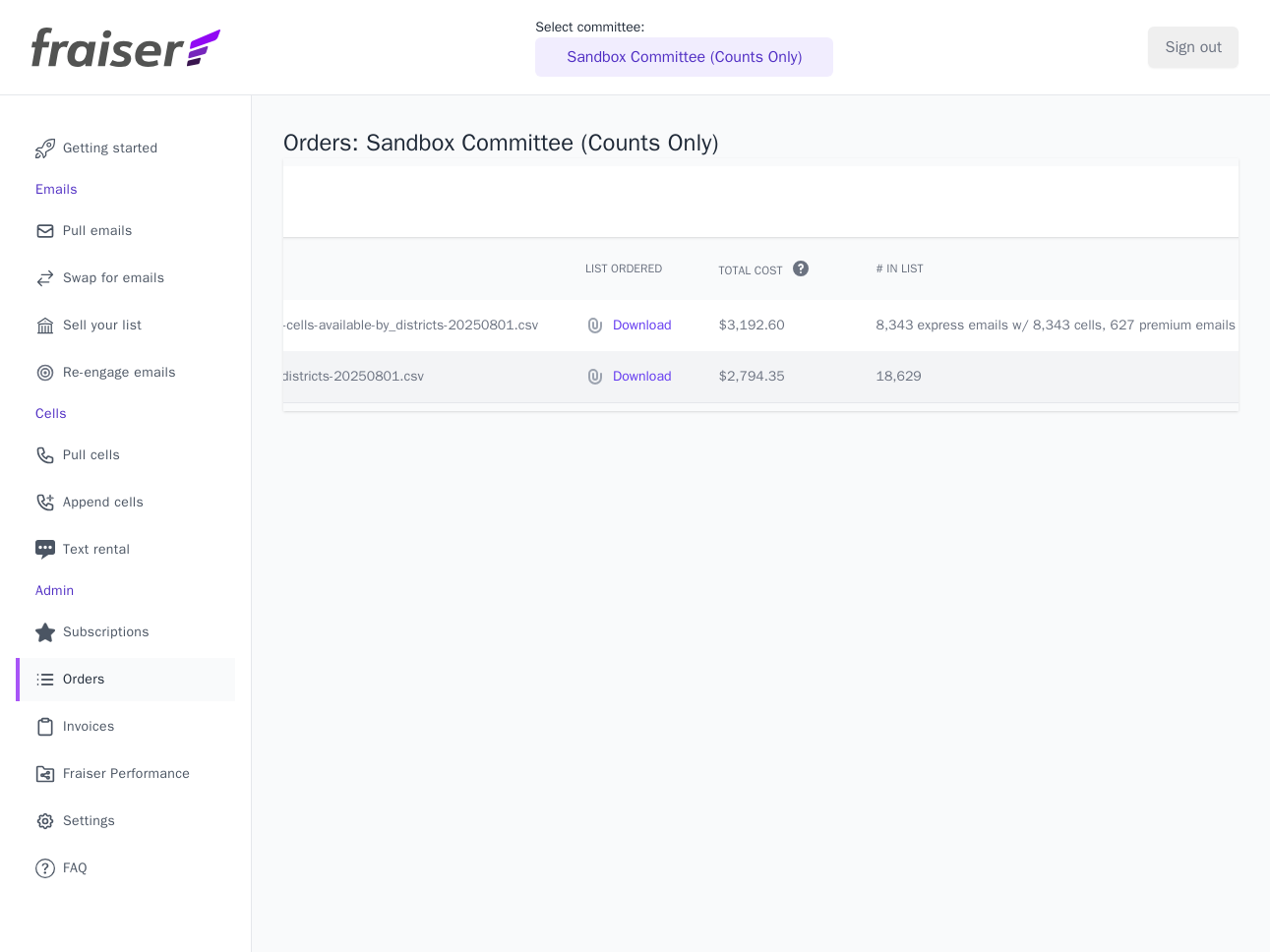click on "Orders: Sandbox Committee (Counts Only)
Order history
ID
Filename
List Ordered
Total Cost" at bounding box center (760, 571) 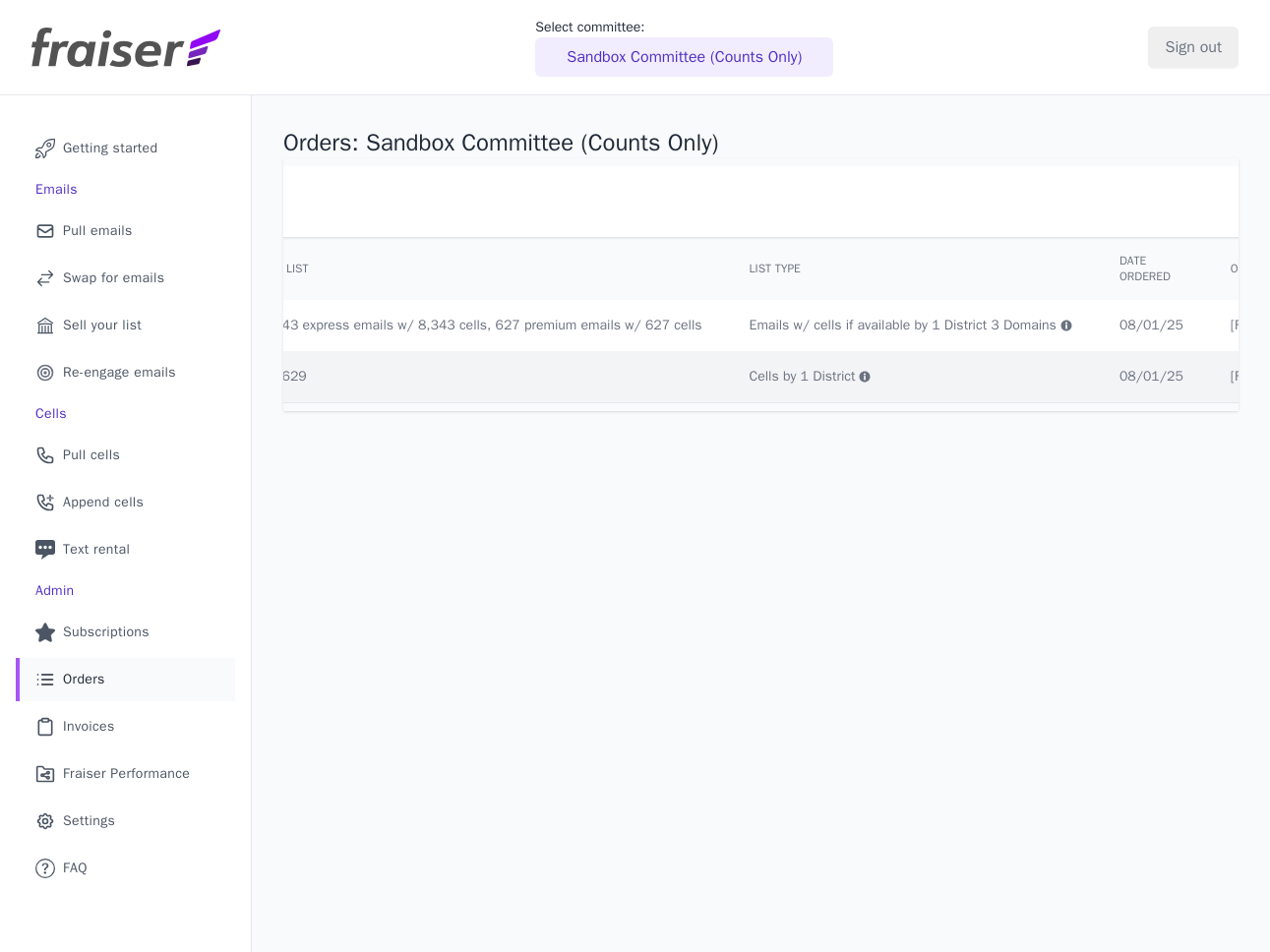 scroll, scrollTop: 0, scrollLeft: 1026, axis: horizontal 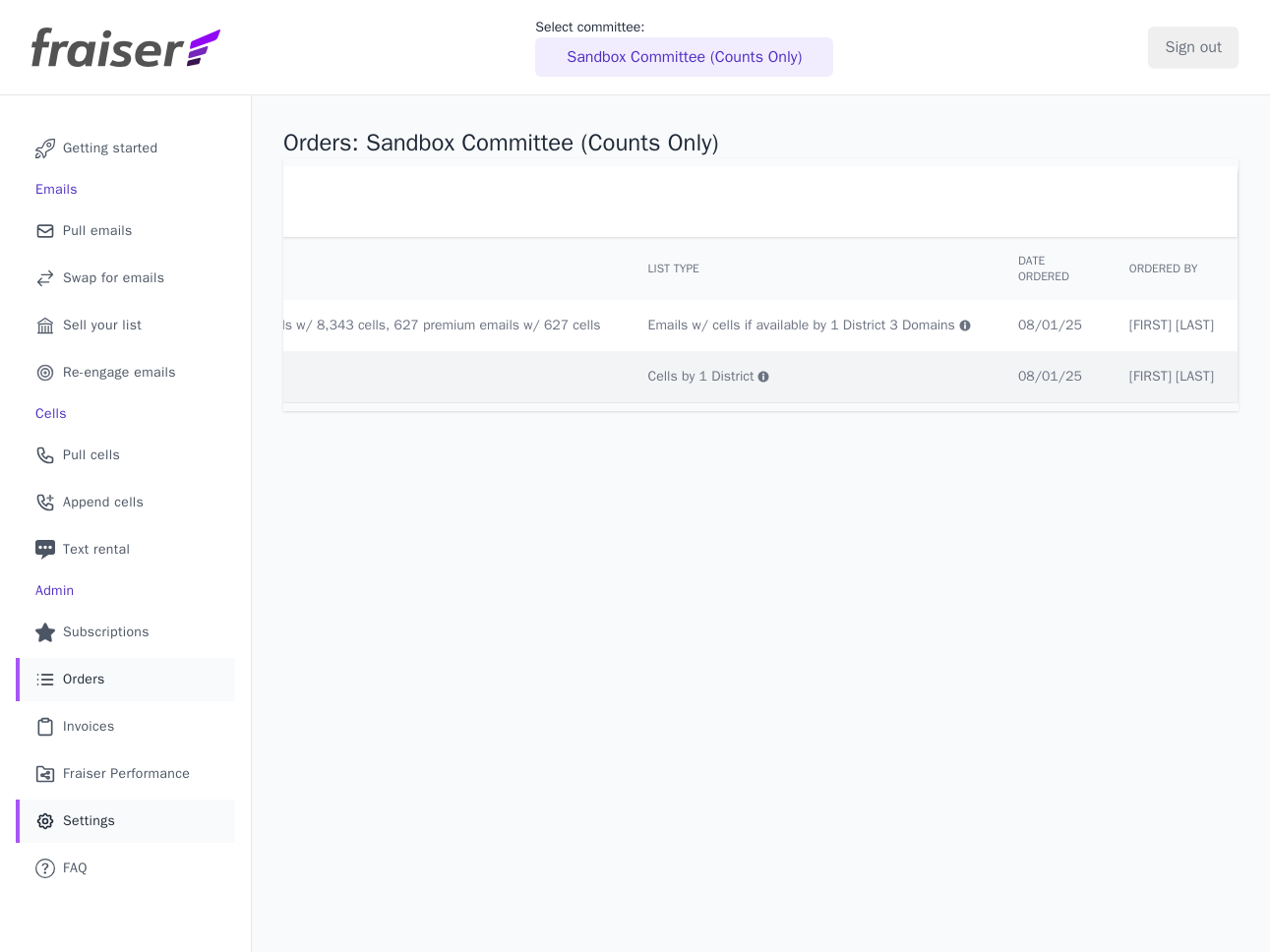 click on "Gear Icon Outline of a gear
Settings" at bounding box center (125, 821) 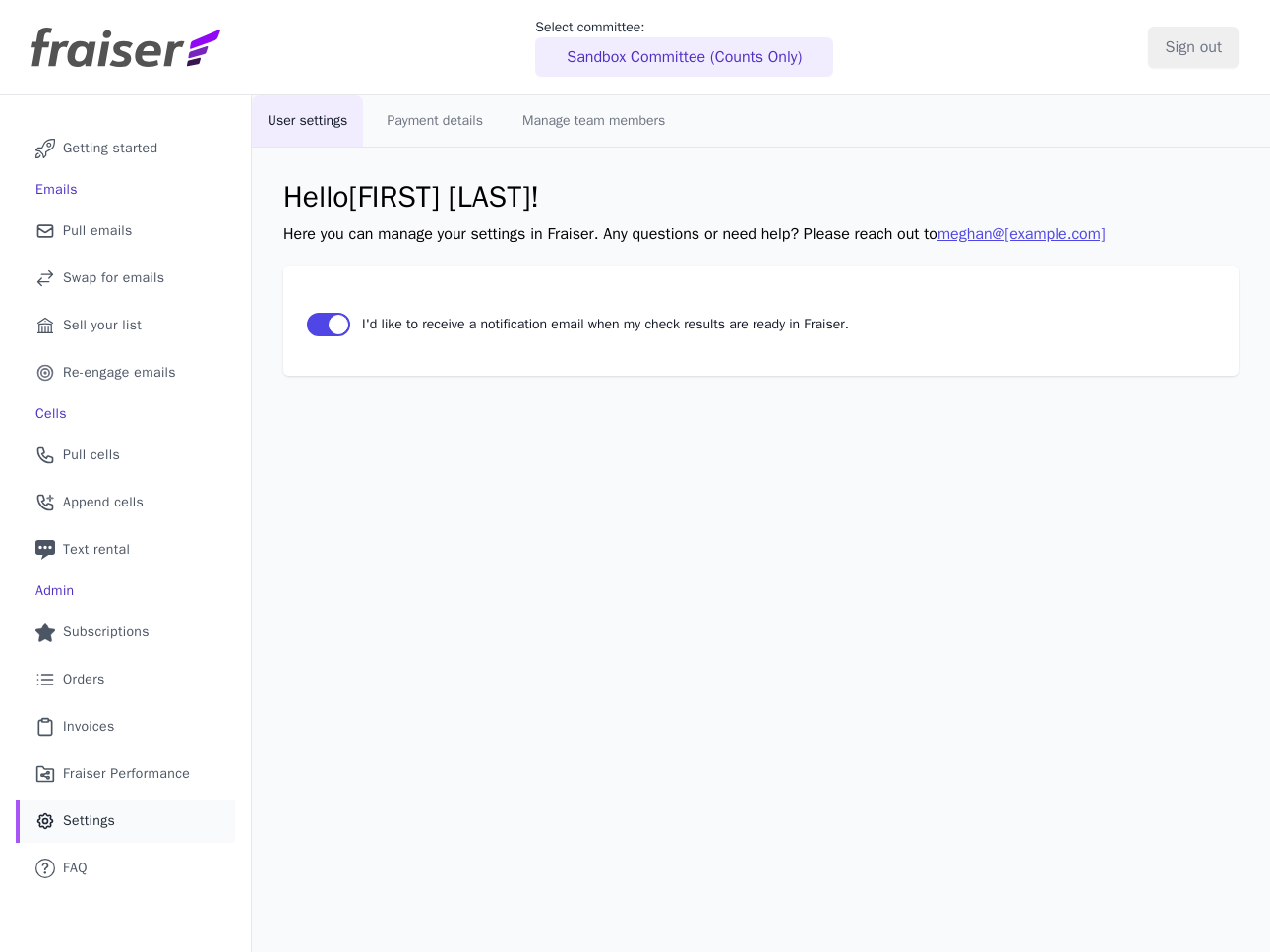 scroll, scrollTop: 0, scrollLeft: 0, axis: both 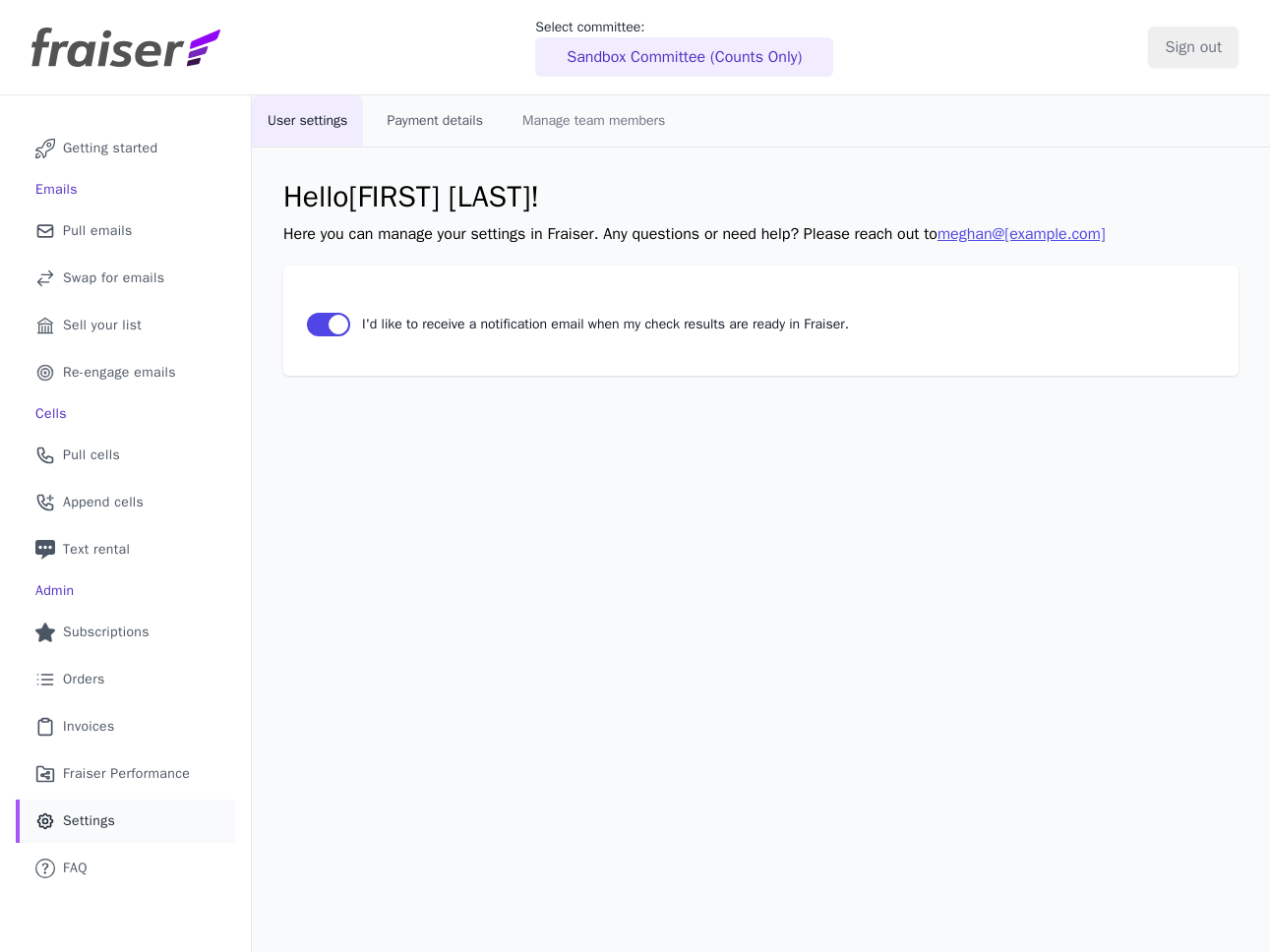 click on "Payment details" at bounding box center (435, 121) 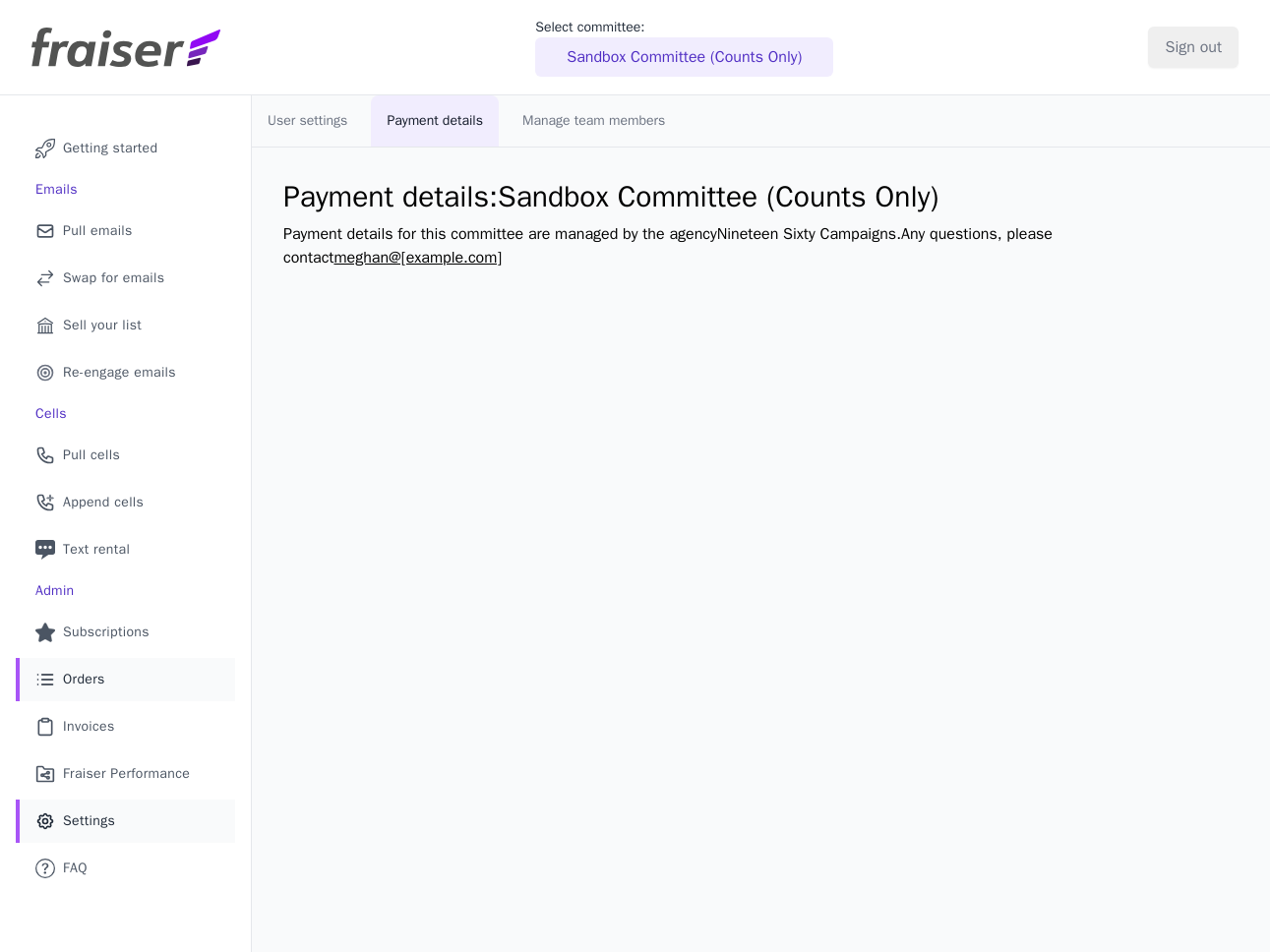 click on "List Icon Outline of bulleted list
Orders" at bounding box center (125, 680) 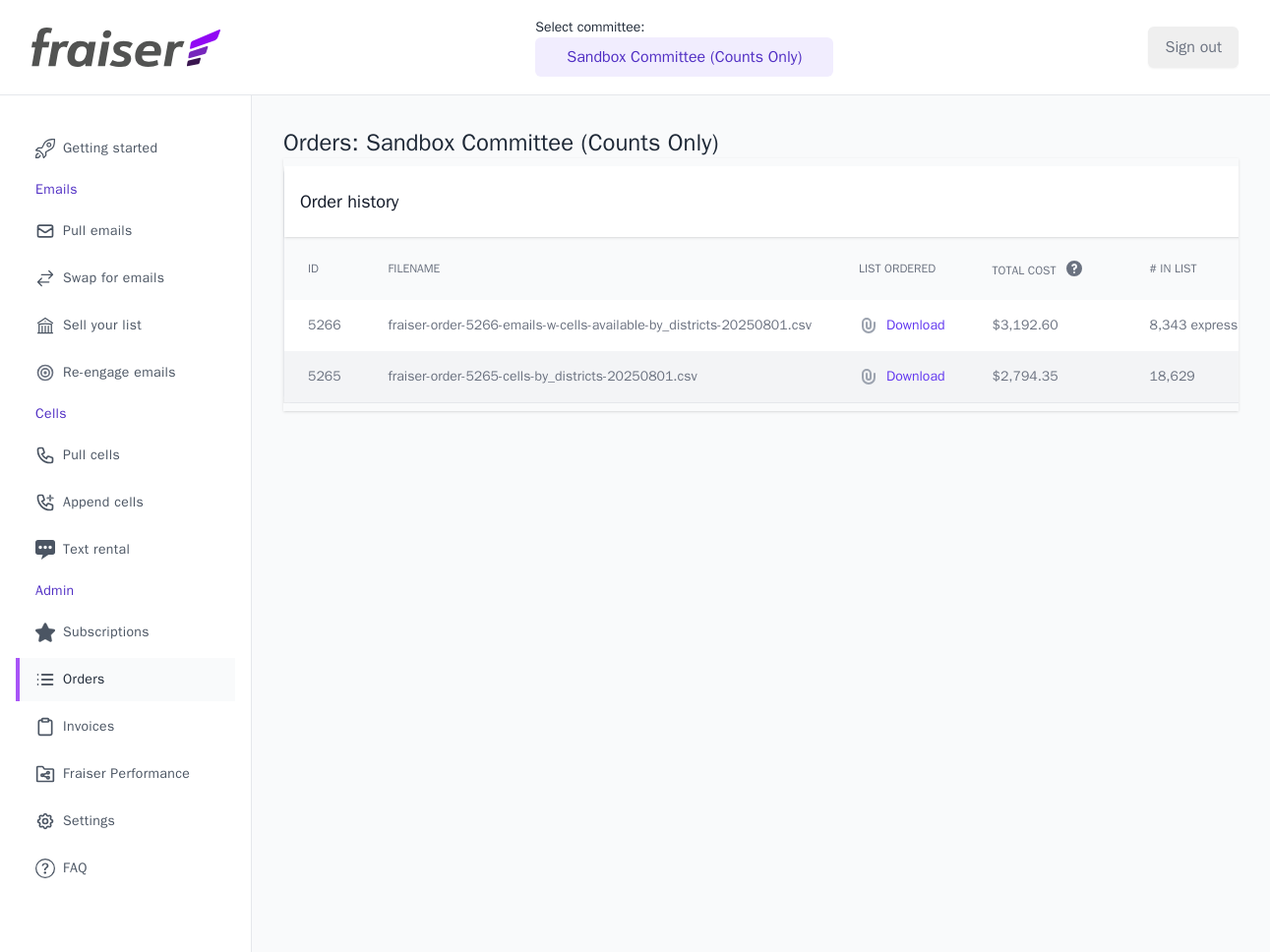 scroll, scrollTop: 0, scrollLeft: 0, axis: both 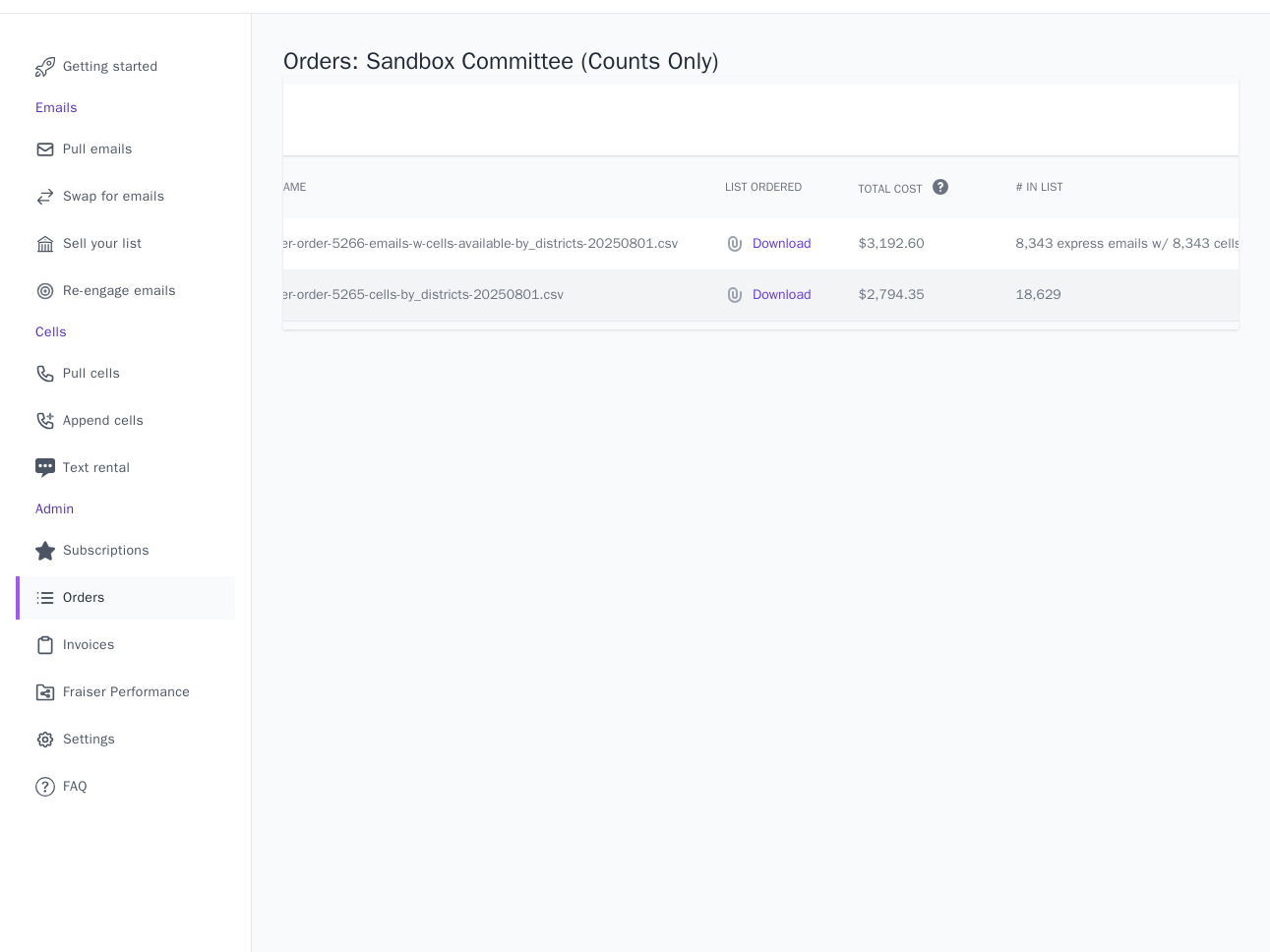 drag, startPoint x: 970, startPoint y: 292, endPoint x: 892, endPoint y: 240, distance: 93.744333 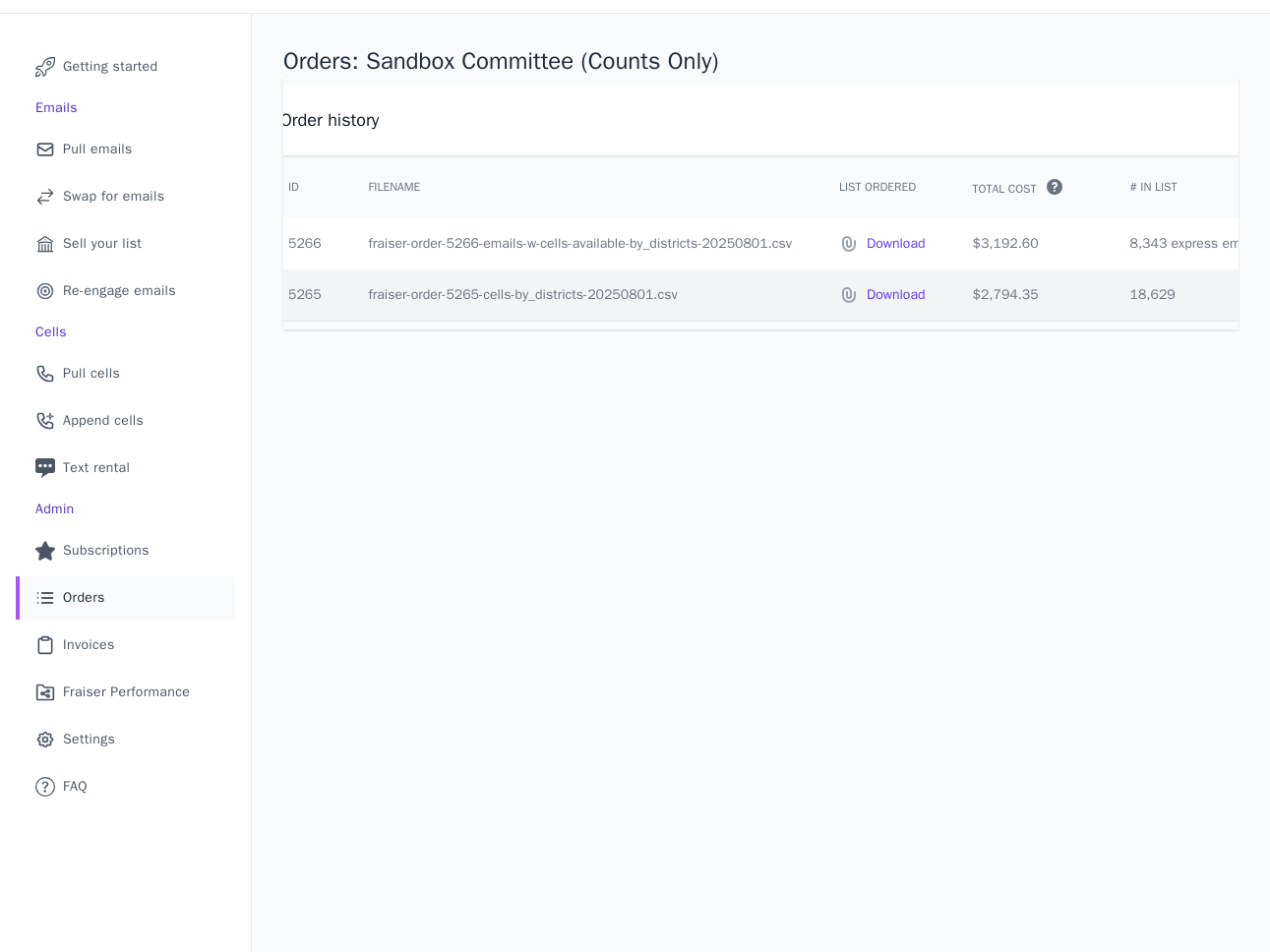 scroll, scrollTop: 0, scrollLeft: 0, axis: both 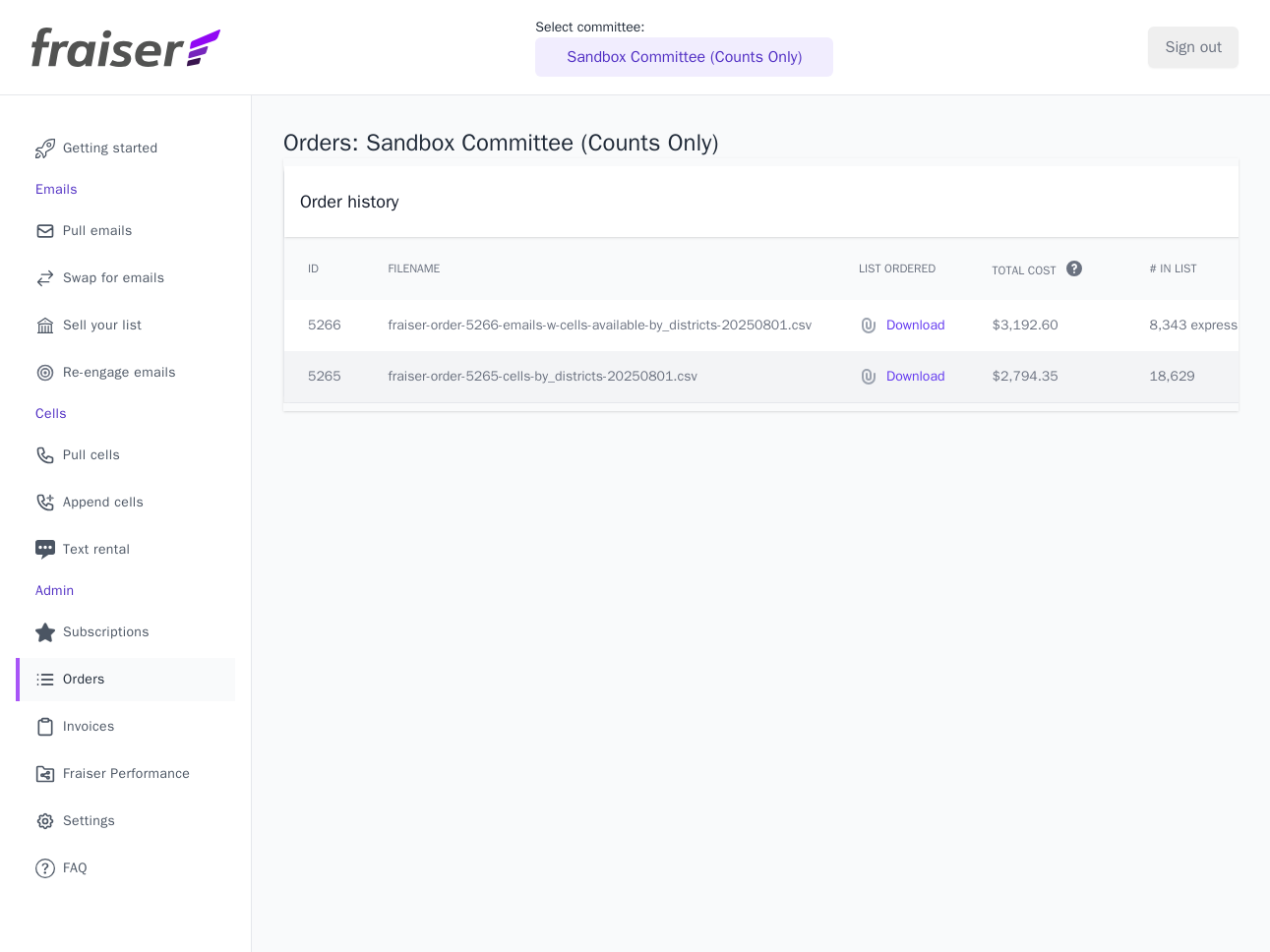 click on "Sandbox Committee (Counts Only)" at bounding box center [684, 57] 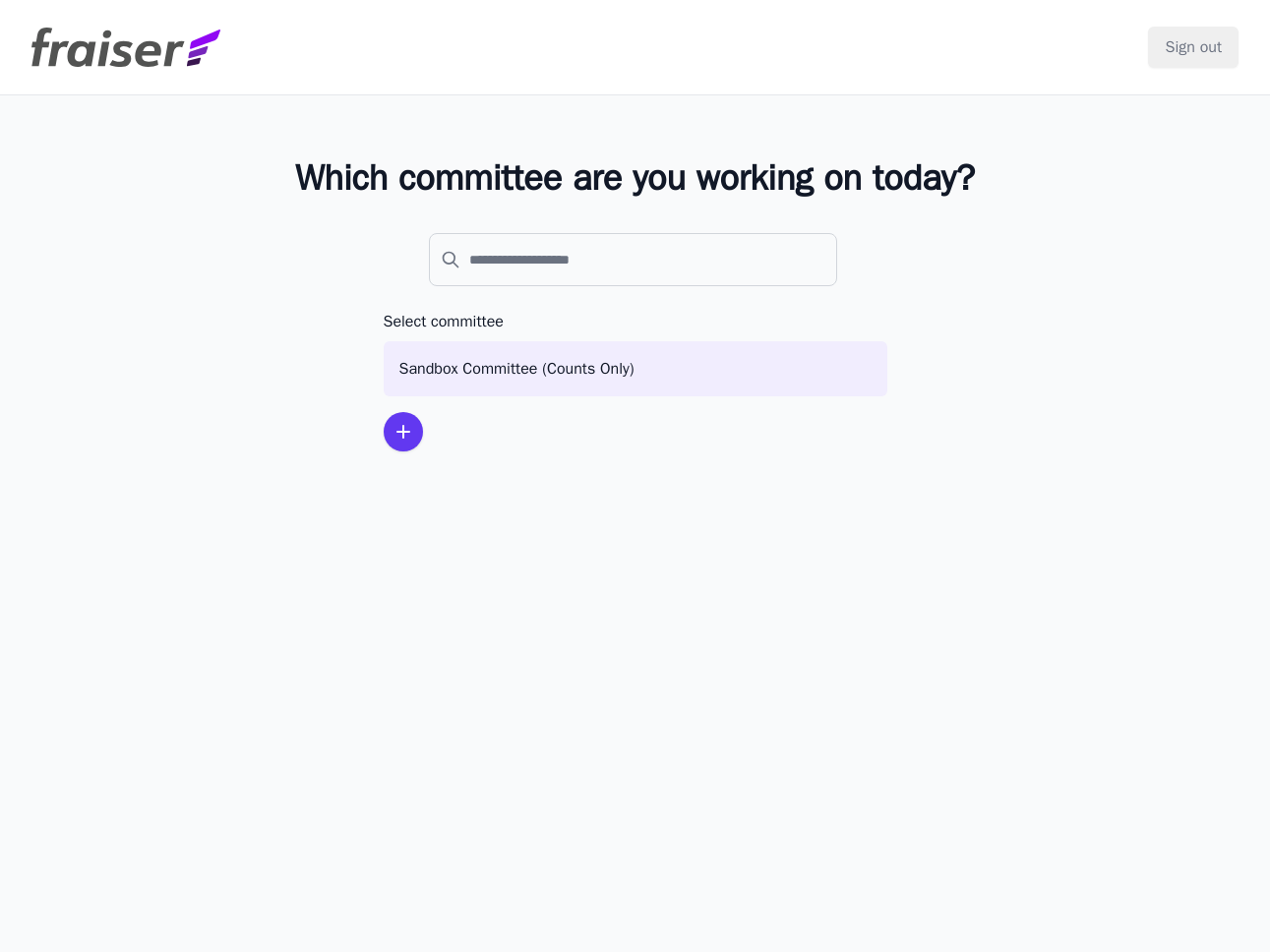 scroll, scrollTop: 0, scrollLeft: 0, axis: both 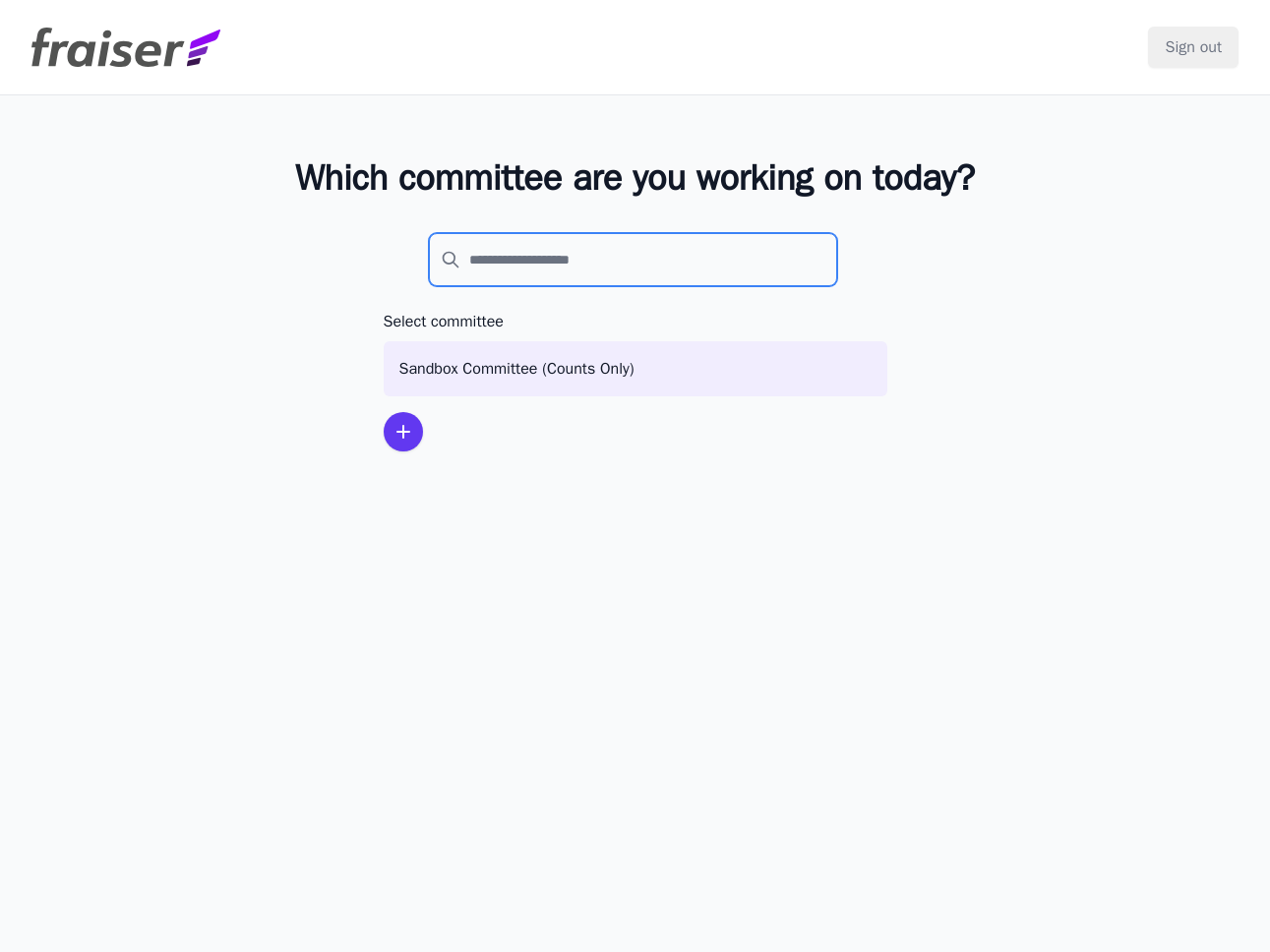 click at bounding box center (634, 260) 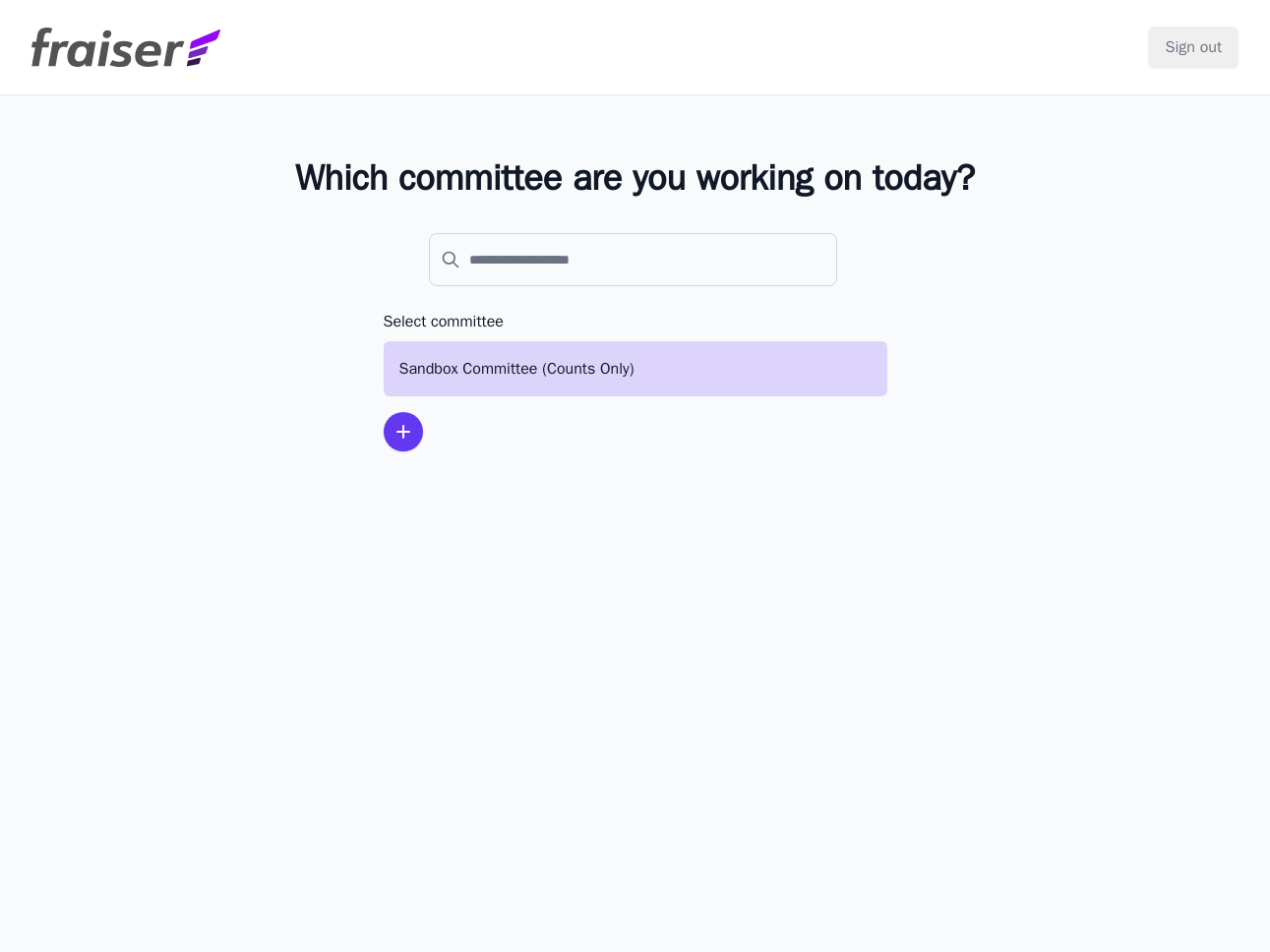 click on "Sandbox Committee (Counts Only)" at bounding box center [635, 369] 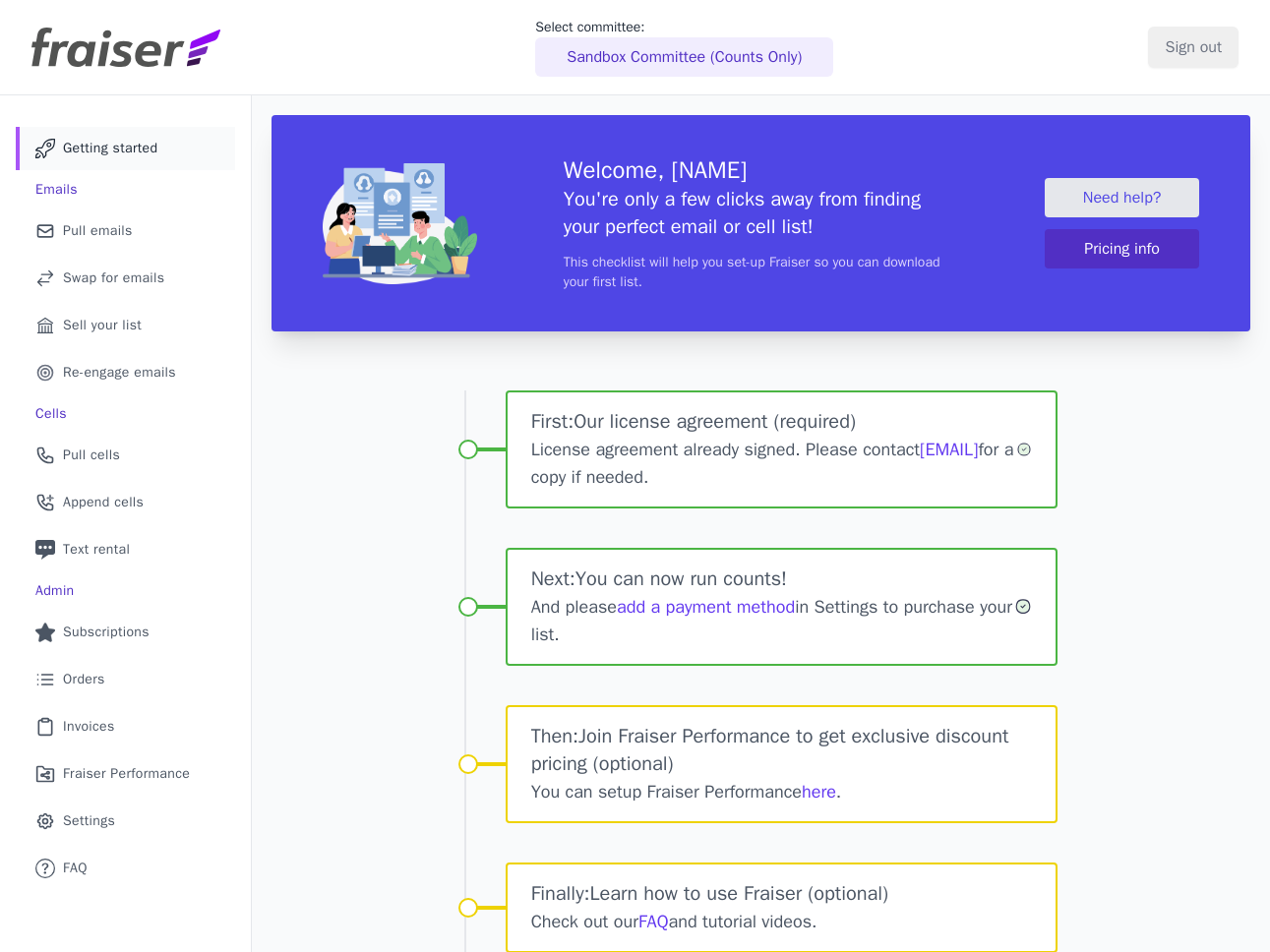 scroll, scrollTop: 0, scrollLeft: 0, axis: both 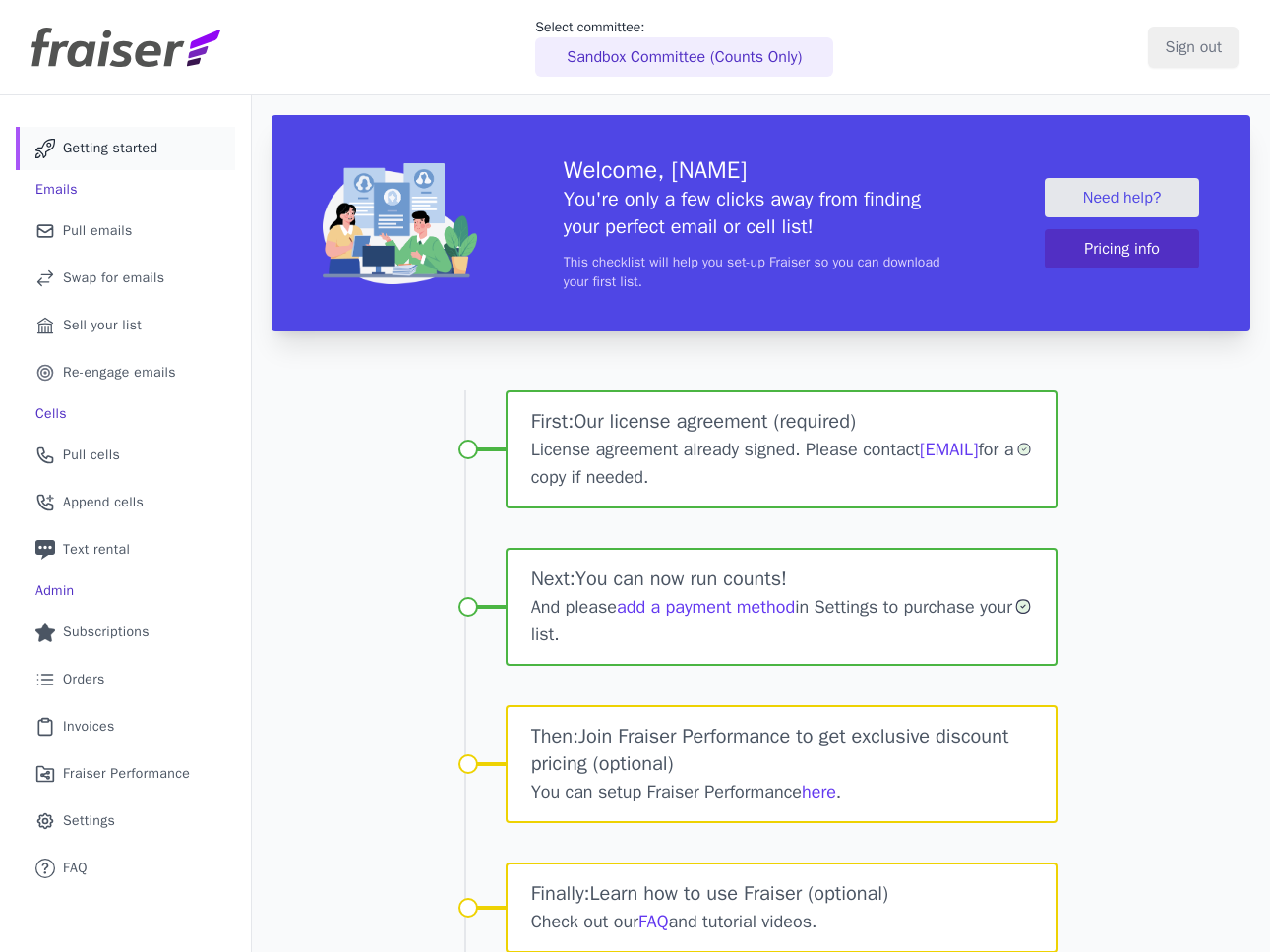 click on "Sandbox Committee (Counts Only)" at bounding box center [684, 57] 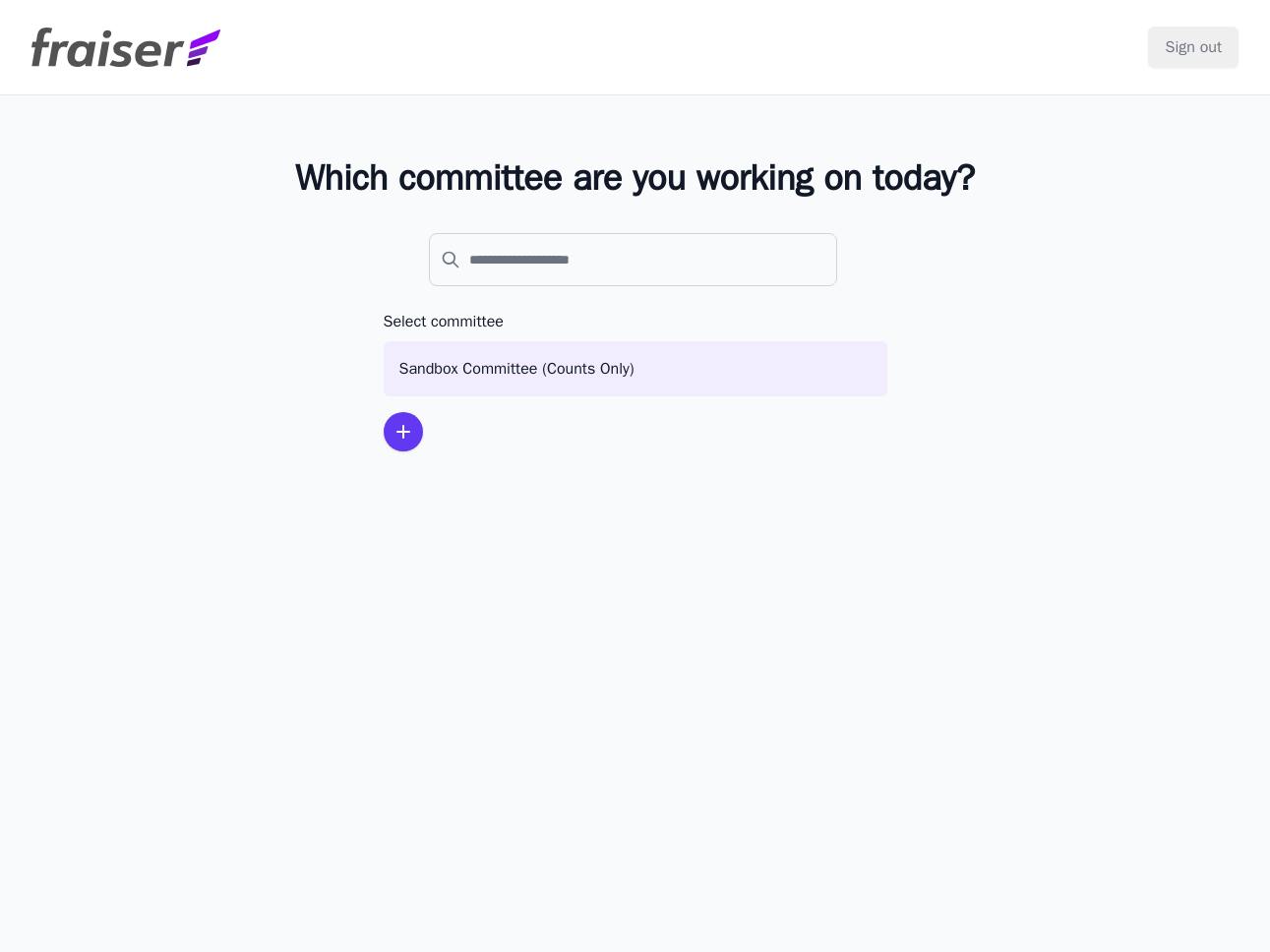scroll, scrollTop: 0, scrollLeft: 0, axis: both 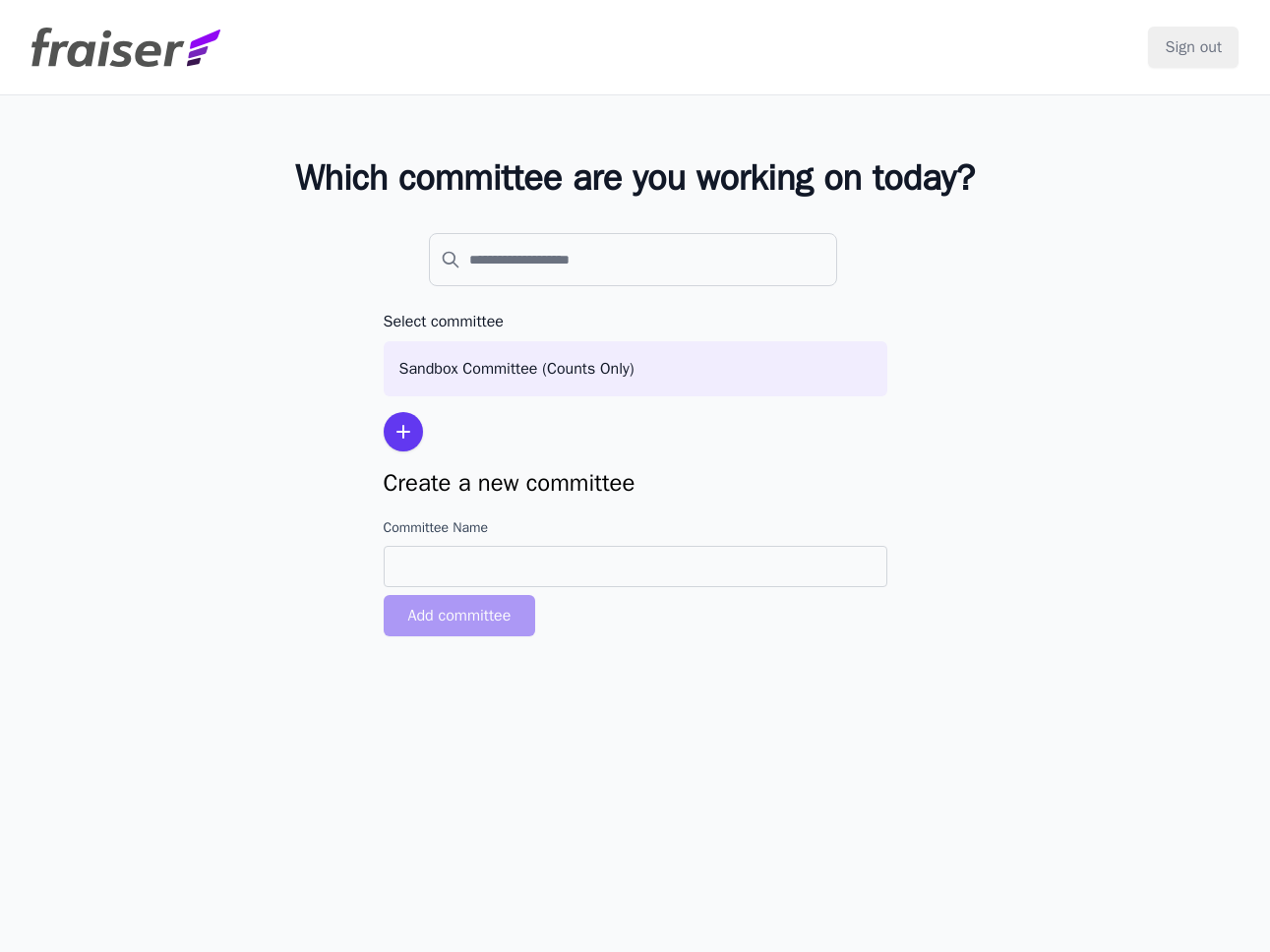 click on "Which committee are you working on today?       Select committee   Sandbox Committee (Counts Only)       Create a new committee   Committee Name       Add committee" at bounding box center (635, 401) 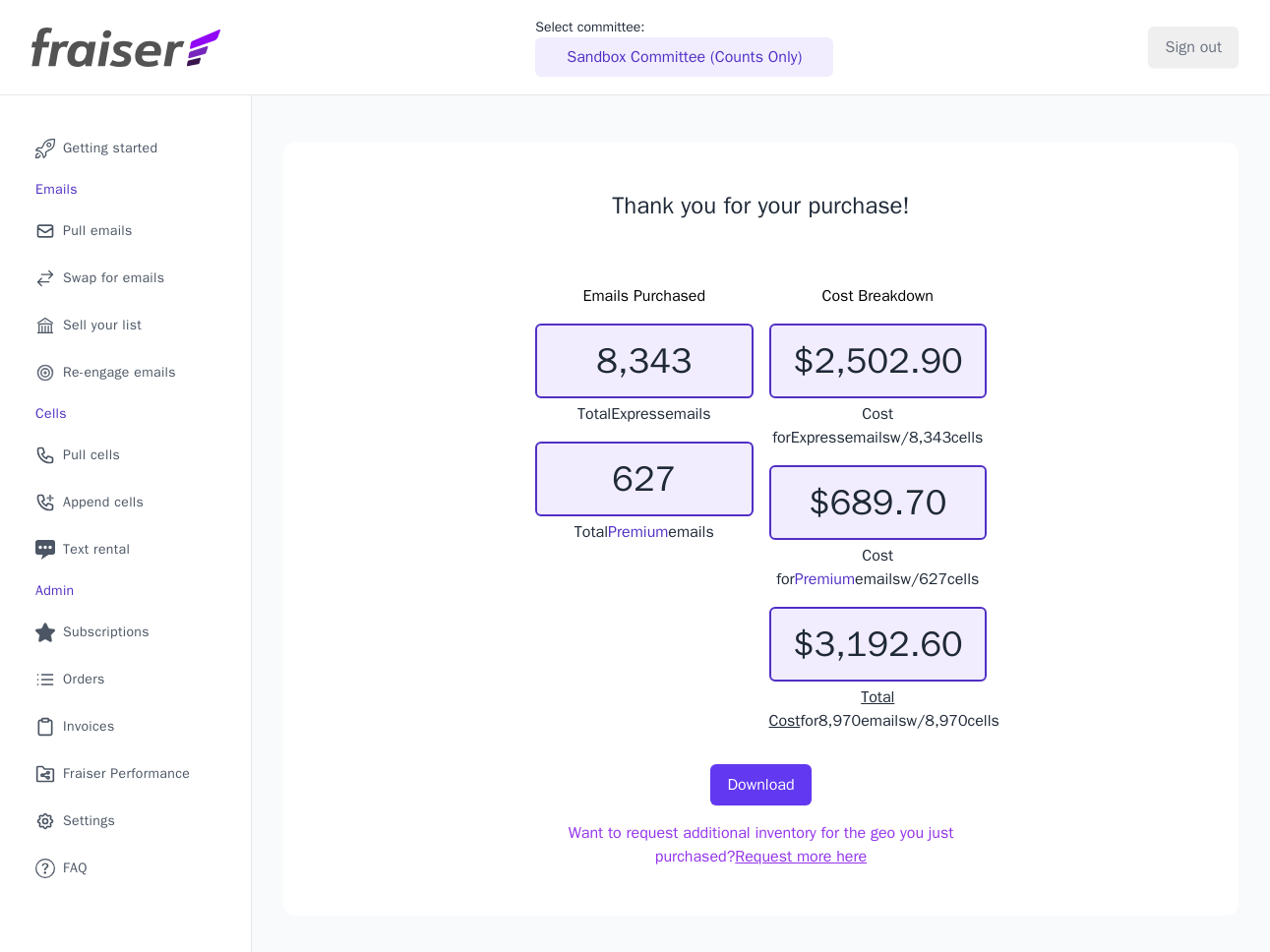 scroll, scrollTop: 0, scrollLeft: 0, axis: both 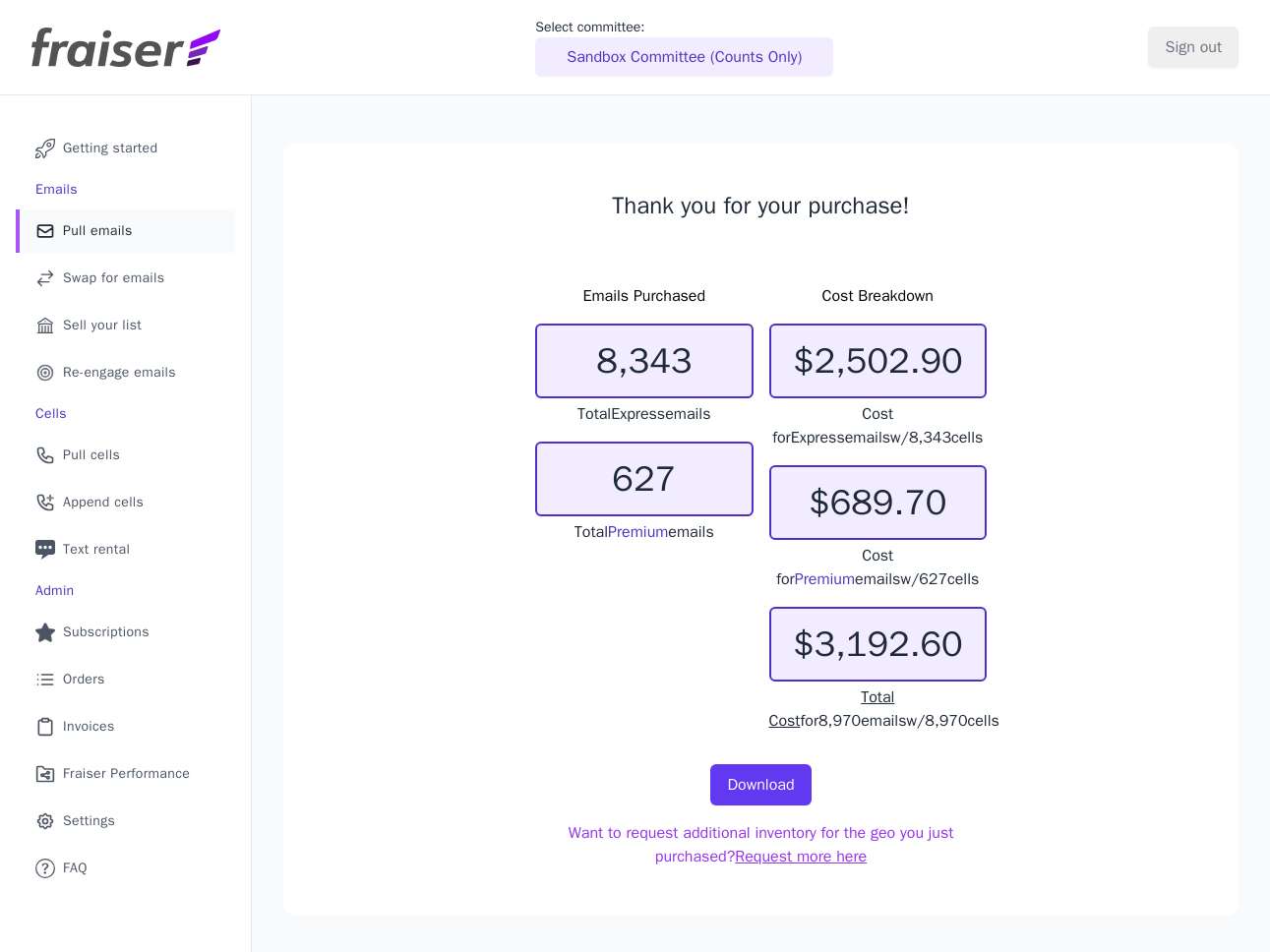 click on "Pull emails" at bounding box center (97, 231) 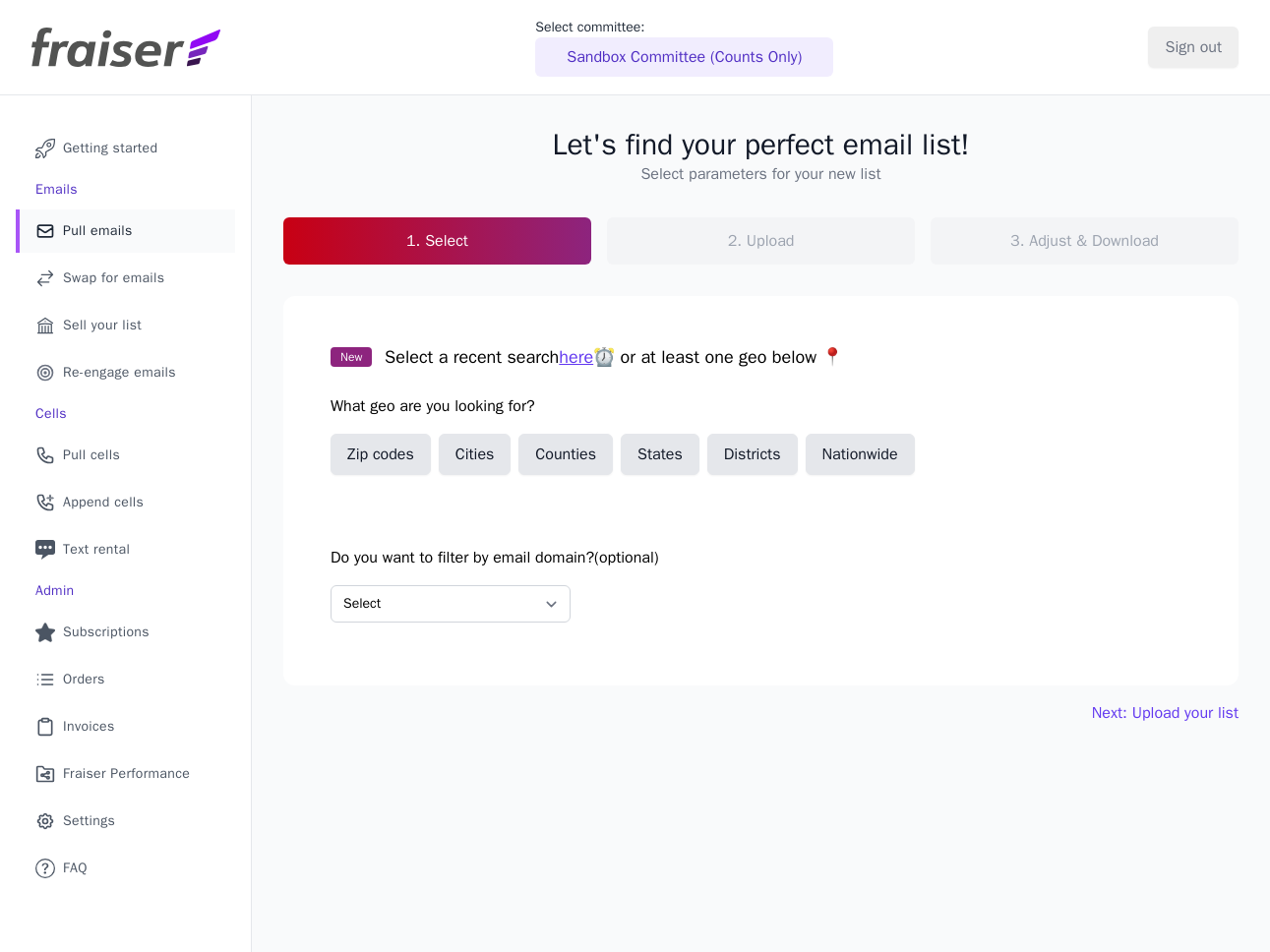 scroll, scrollTop: 0, scrollLeft: 0, axis: both 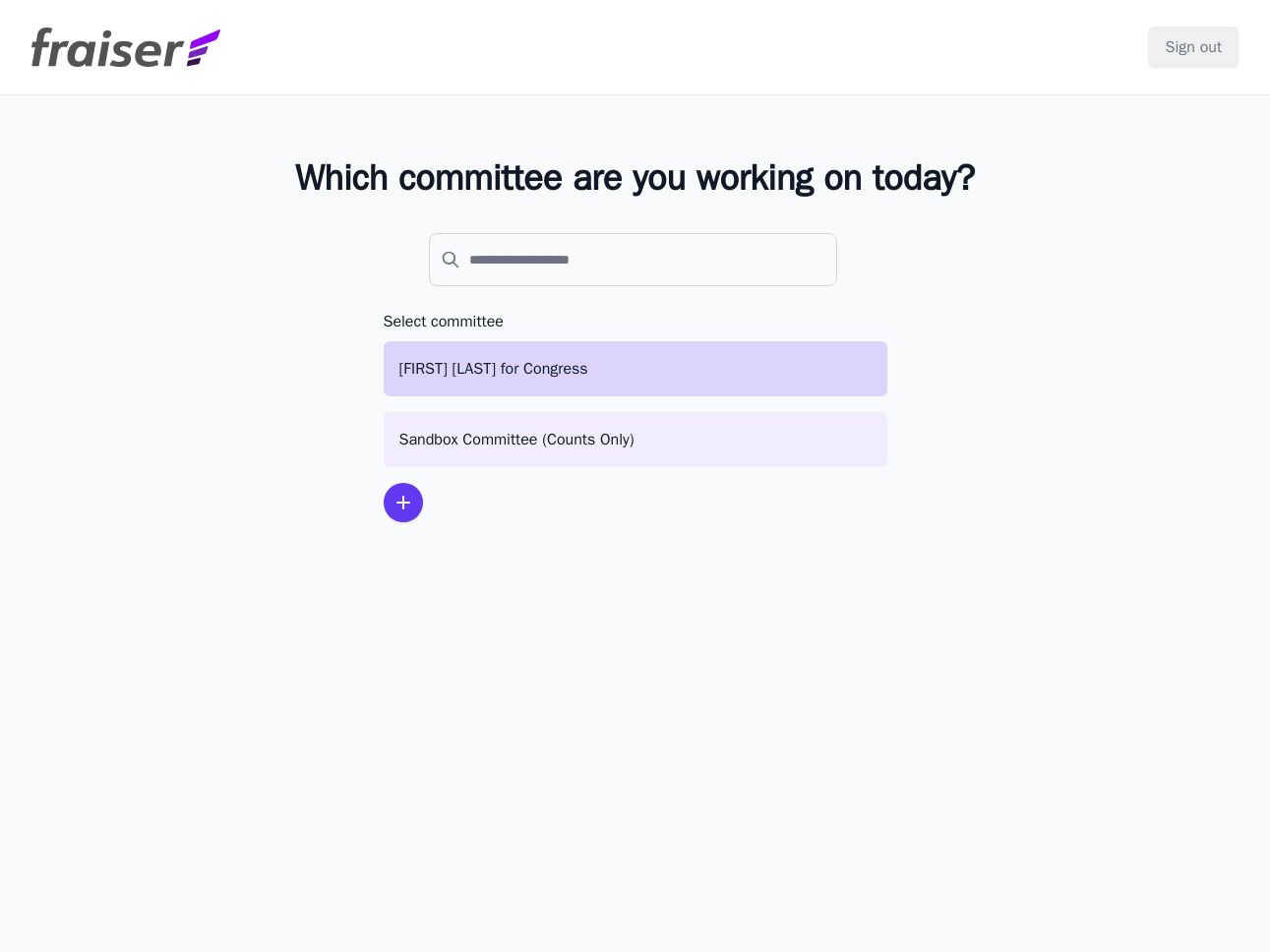 click on "[FIRST] [LAST] for Congress" at bounding box center [635, 369] 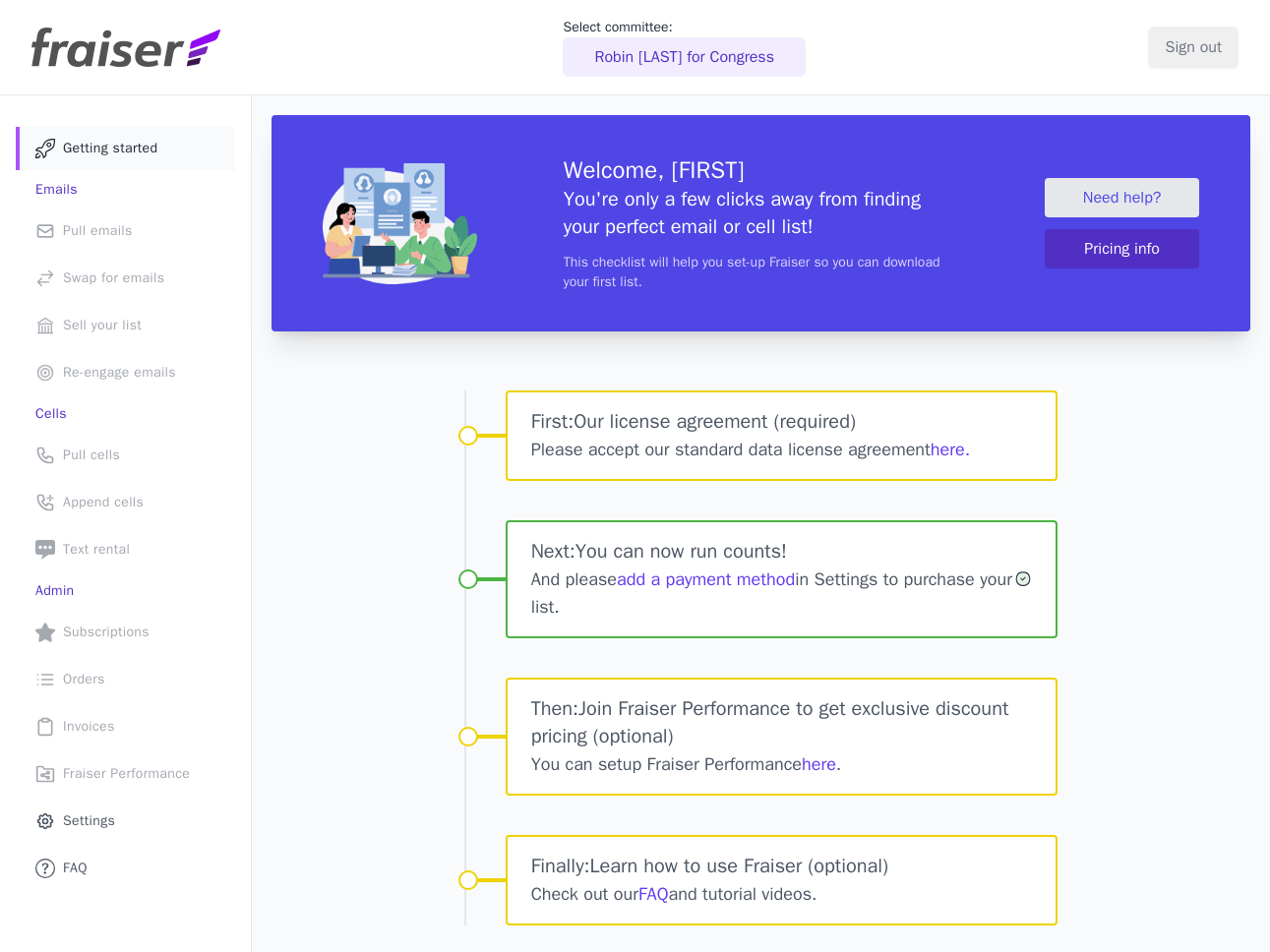 scroll, scrollTop: 0, scrollLeft: 0, axis: both 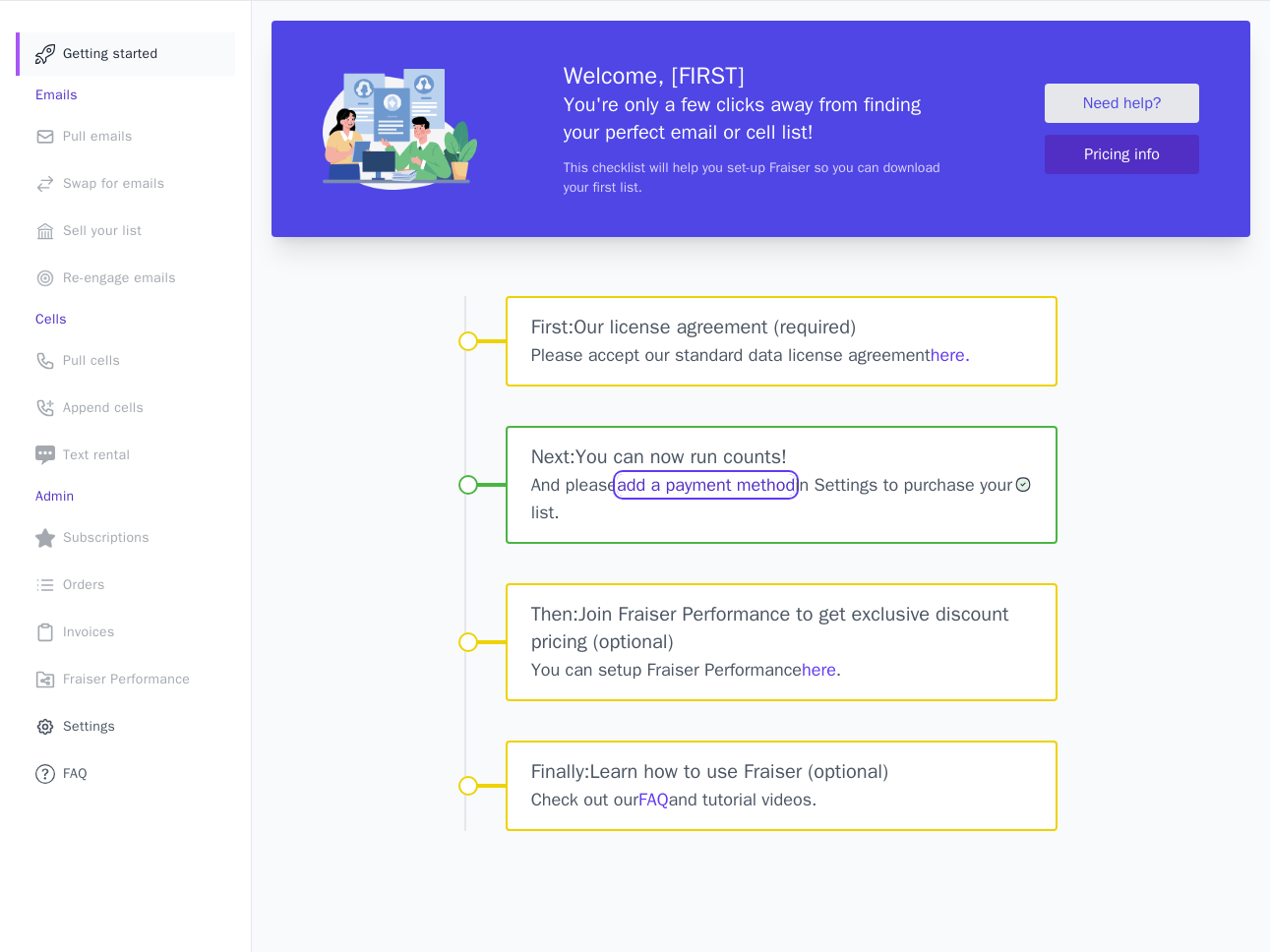 click on "add a payment method" at bounding box center (705, 485) 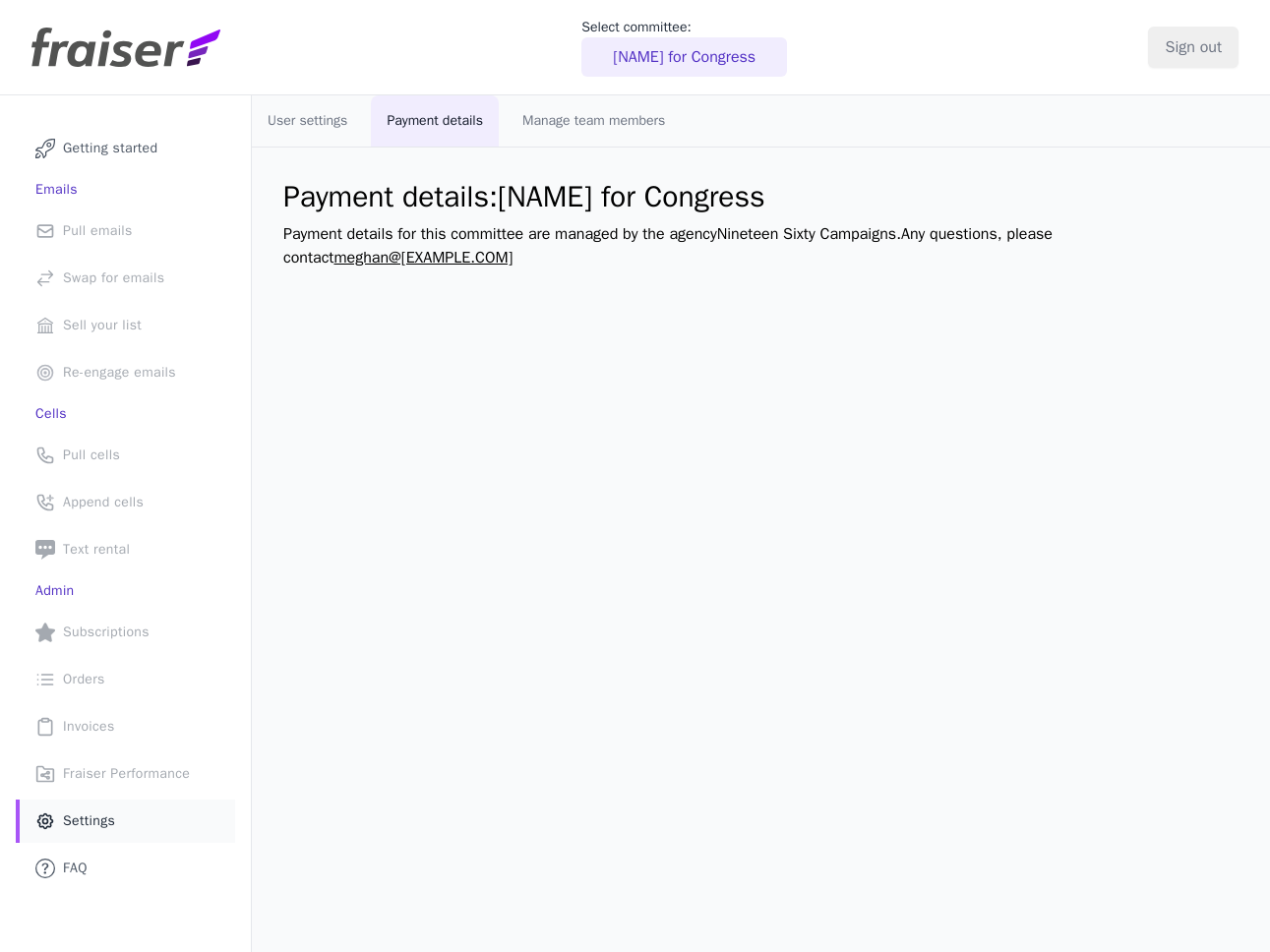 scroll, scrollTop: 0, scrollLeft: 0, axis: both 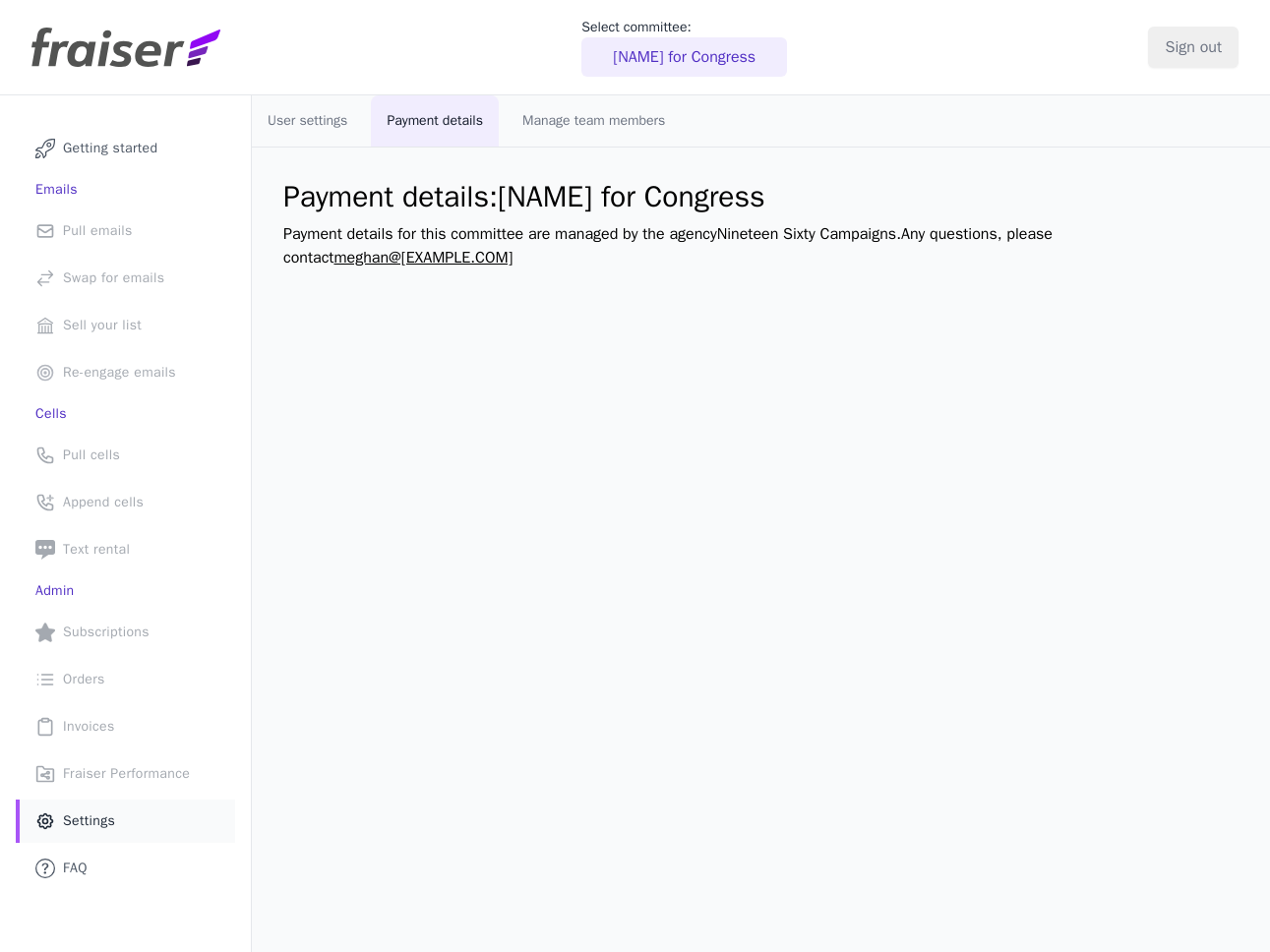 click on "Robin [LAST] for Congress" at bounding box center [684, 57] 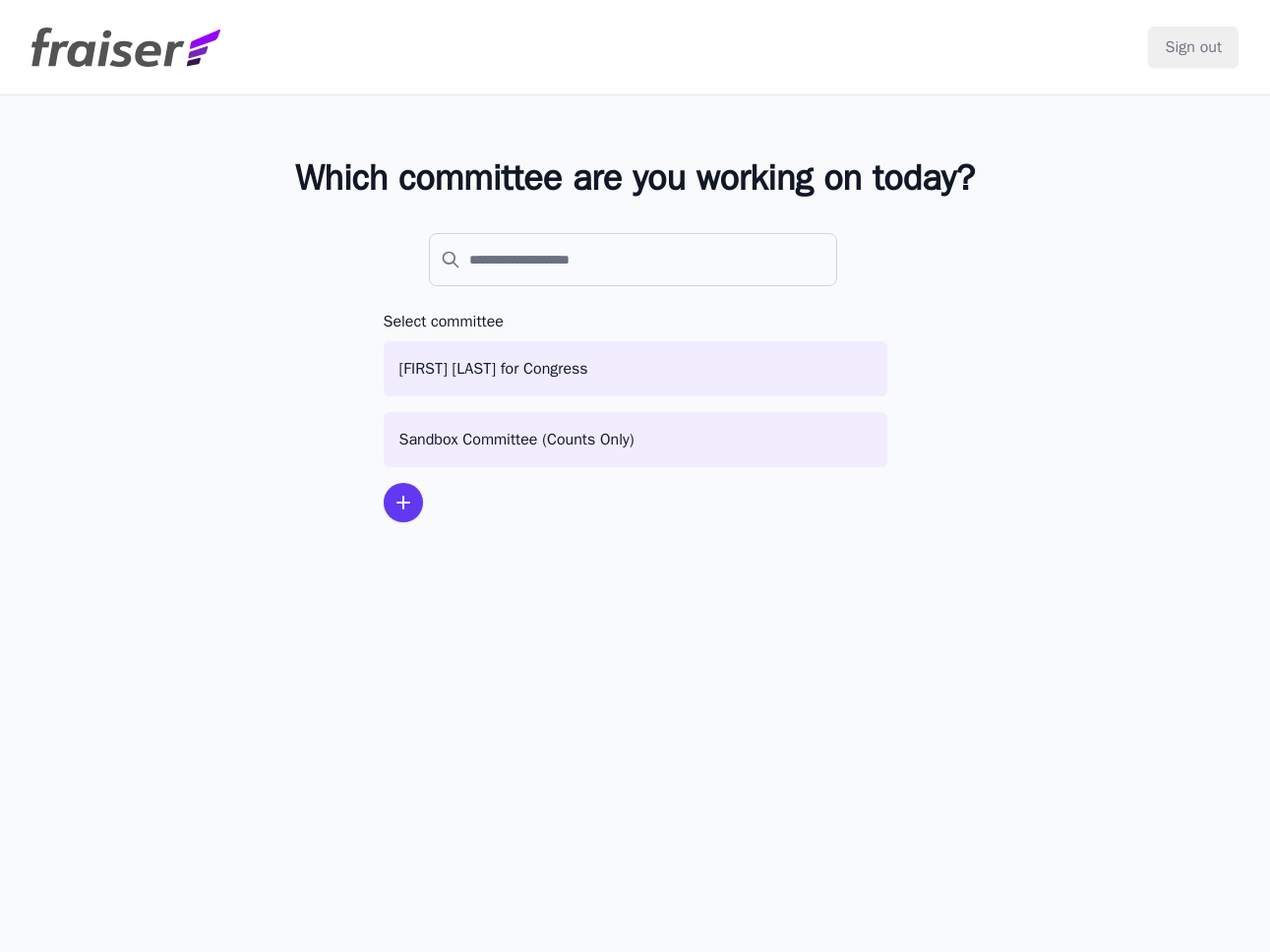 scroll, scrollTop: 0, scrollLeft: 0, axis: both 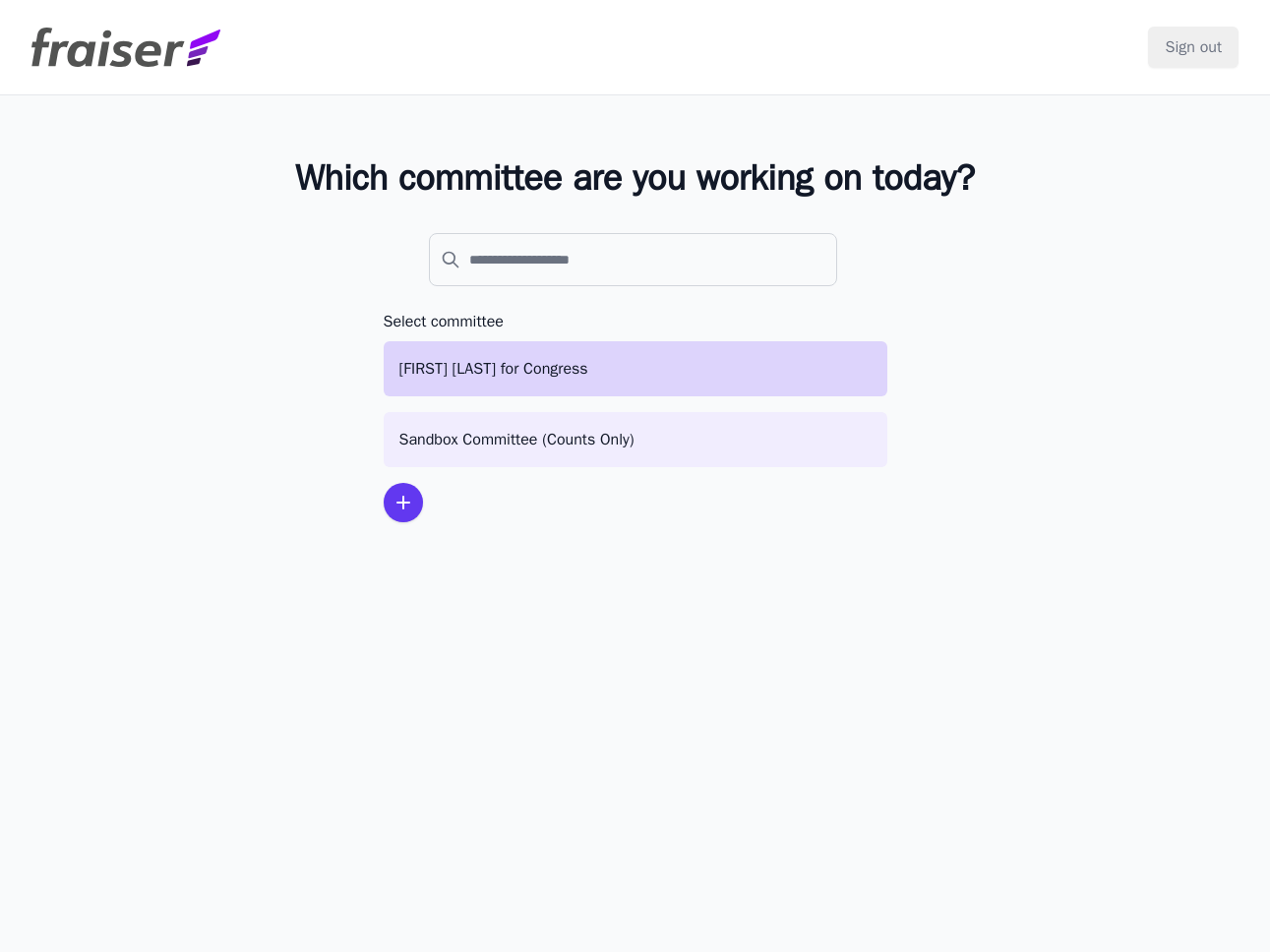 click on "Robin [LAST] for Congress" at bounding box center (635, 369) 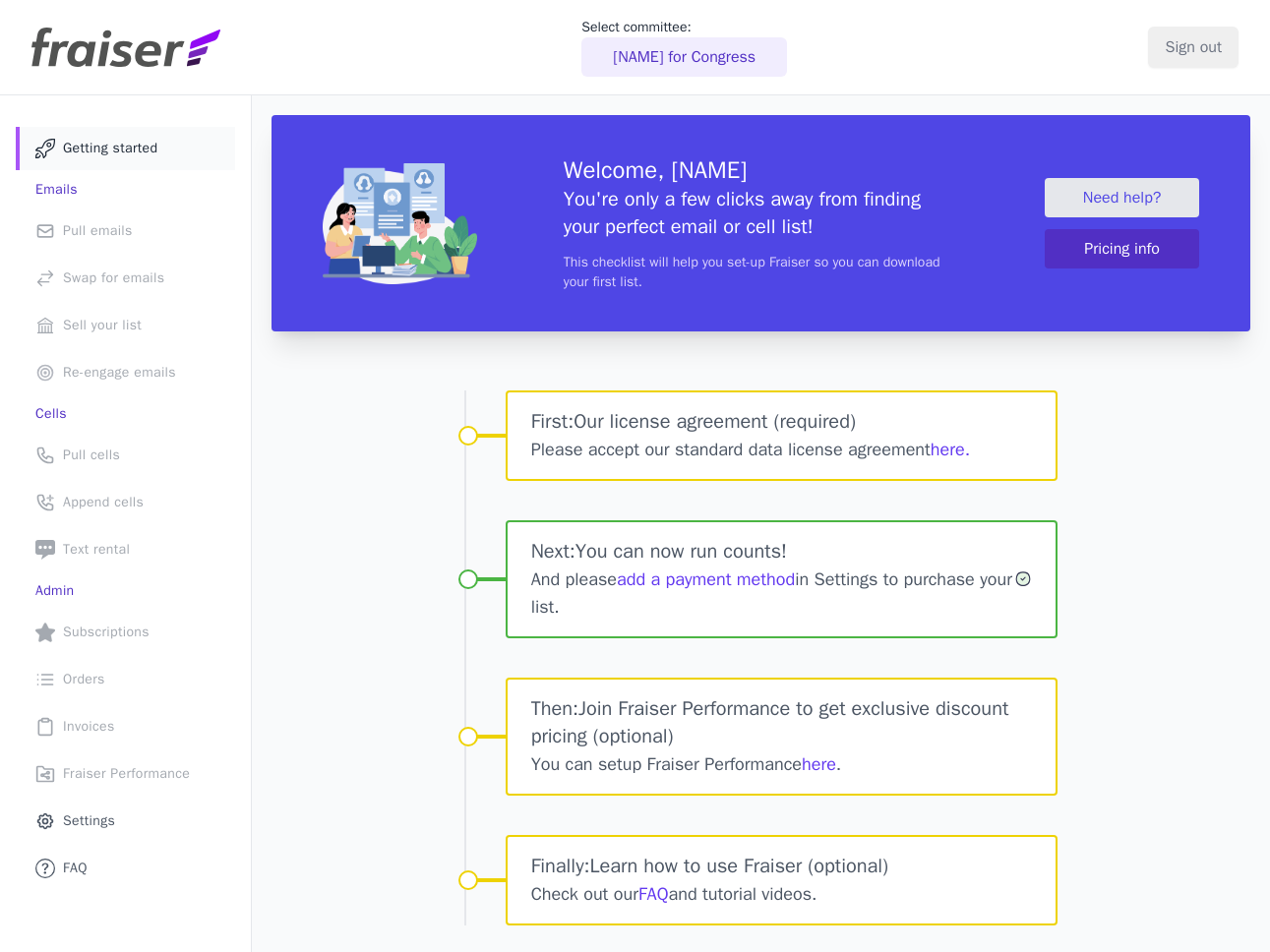 scroll, scrollTop: 0, scrollLeft: 0, axis: both 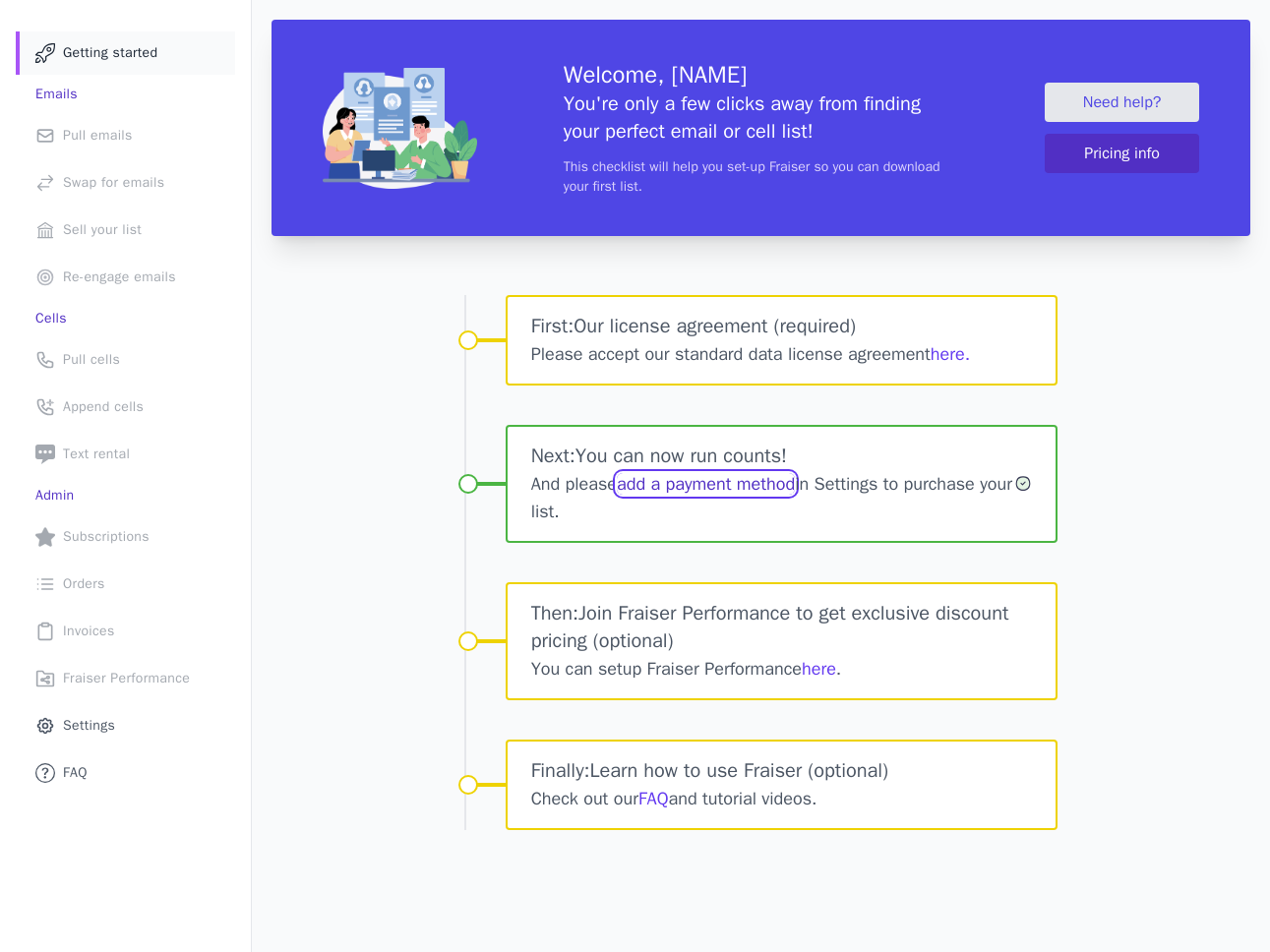 click on "add a payment method" at bounding box center (705, 484) 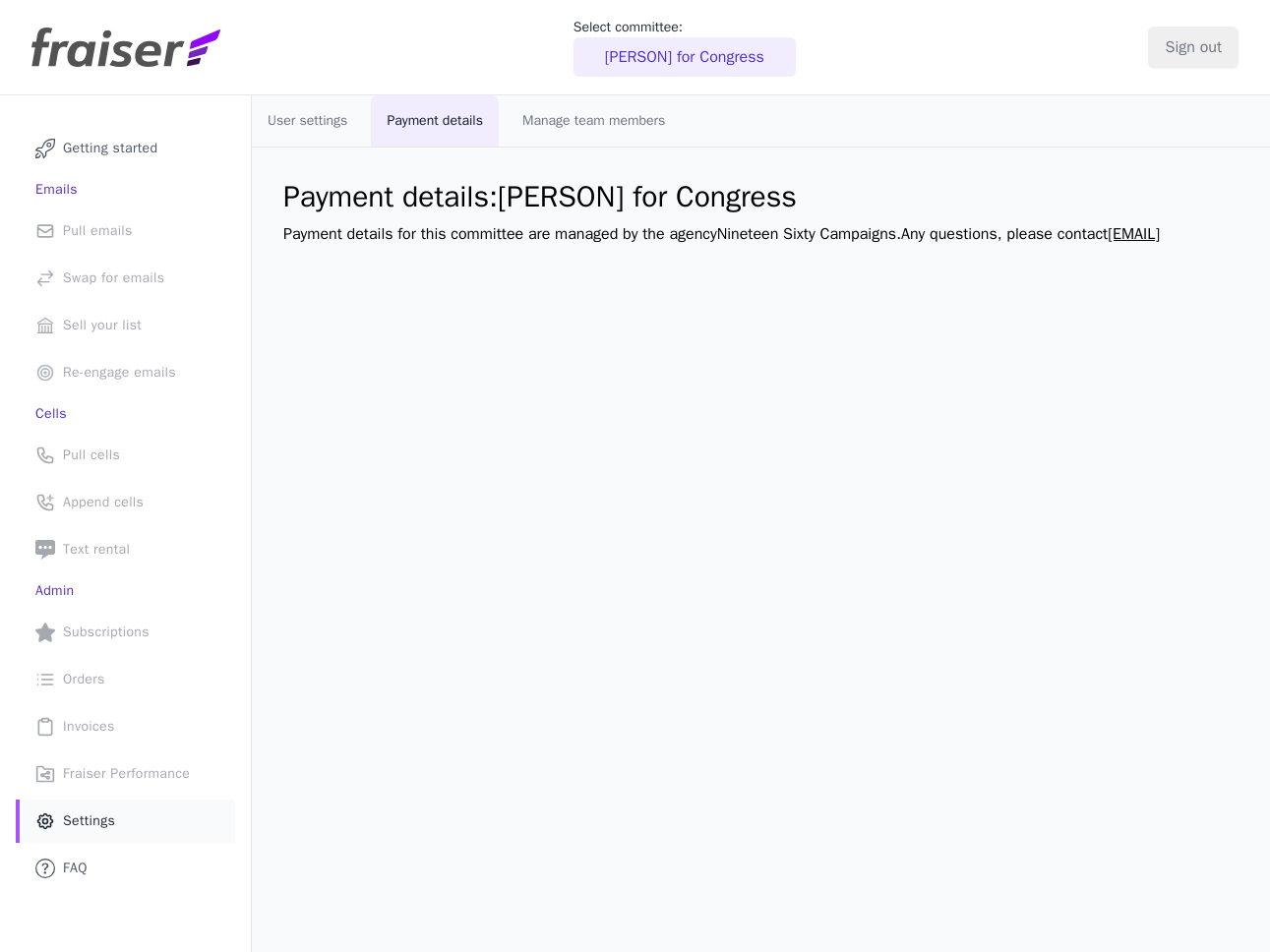 scroll, scrollTop: 0, scrollLeft: 0, axis: both 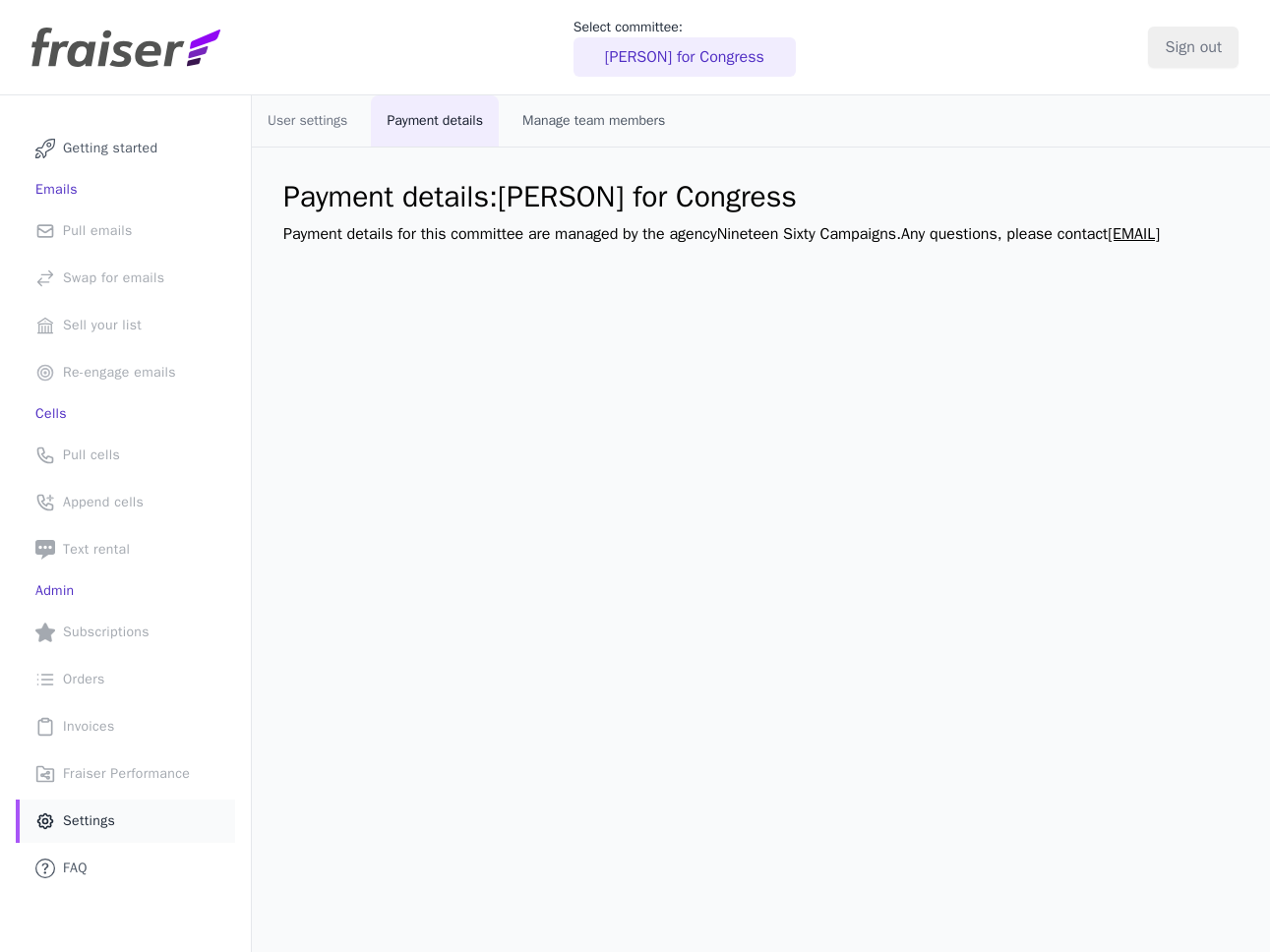 click on "Manage team members" at bounding box center (593, 121) 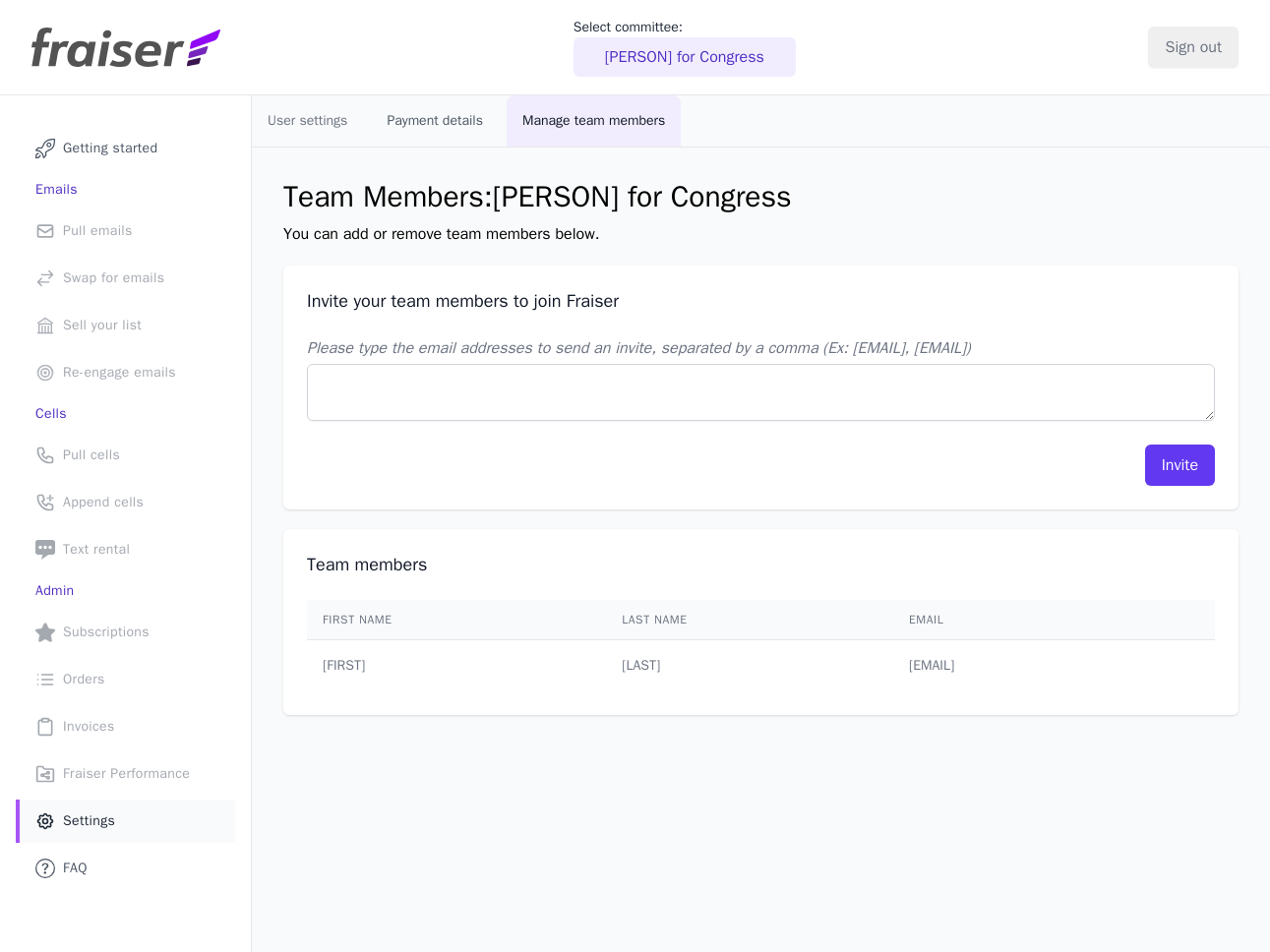 click on "Payment details" at bounding box center (435, 121) 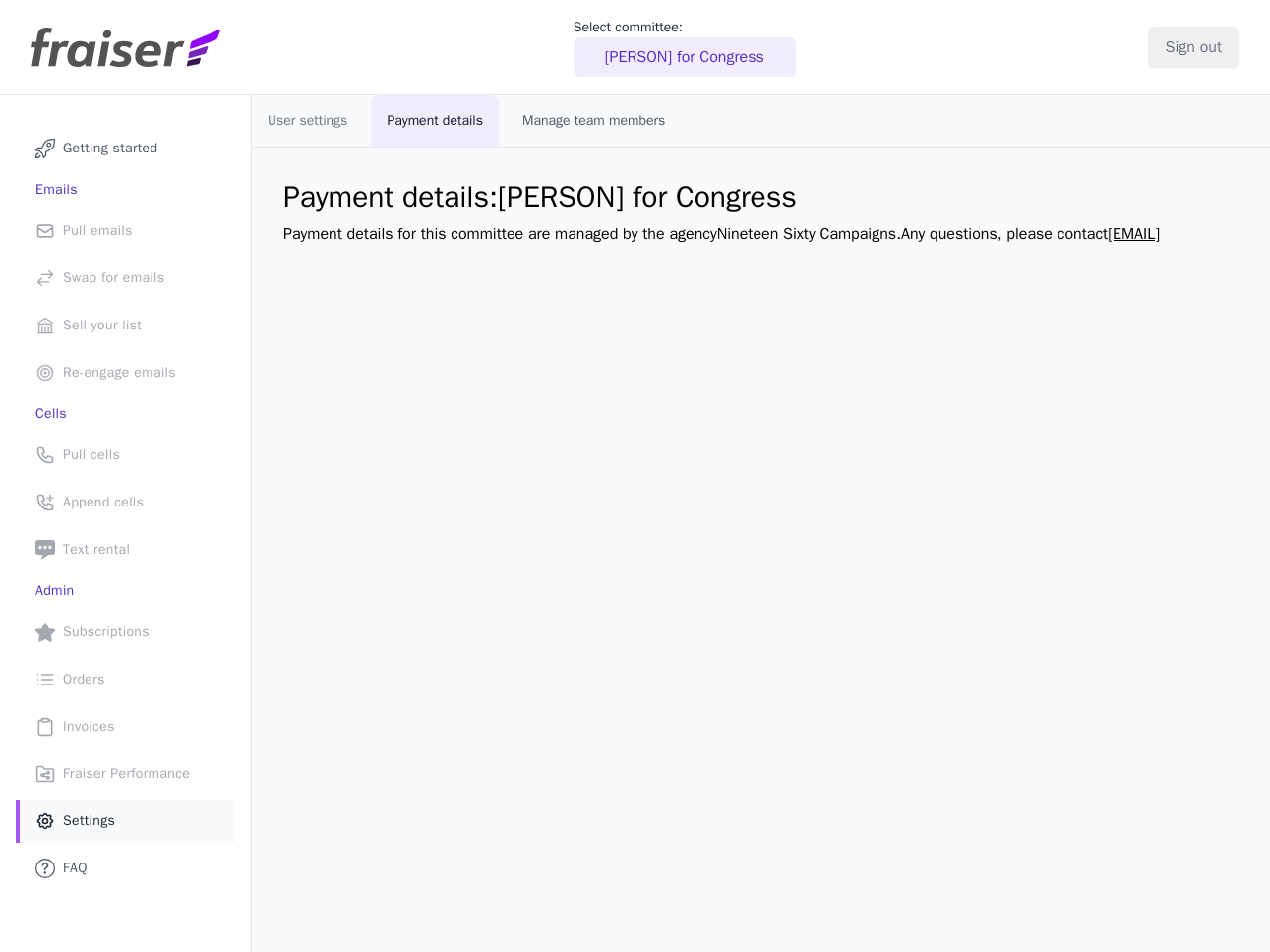 click on "Manage team members" at bounding box center (593, 121) 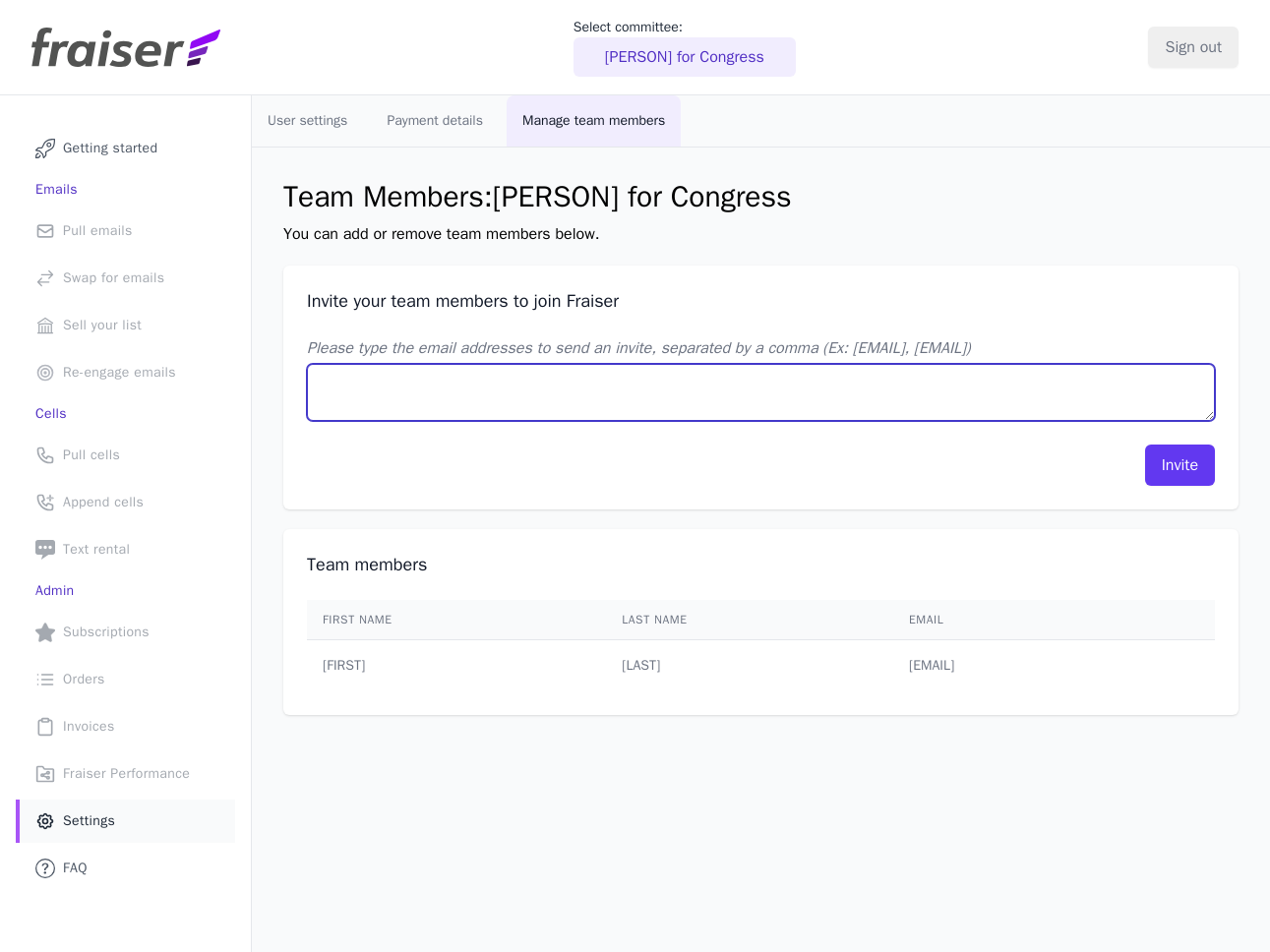 click on "Please type the email addresses to send an invite, separated by a comma (Ex:
[EMAIL], [EMAIL])" at bounding box center (760, 392) 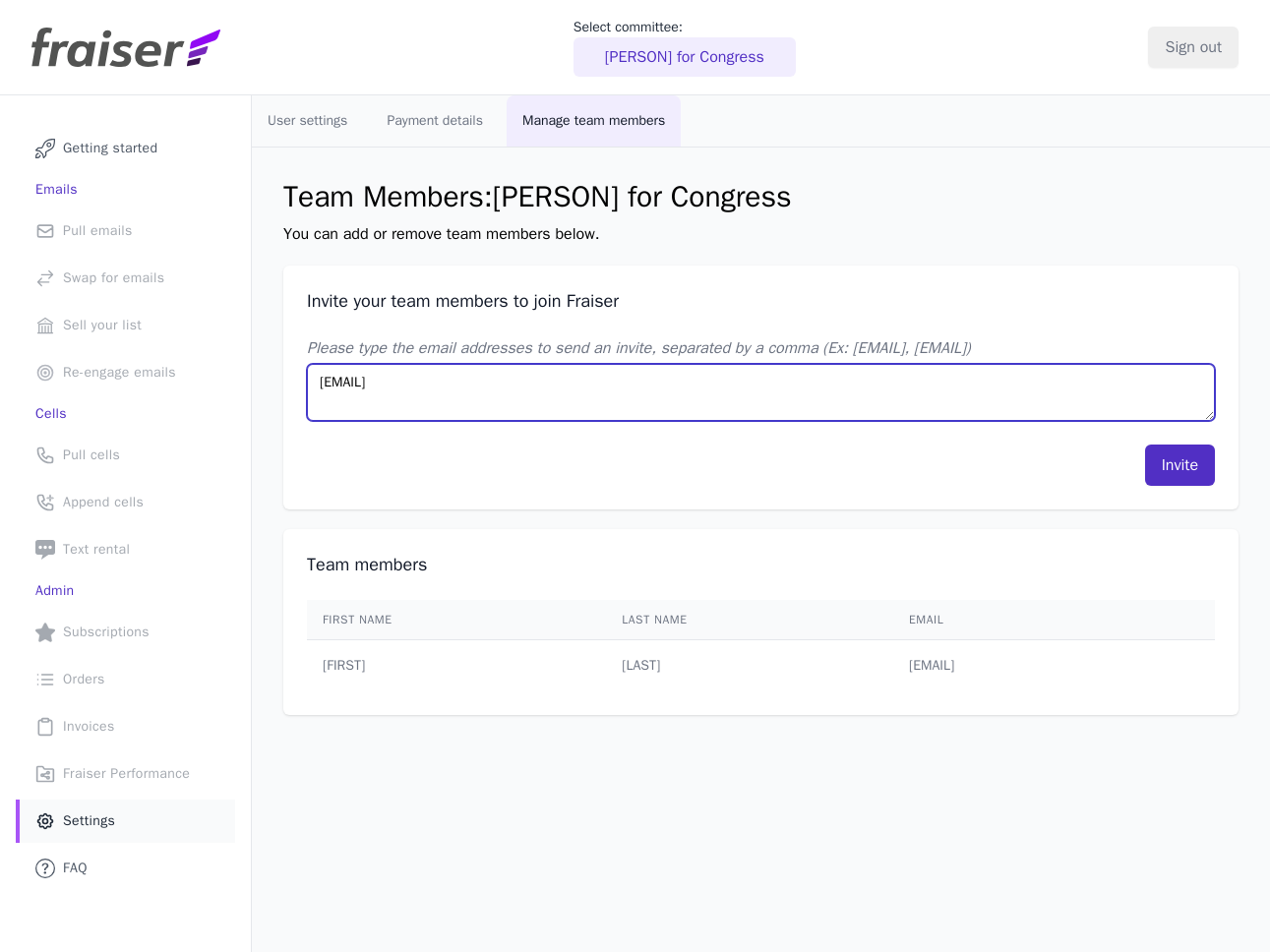 type on "[EMAIL]" 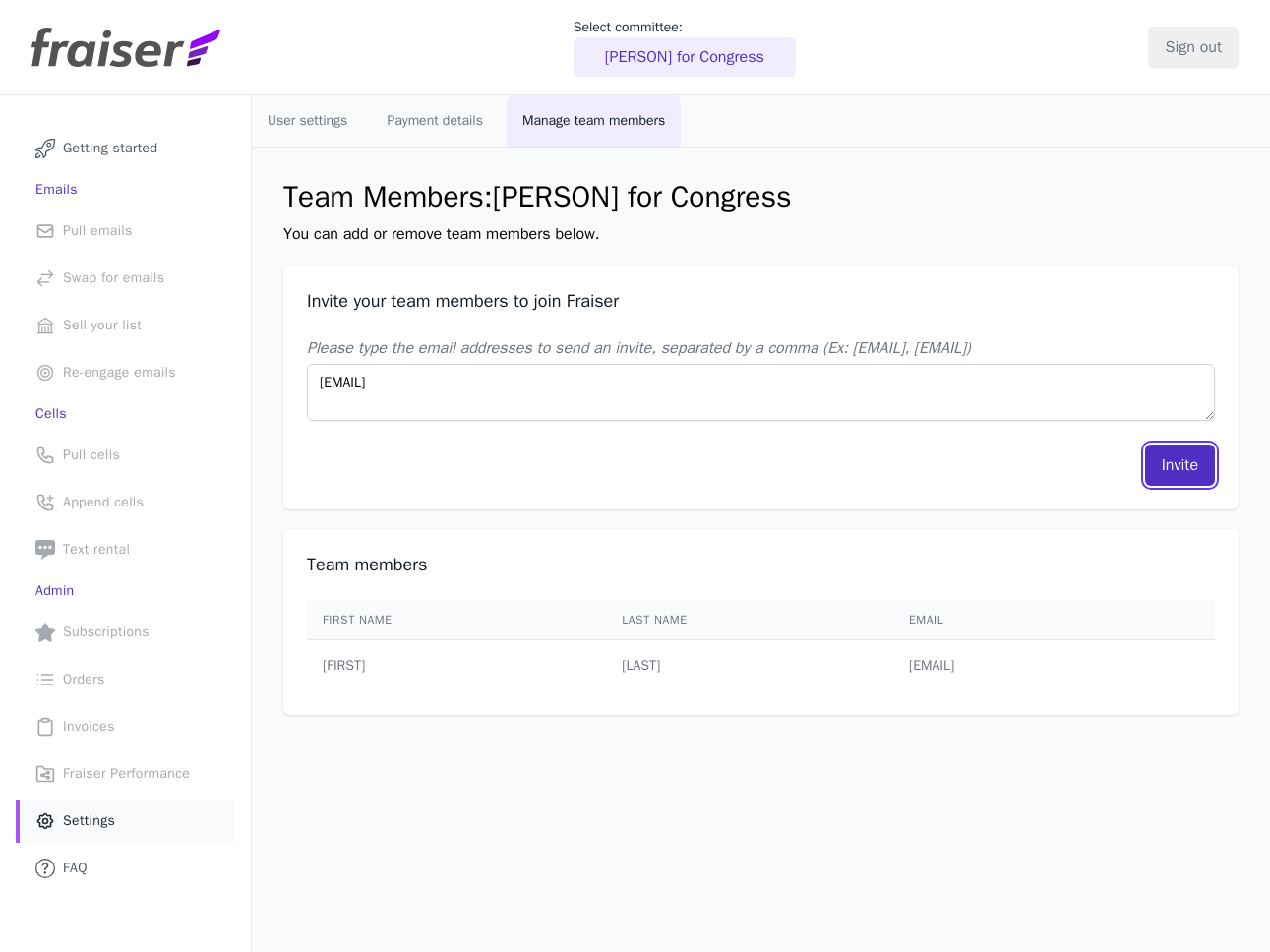 click on "Invite" at bounding box center [1179, 465] 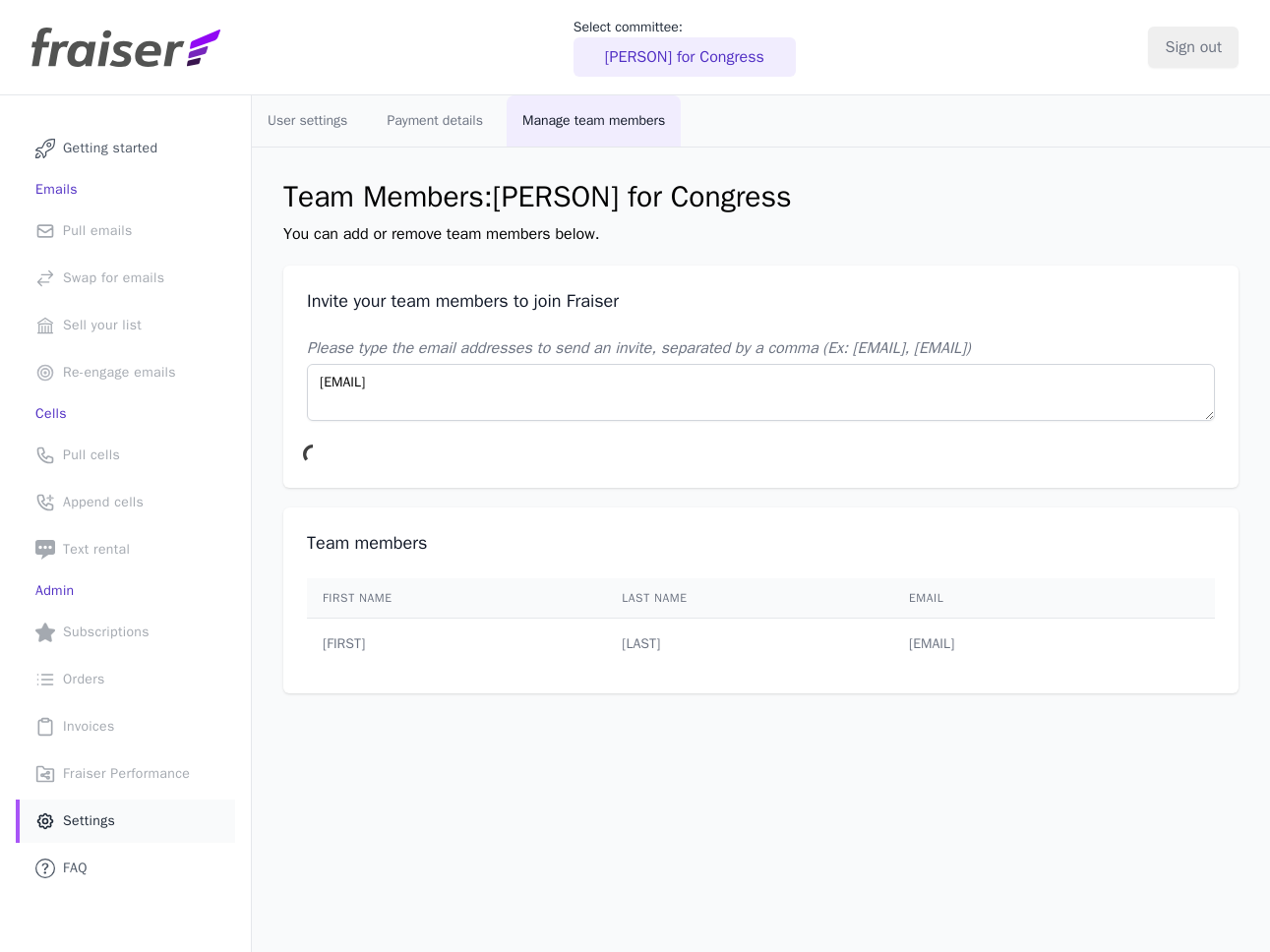type 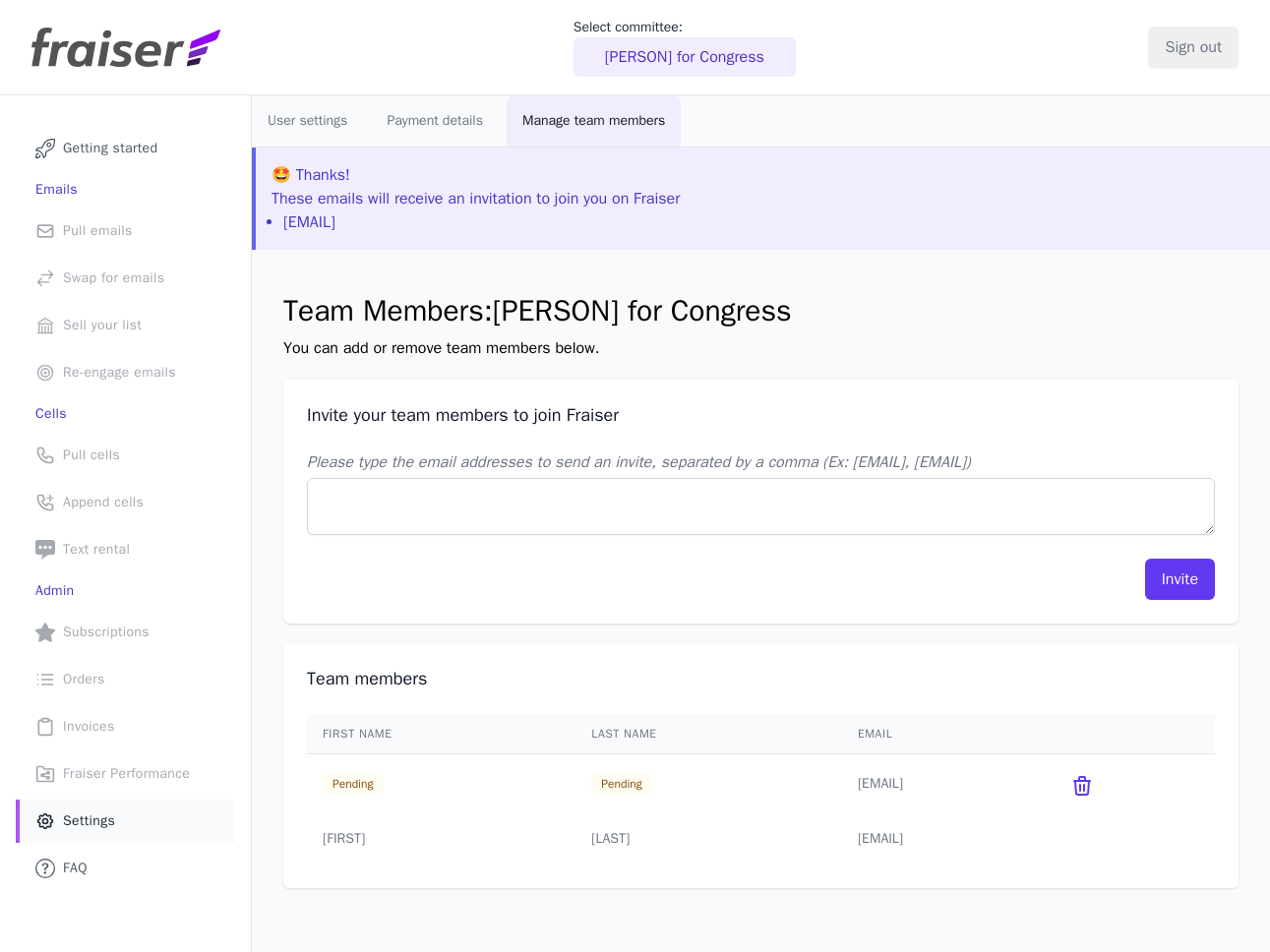 scroll, scrollTop: 95, scrollLeft: 0, axis: vertical 